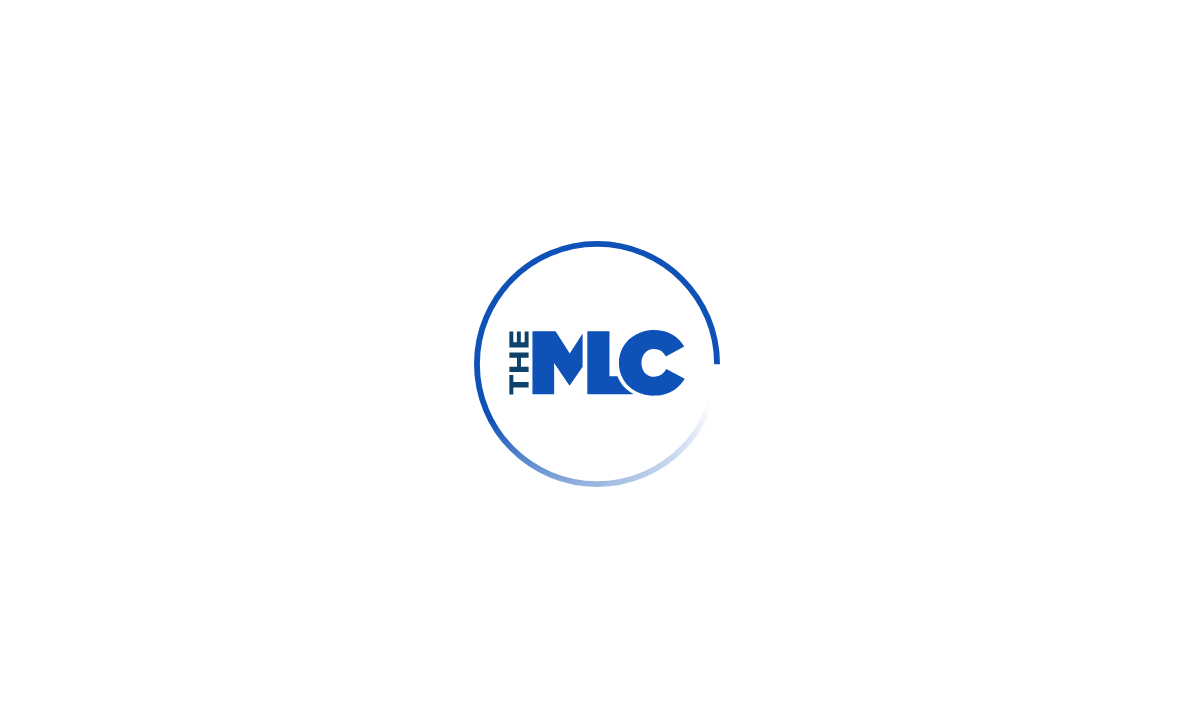 scroll, scrollTop: 0, scrollLeft: 0, axis: both 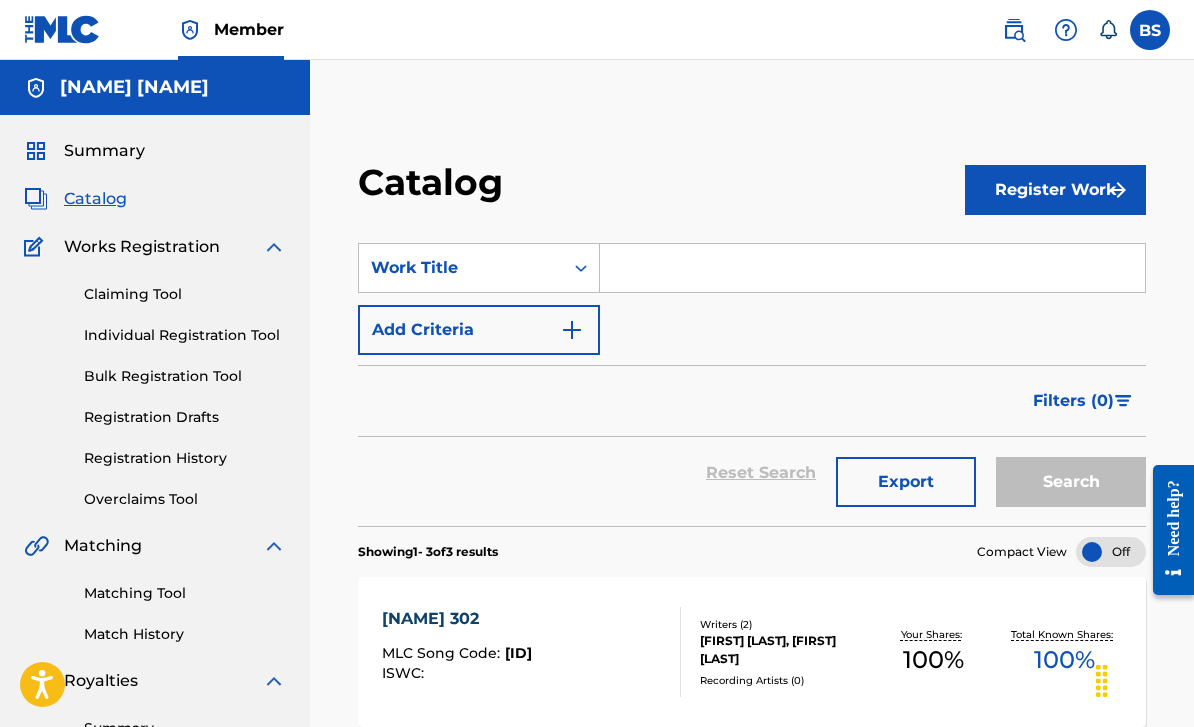 click on "Register Work" at bounding box center (1055, 190) 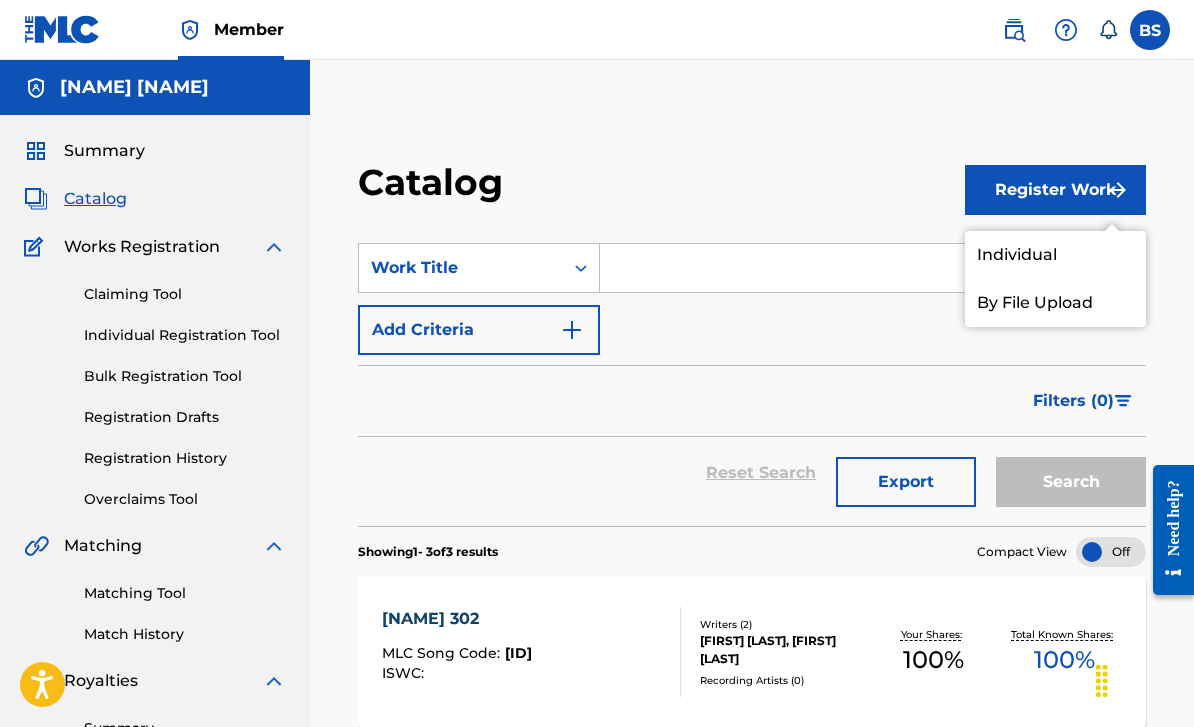 click on "Individual" at bounding box center [1055, 255] 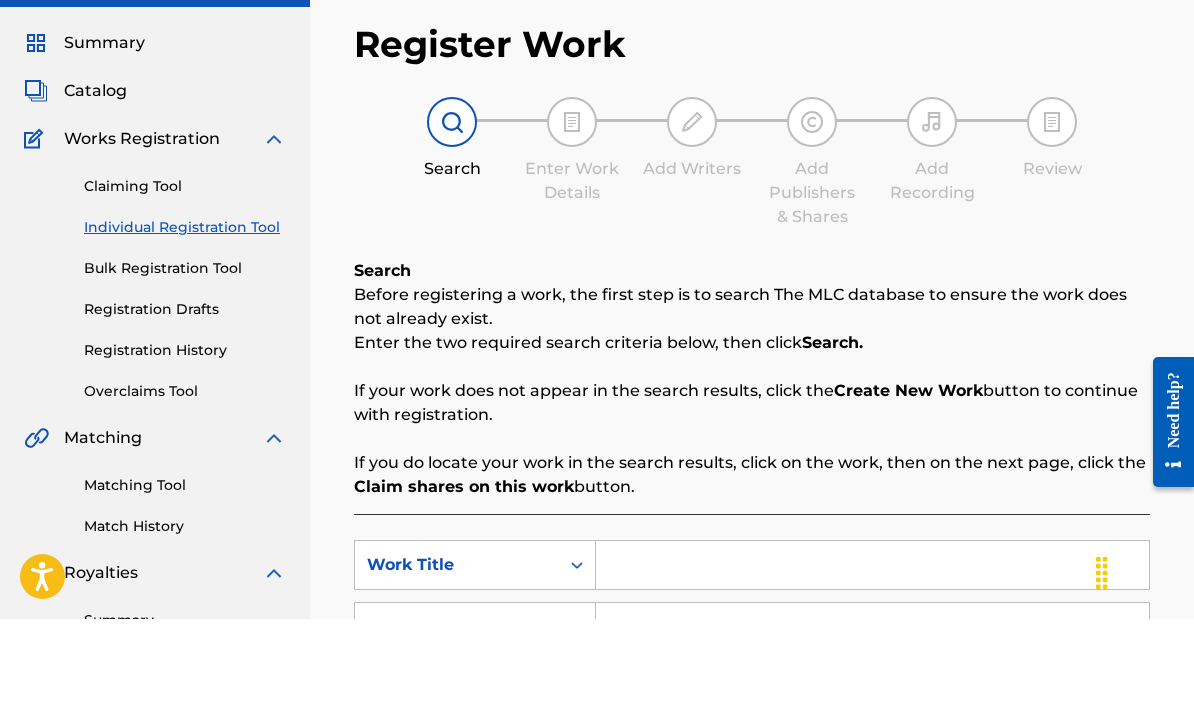 scroll, scrollTop: 214, scrollLeft: 0, axis: vertical 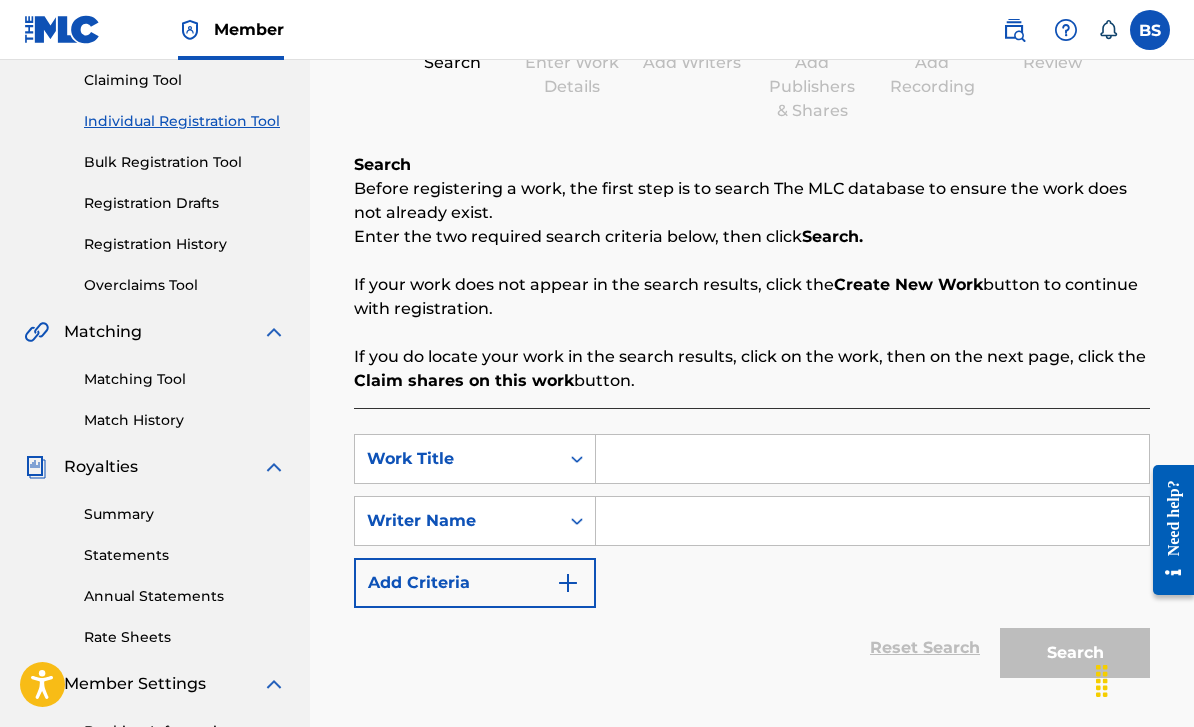 click at bounding box center (872, 459) 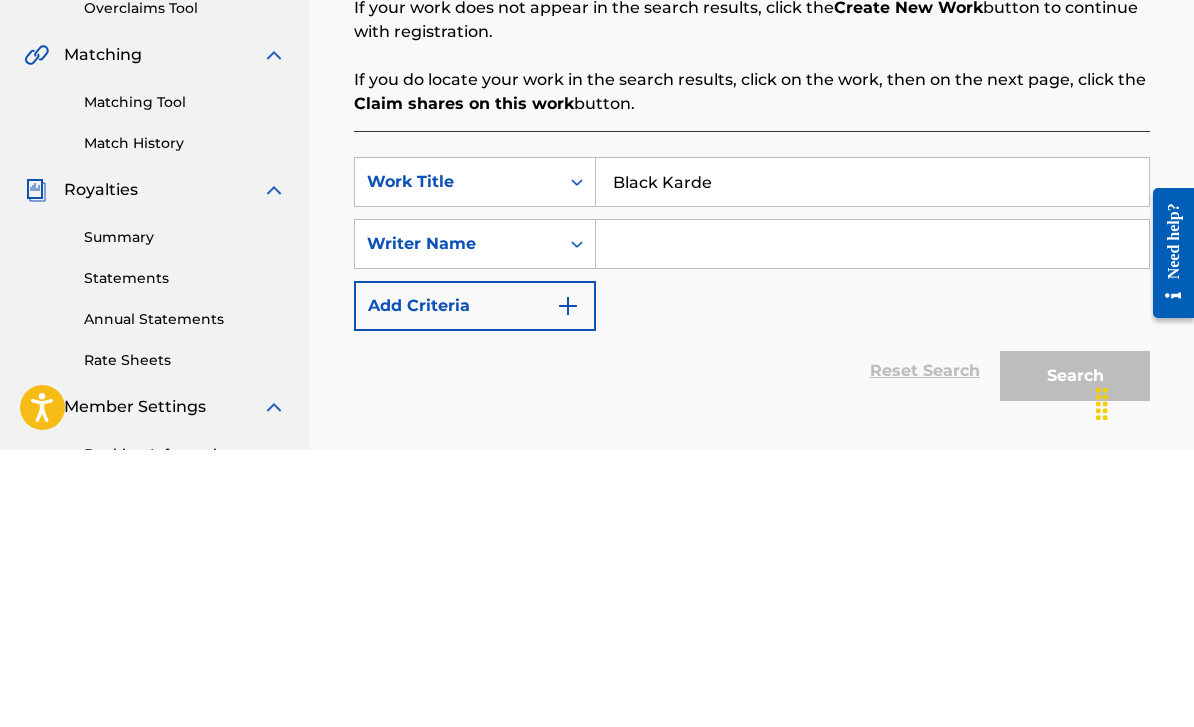type on "Black Karde" 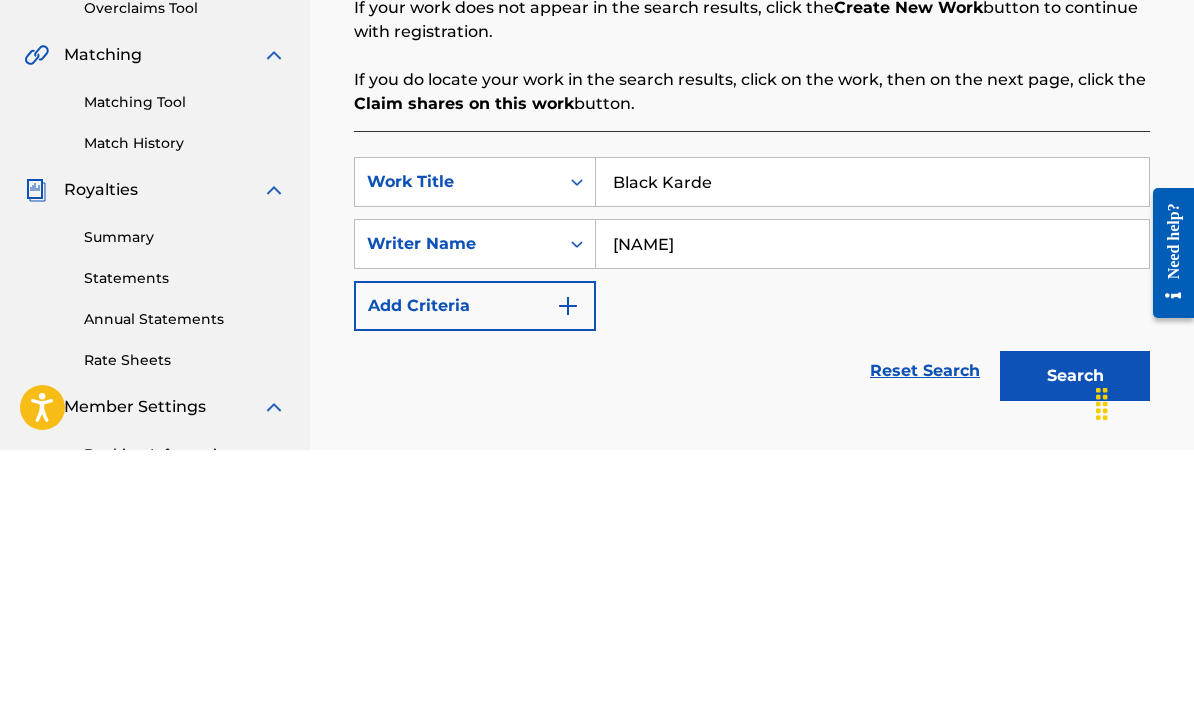 scroll, scrollTop: 448, scrollLeft: 0, axis: vertical 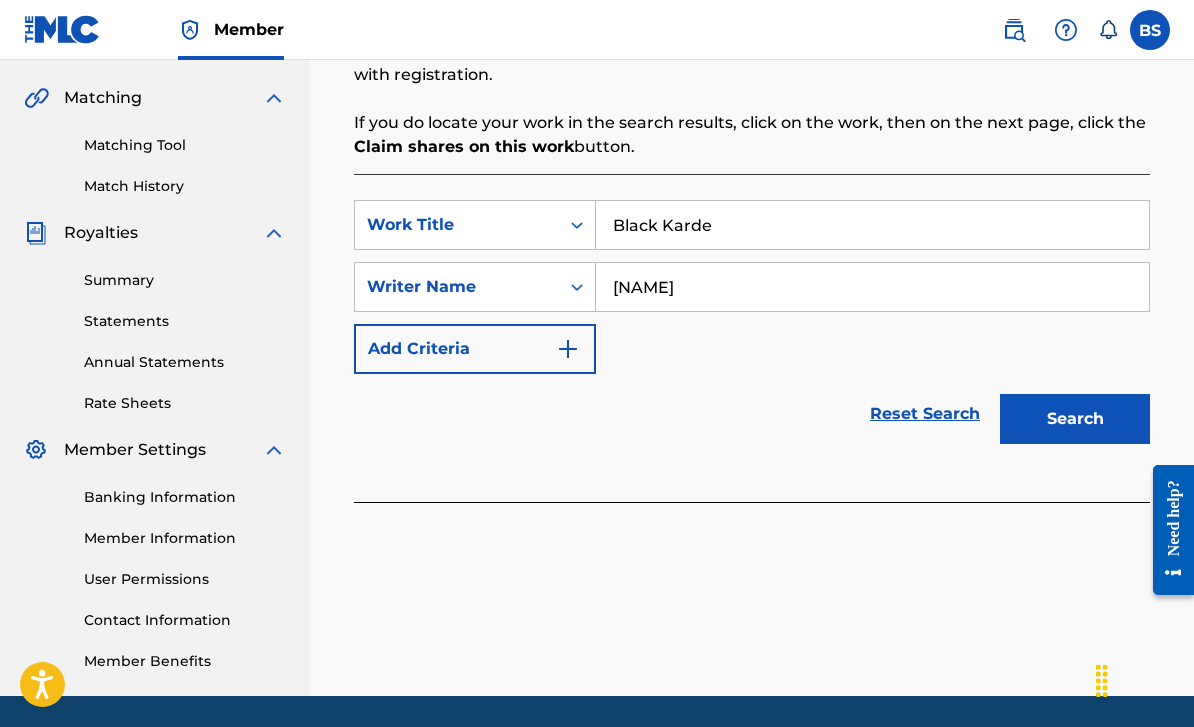 type on "[NAME]" 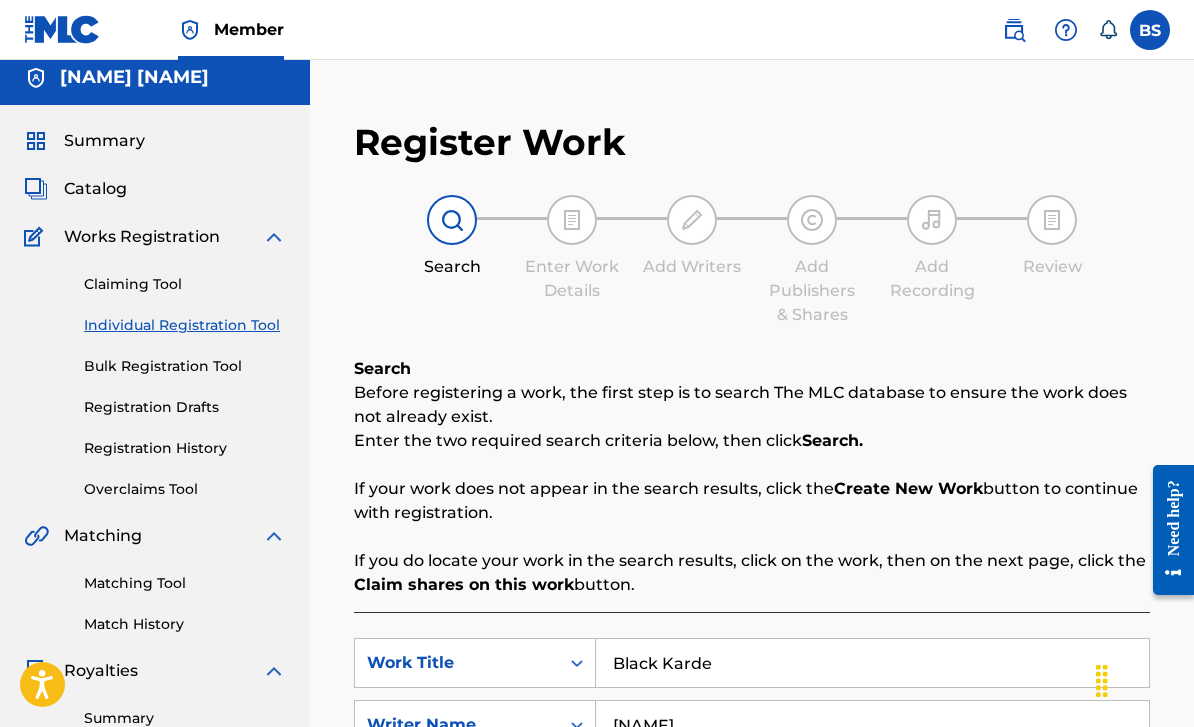 scroll, scrollTop: 9, scrollLeft: 0, axis: vertical 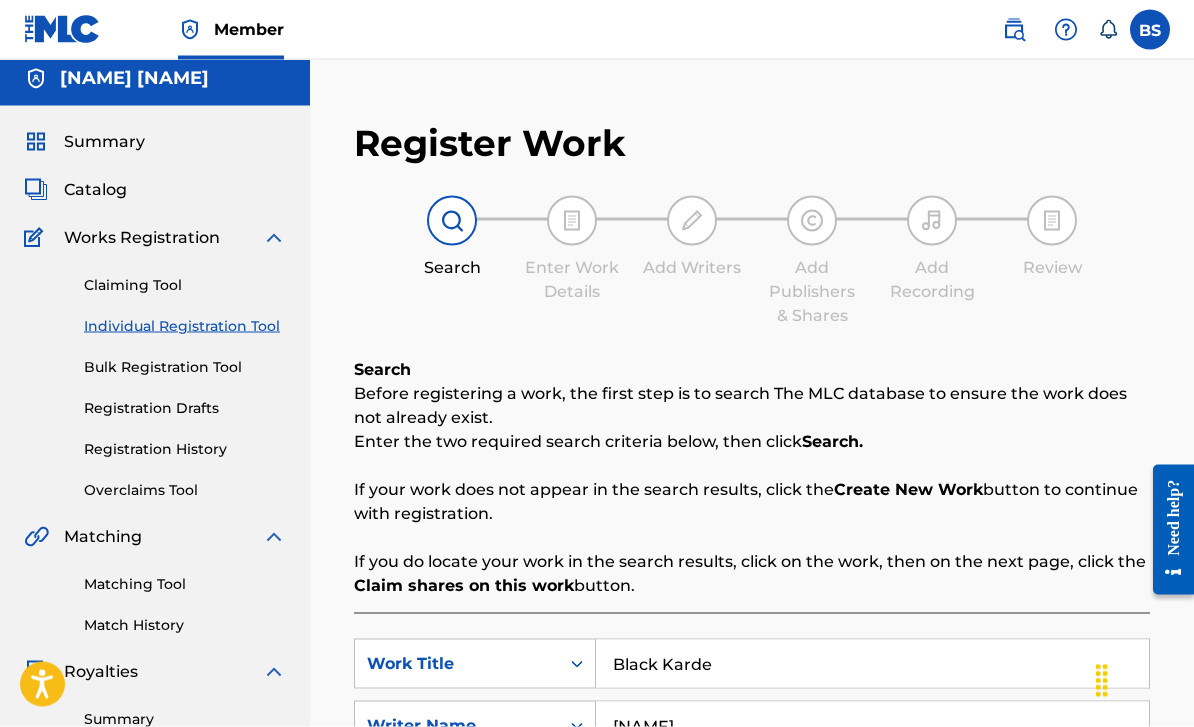 click on "Registration Drafts" at bounding box center [185, 408] 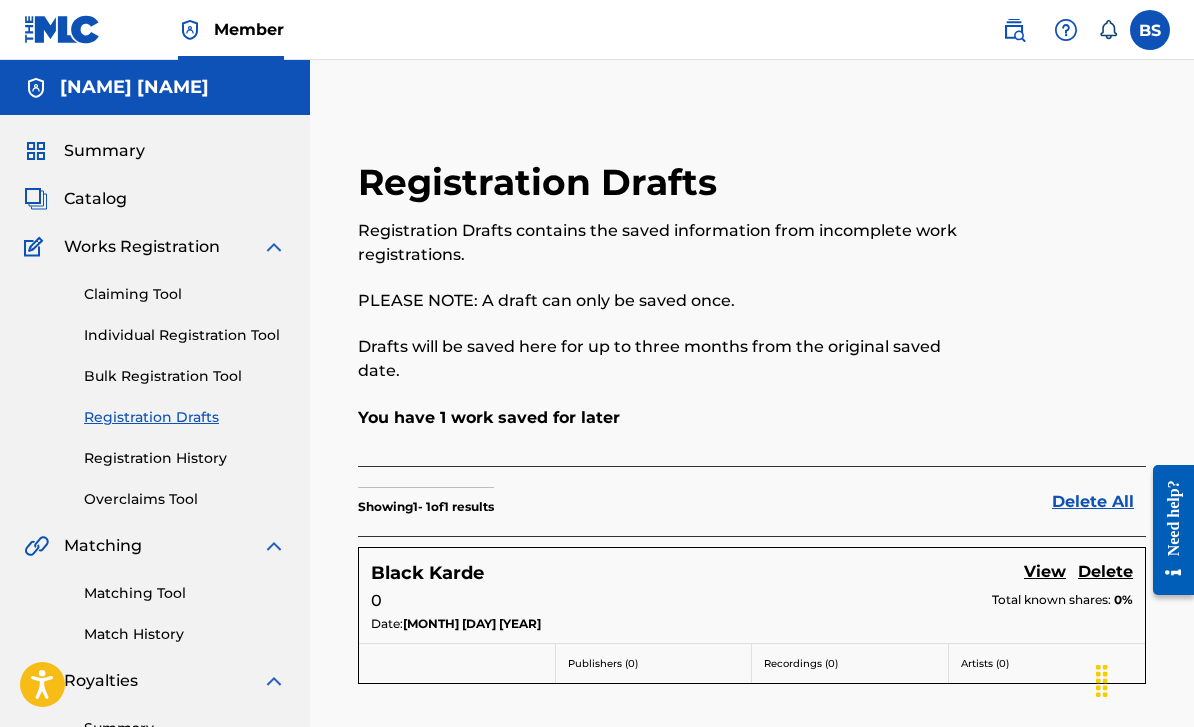 click on "View" at bounding box center (1045, 573) 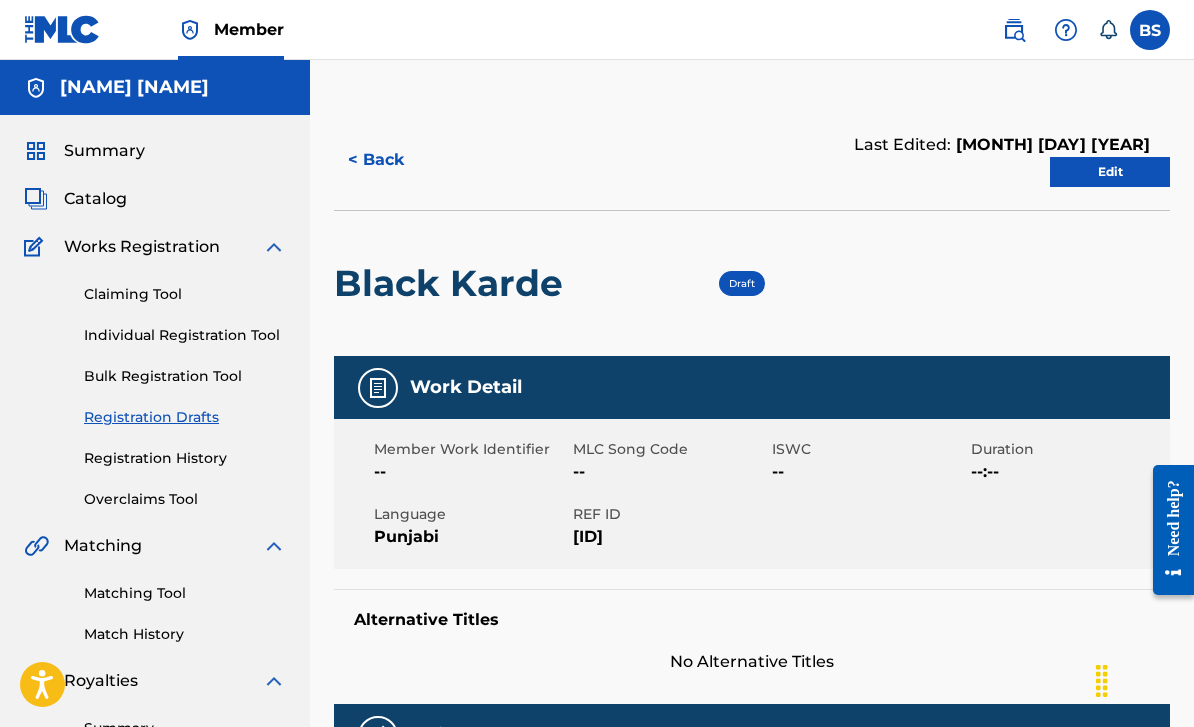click on "Edit" at bounding box center (1110, 172) 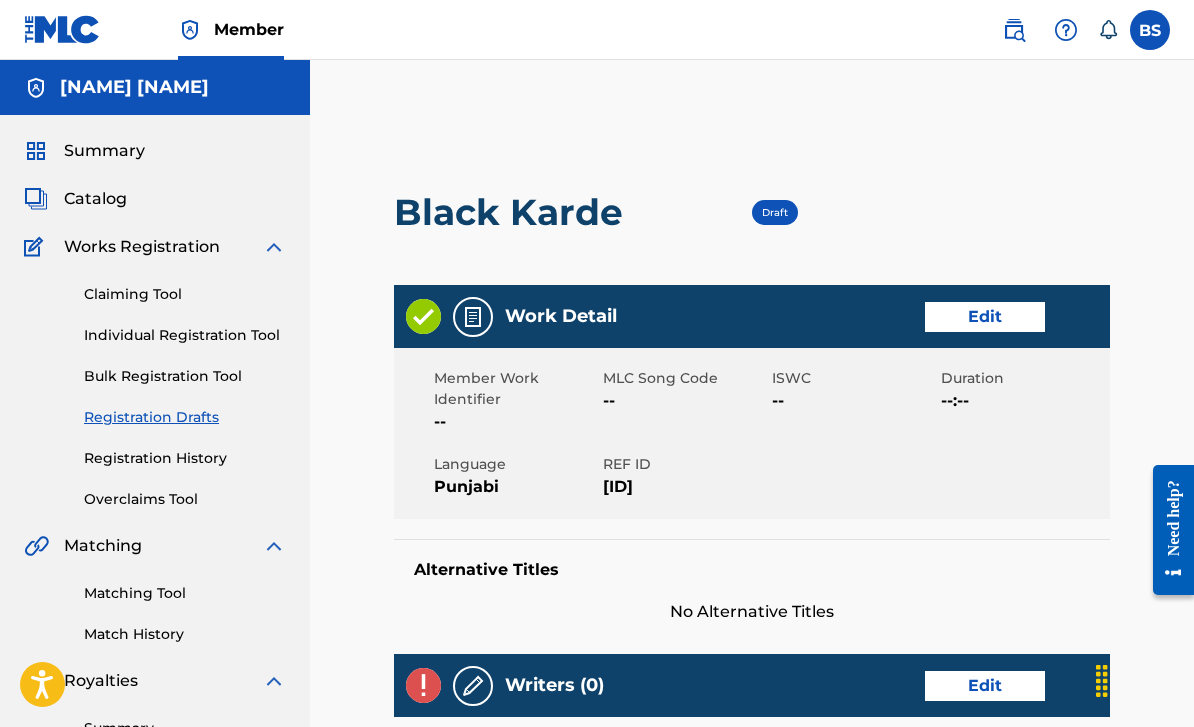 click on "Edit" at bounding box center [985, 317] 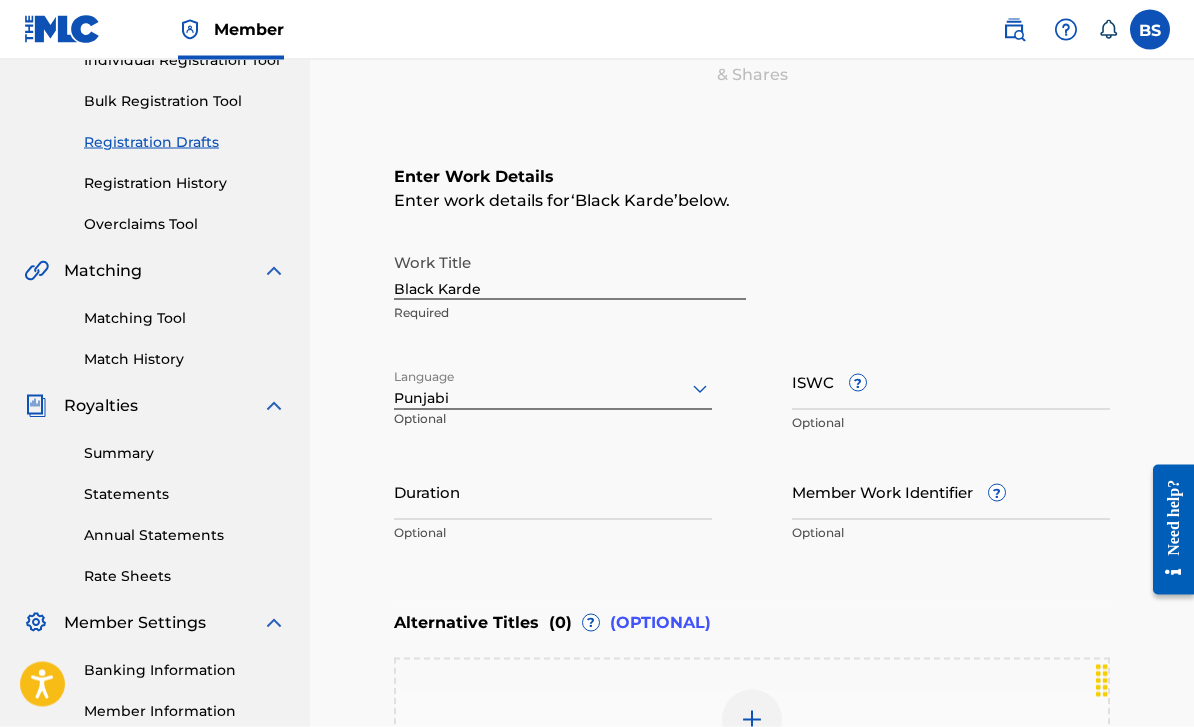 scroll, scrollTop: 276, scrollLeft: 0, axis: vertical 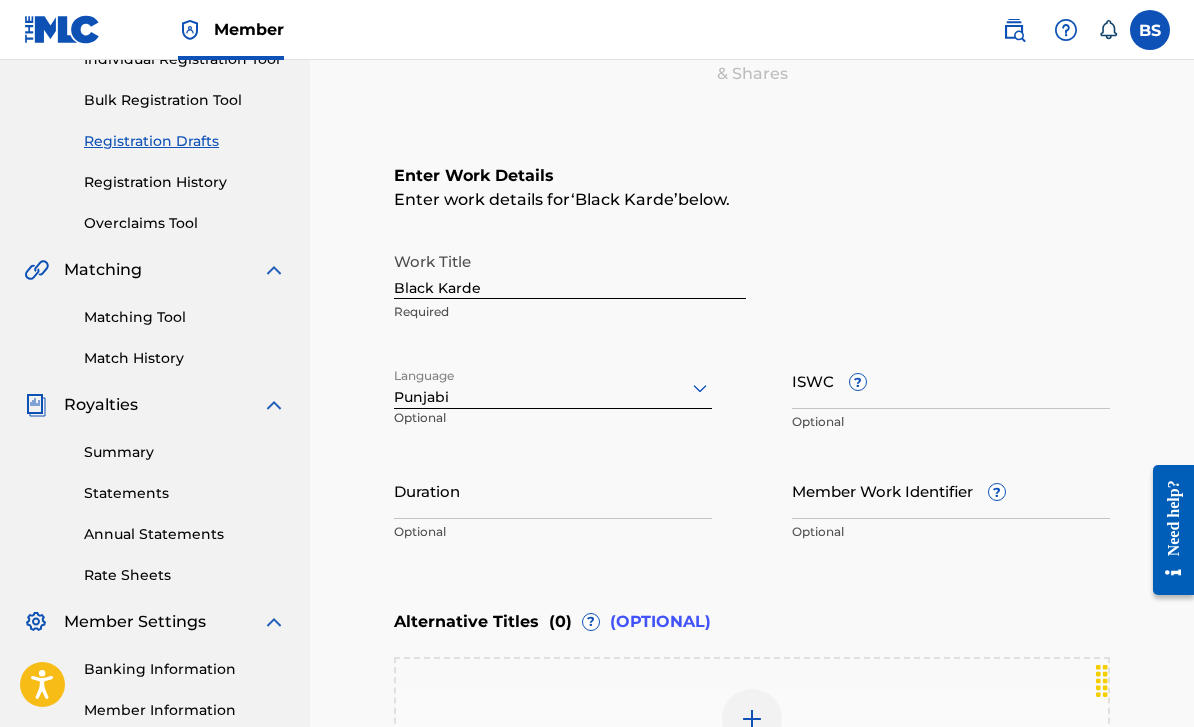 click on "Duration" at bounding box center (553, 490) 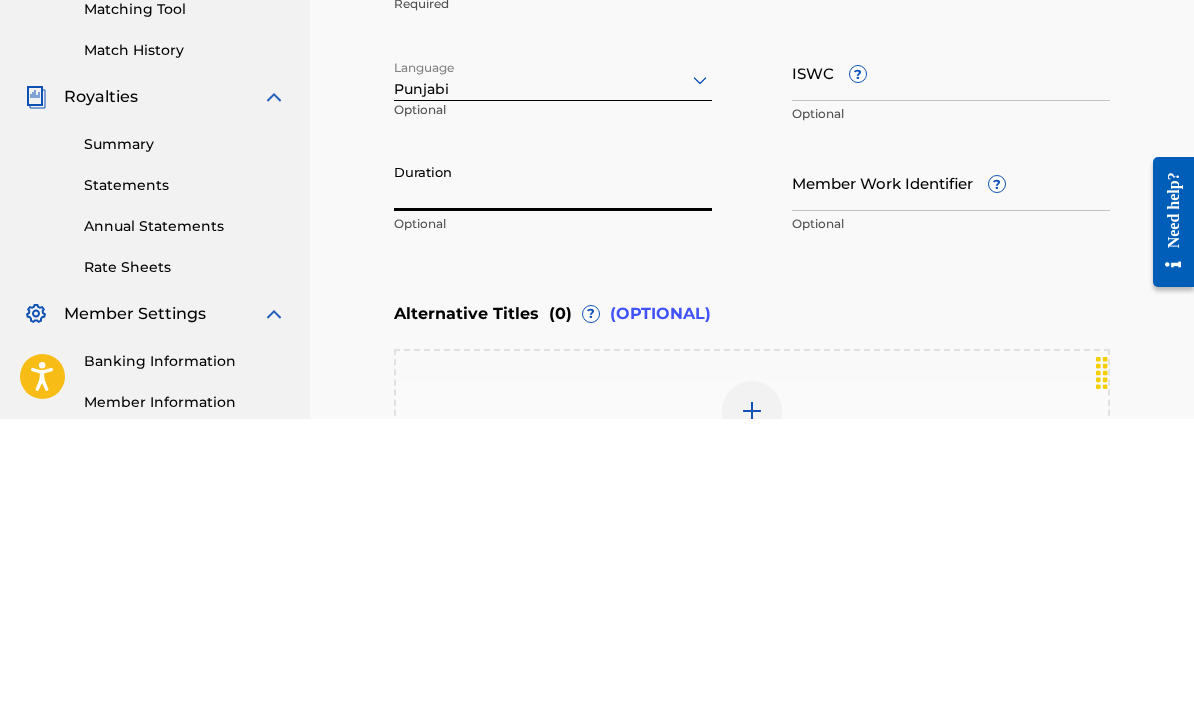 type on "3" 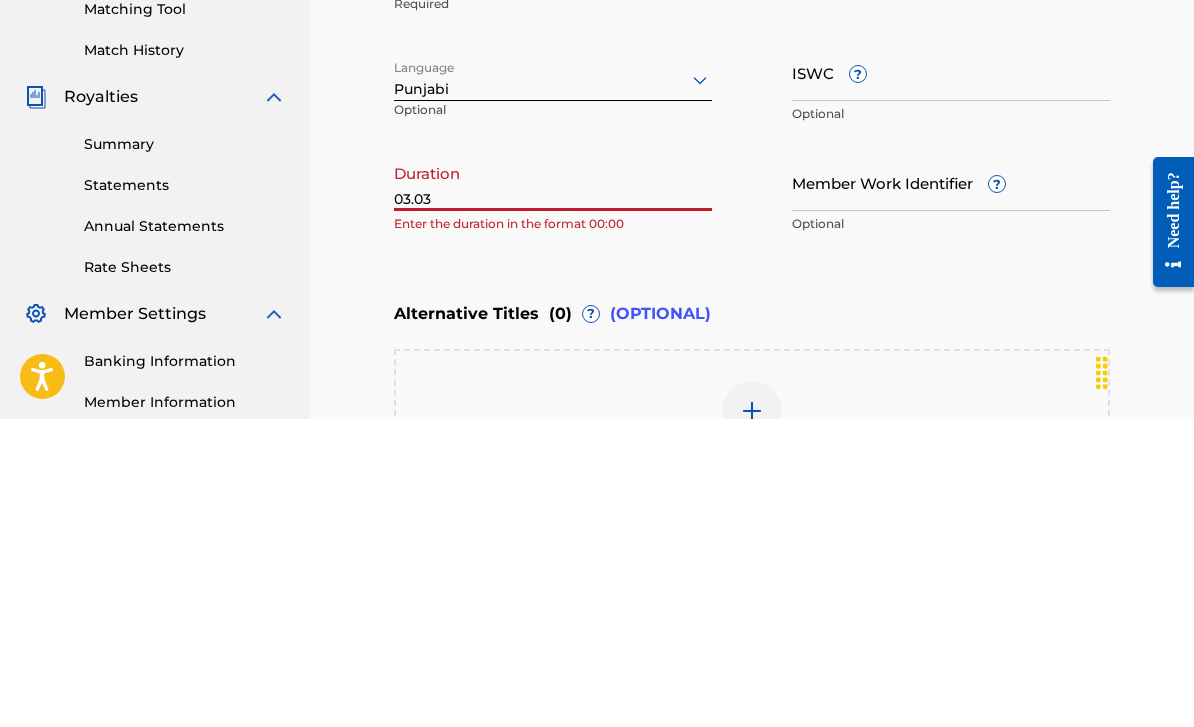 scroll, scrollTop: 535, scrollLeft: 0, axis: vertical 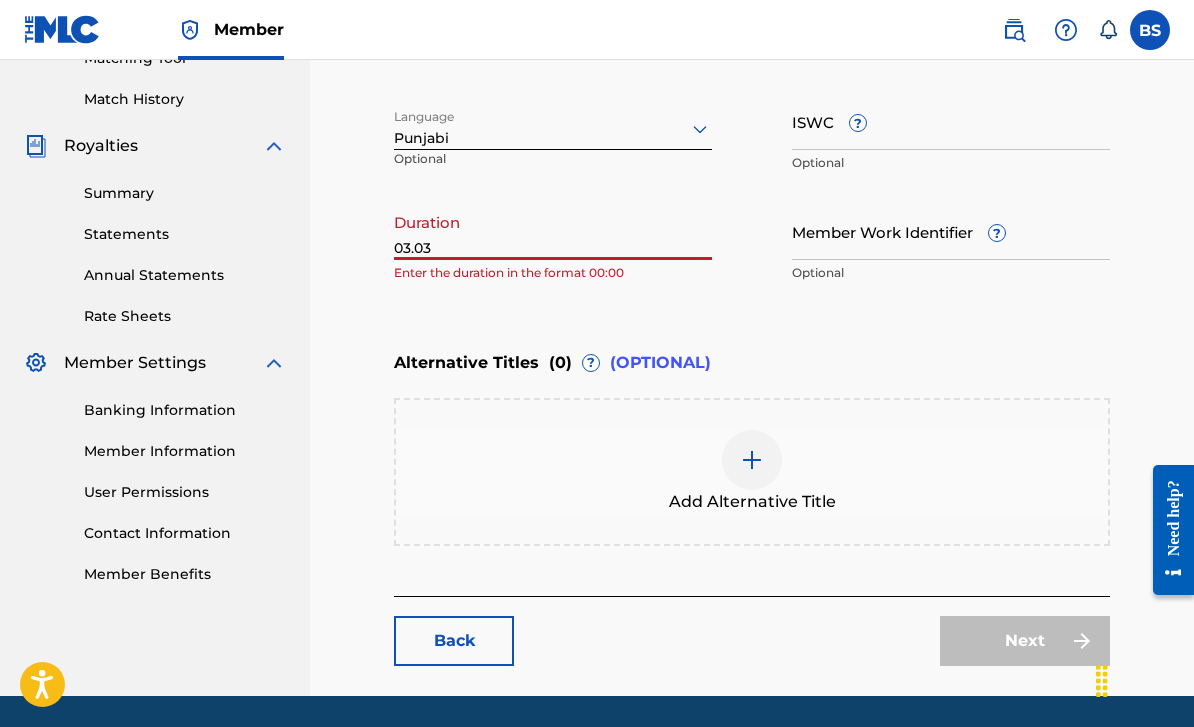 click on "03.03" at bounding box center (553, 231) 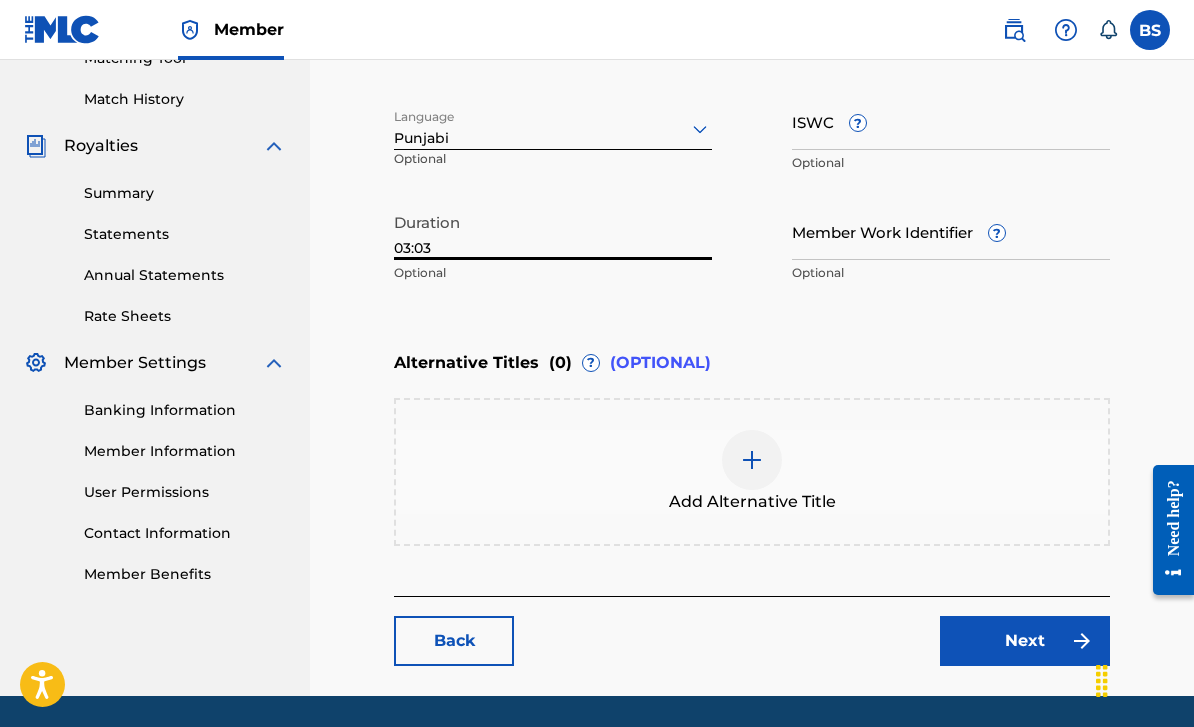 type on "03:03" 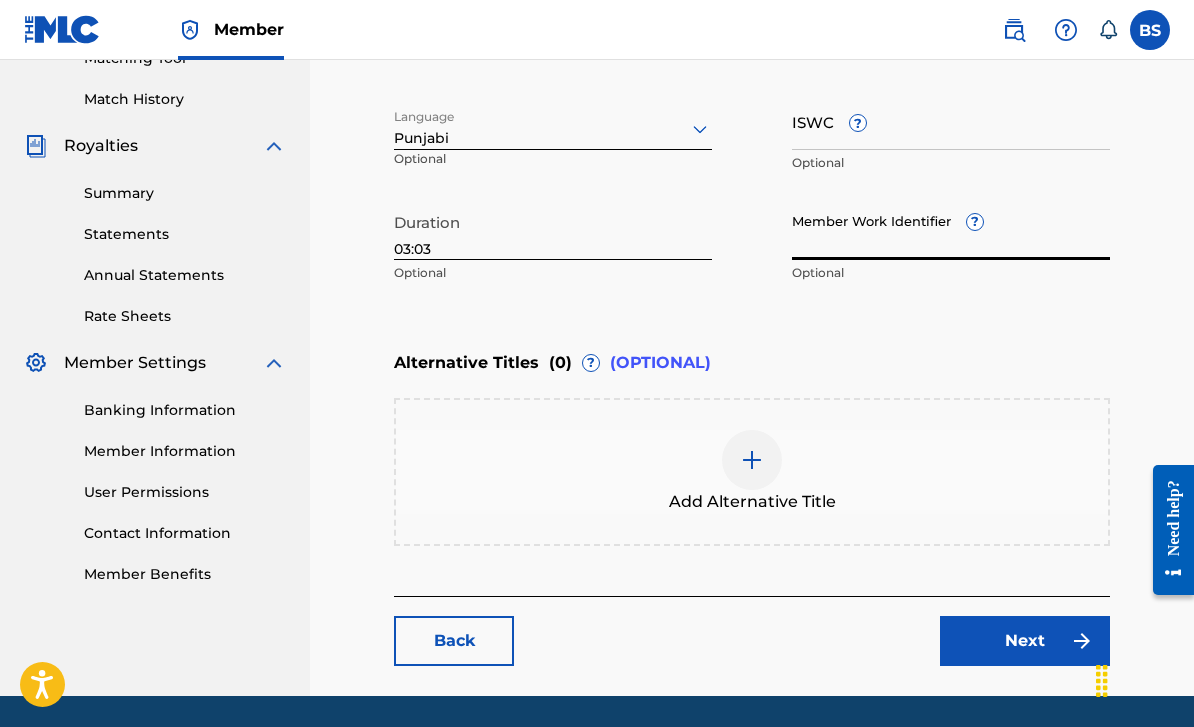 click on "Member Work Identifier   ?" at bounding box center [951, 231] 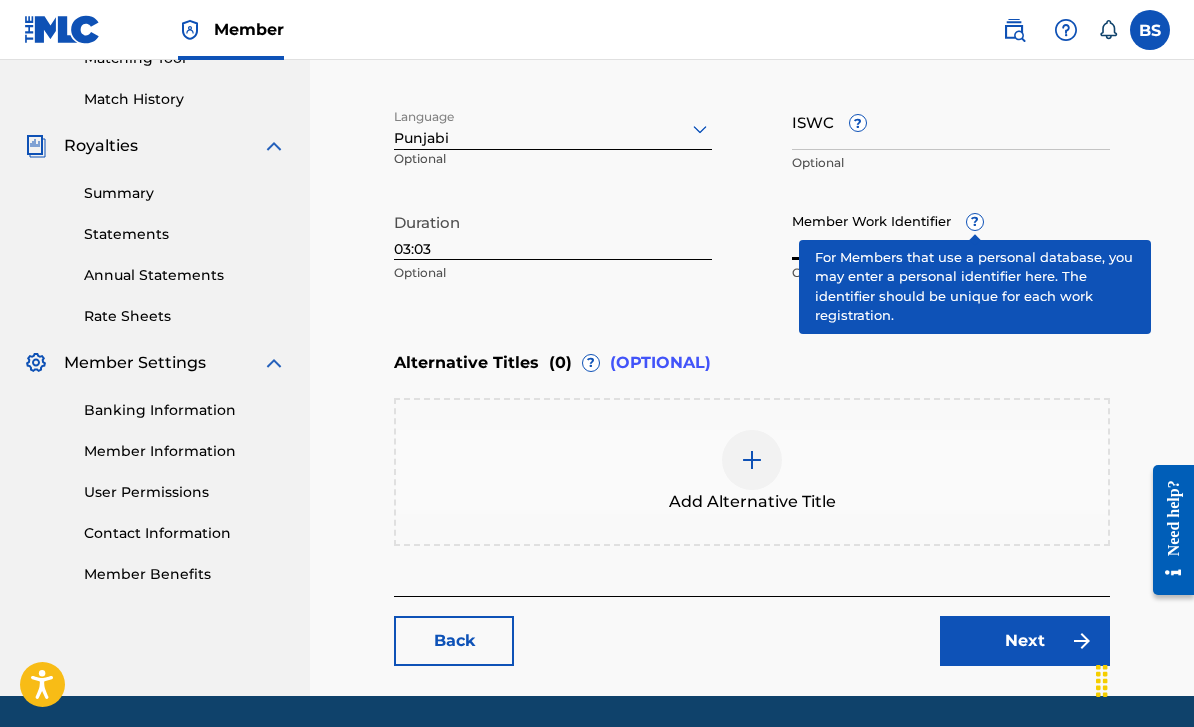 click on "?" at bounding box center (975, 222) 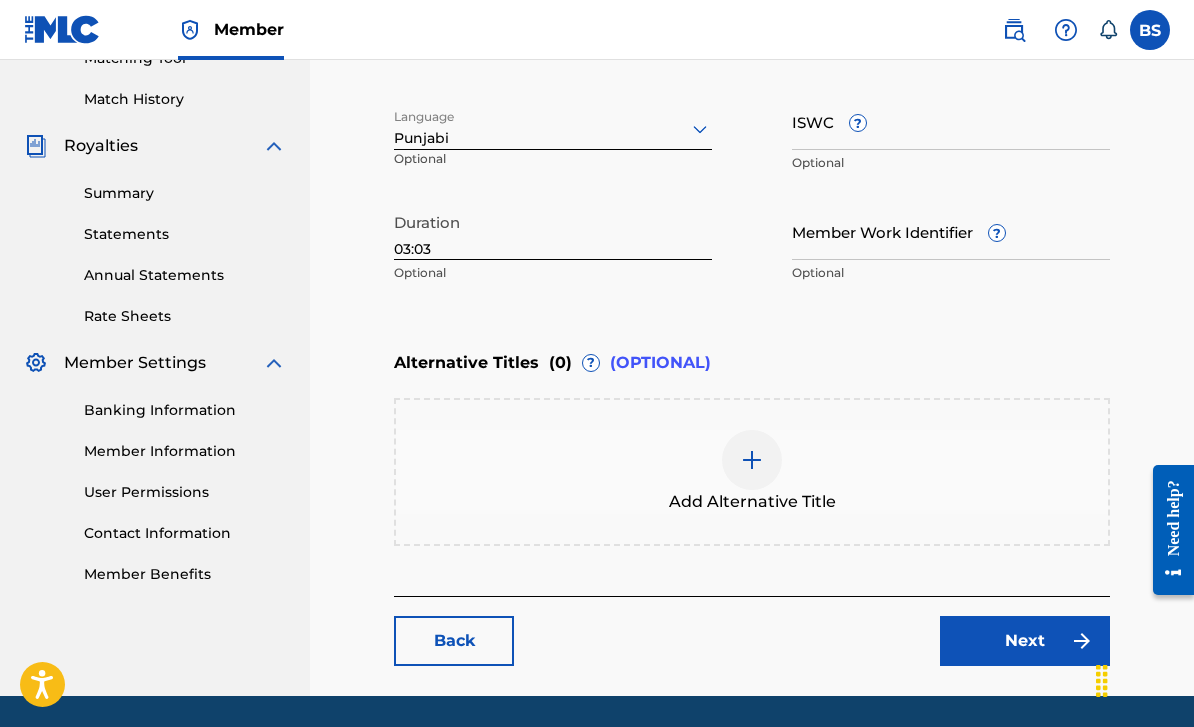 click on "Add Alternative Title" at bounding box center (752, 472) 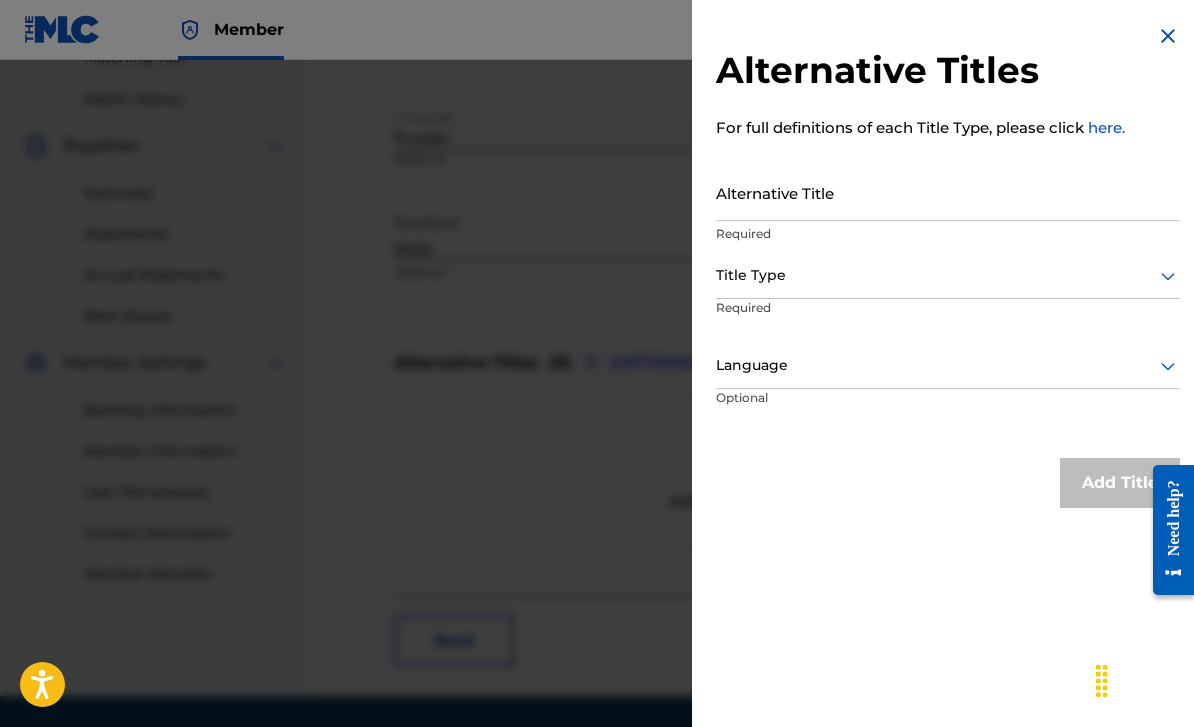 click on "Alternative Title" at bounding box center [948, 192] 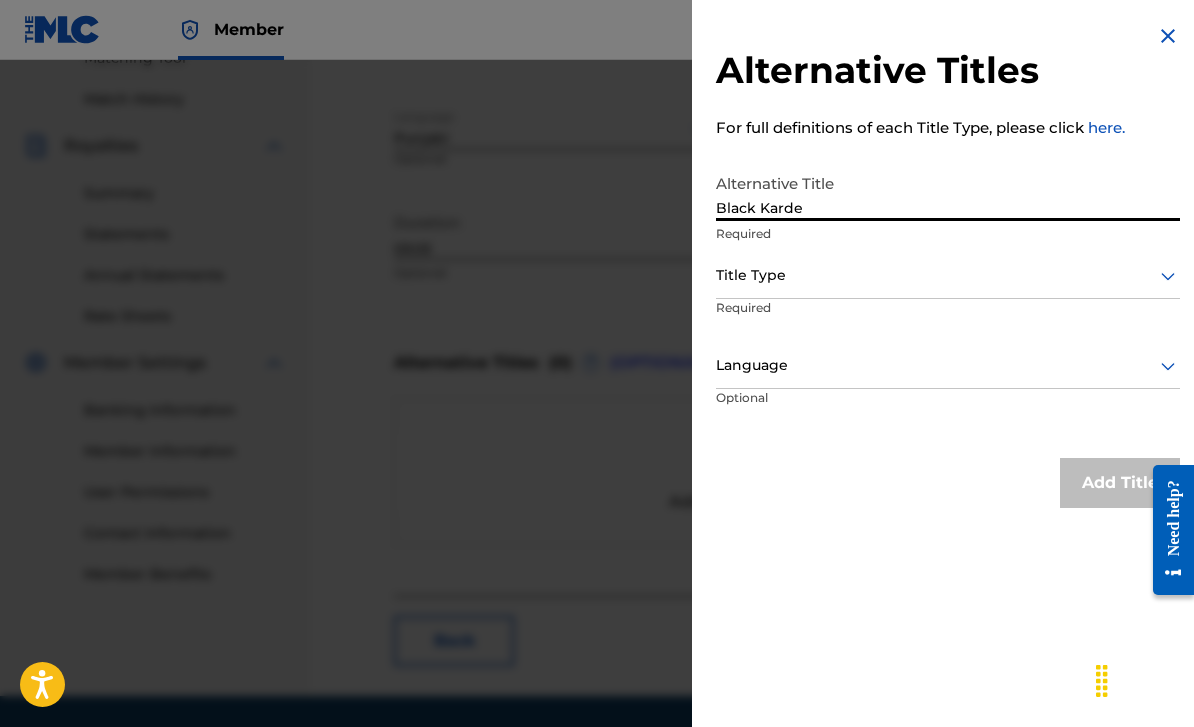 type on "Black Karde" 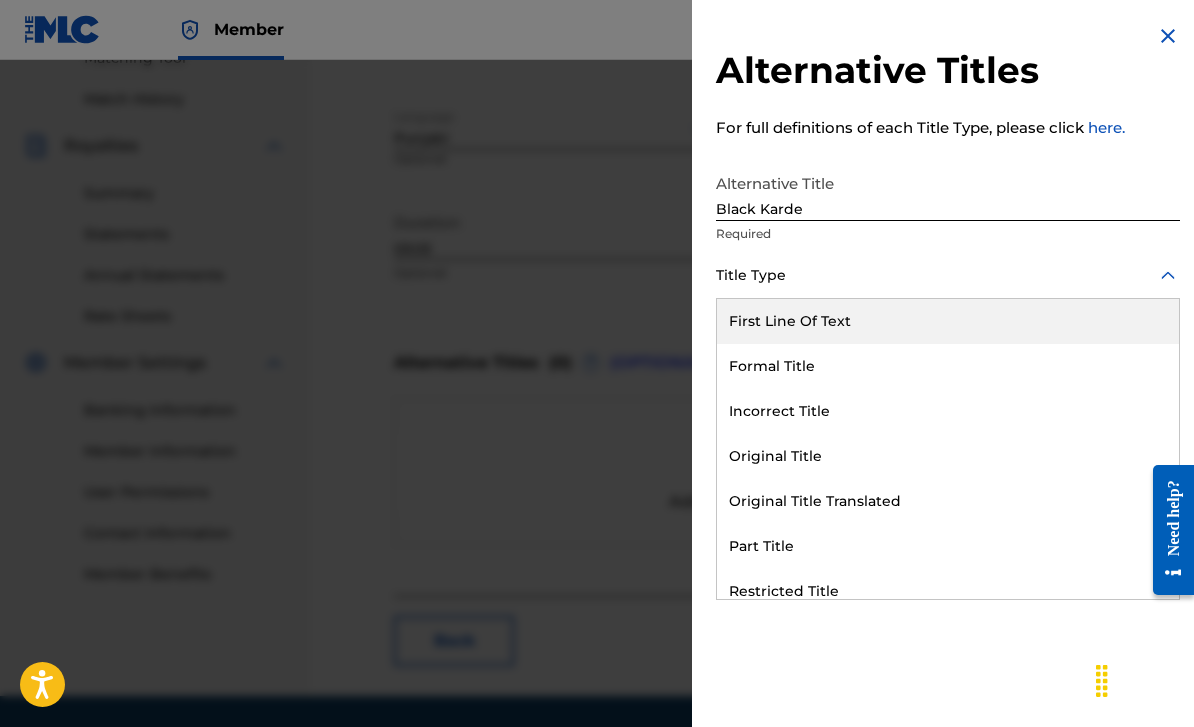 scroll, scrollTop: 0, scrollLeft: 0, axis: both 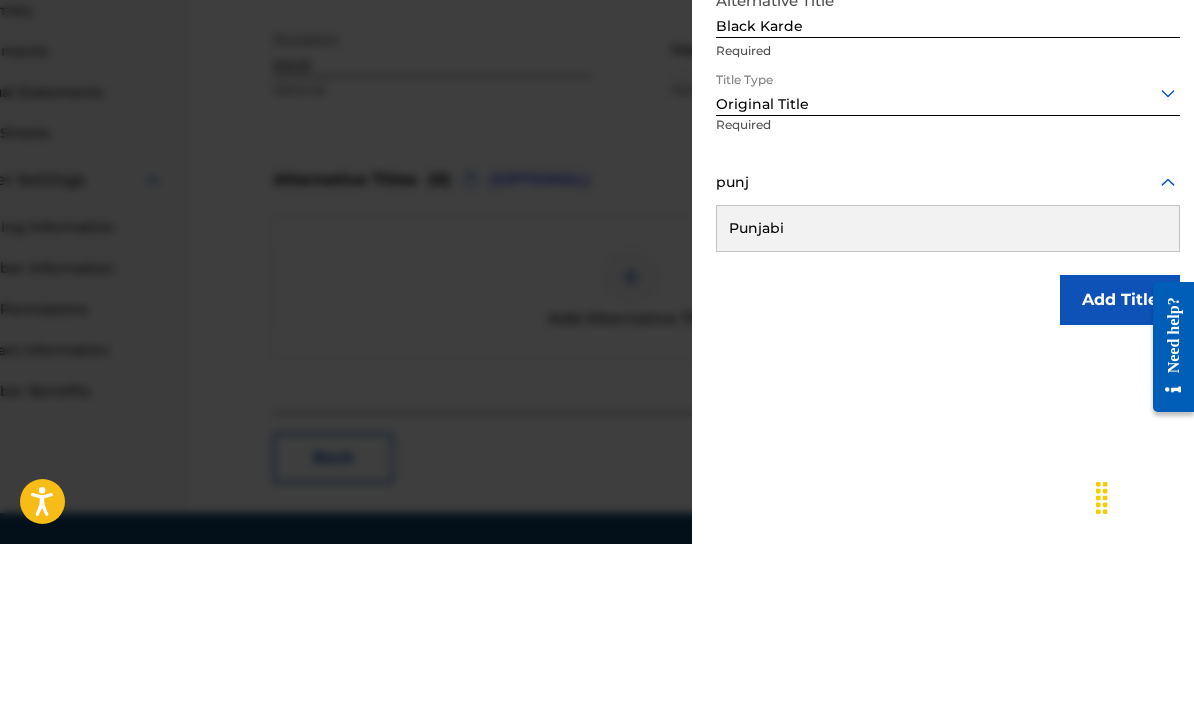 click on "Punjabi" at bounding box center (948, 411) 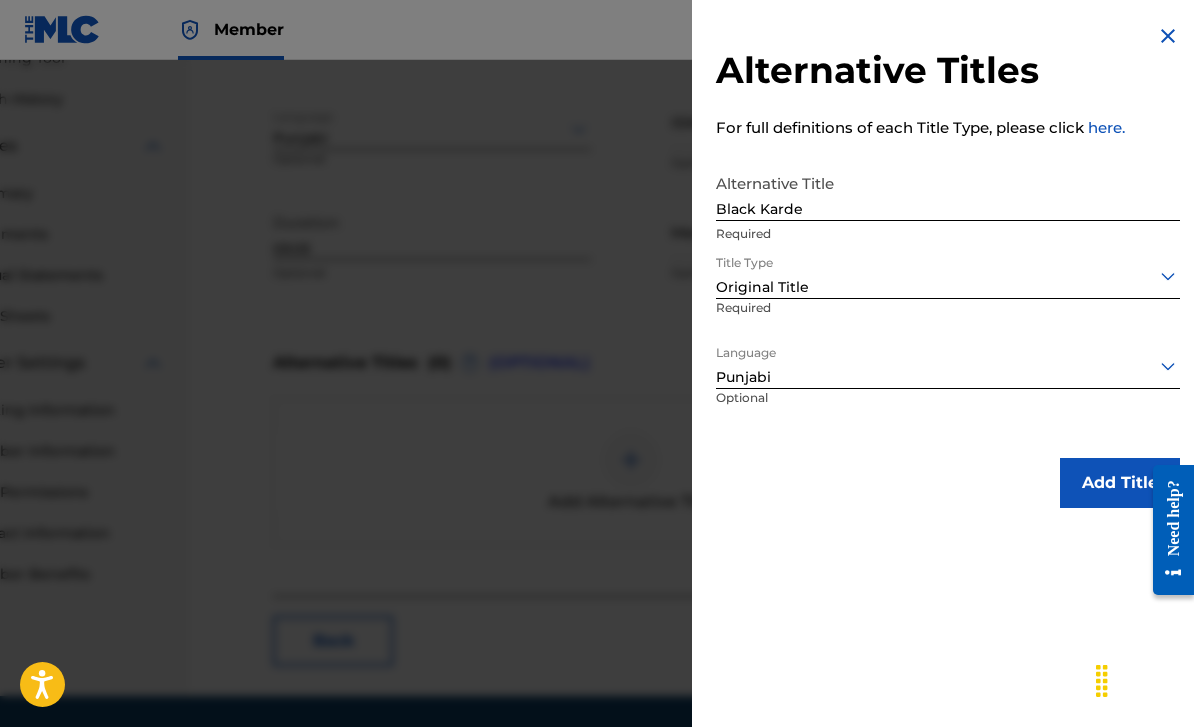 click on "Add Title" at bounding box center [1120, 483] 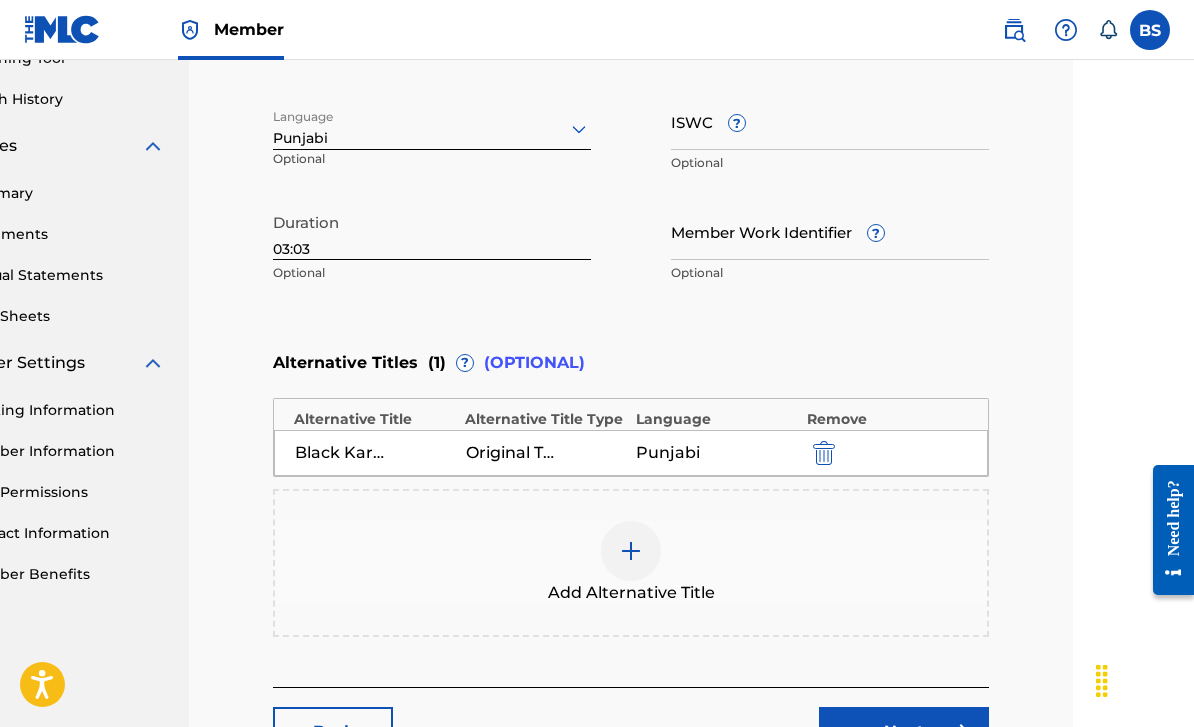 click at bounding box center [631, 551] 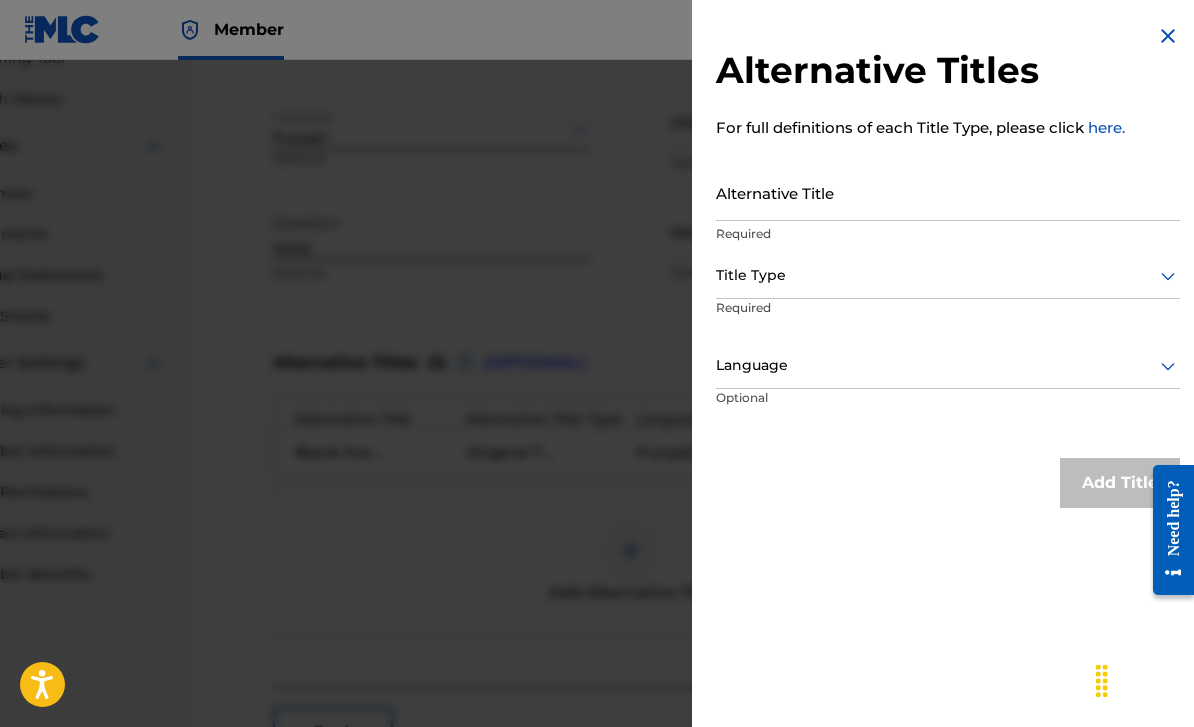click on "Alternative Title" at bounding box center [948, 192] 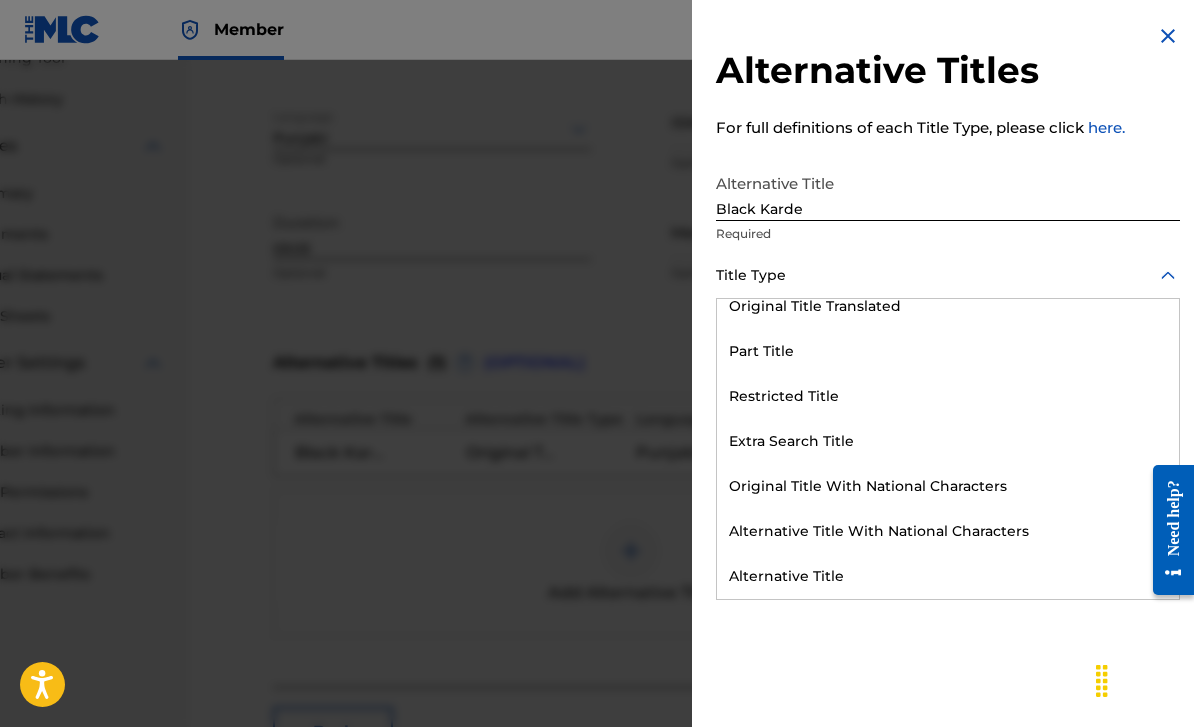 scroll, scrollTop: 195, scrollLeft: 0, axis: vertical 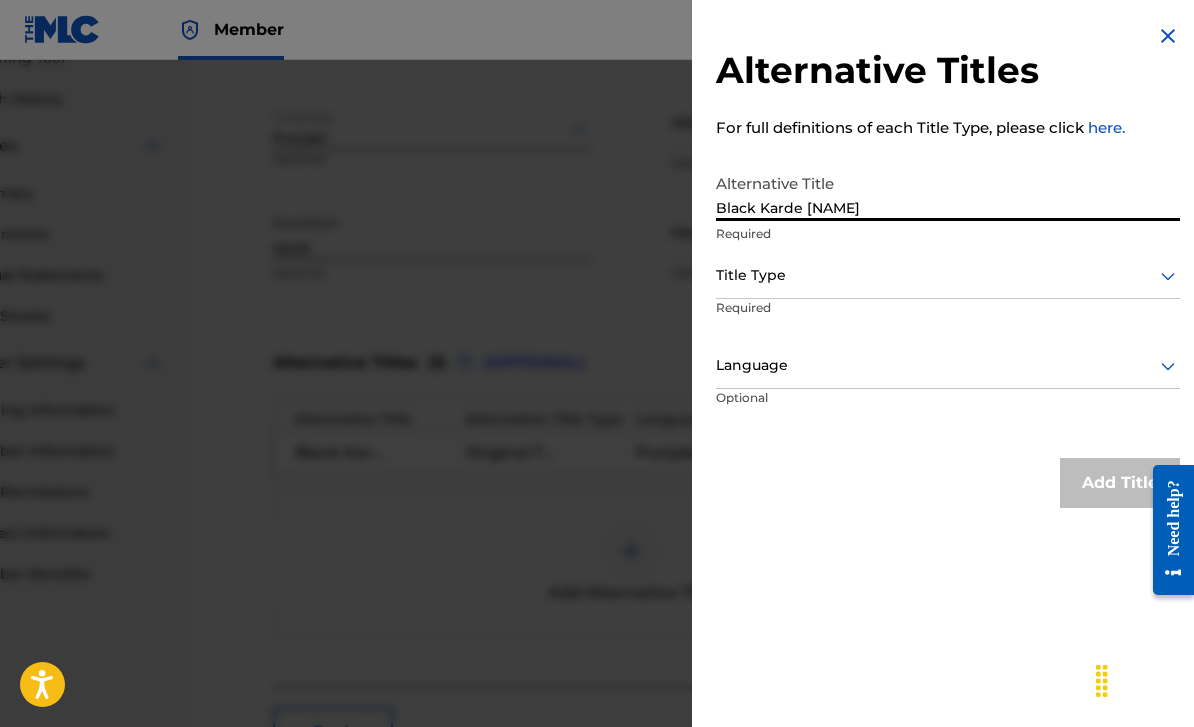 type on "Black Karde [NAME]" 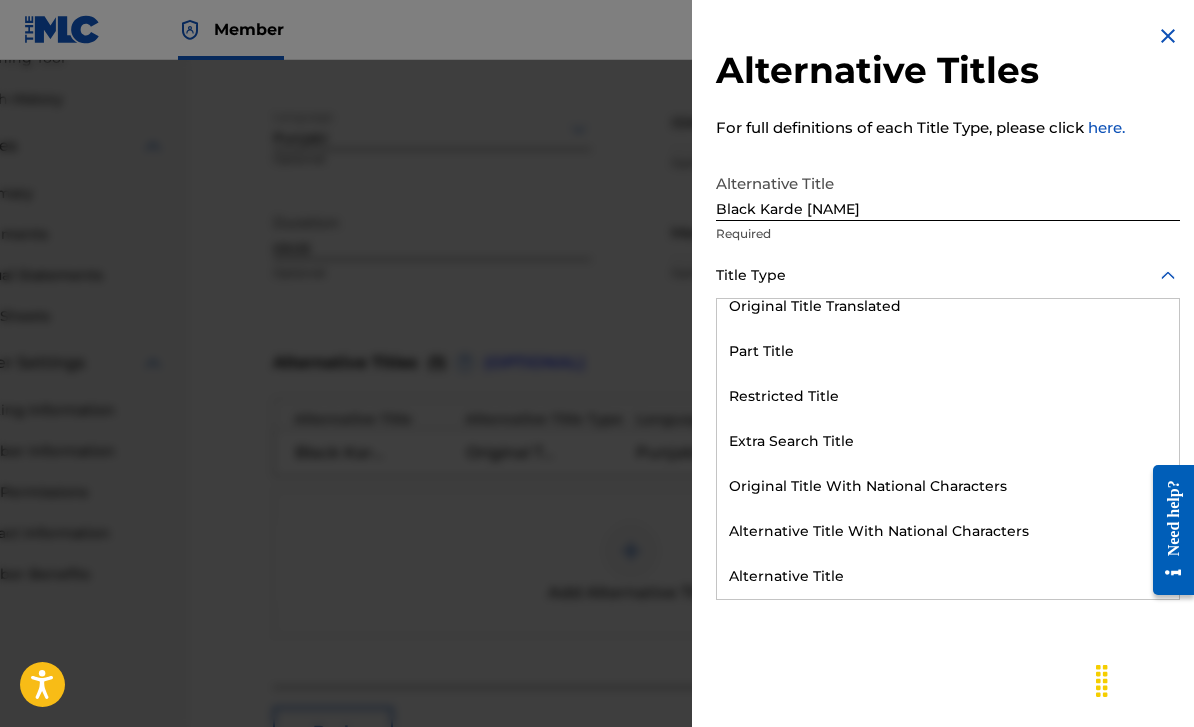 scroll, scrollTop: 195, scrollLeft: 0, axis: vertical 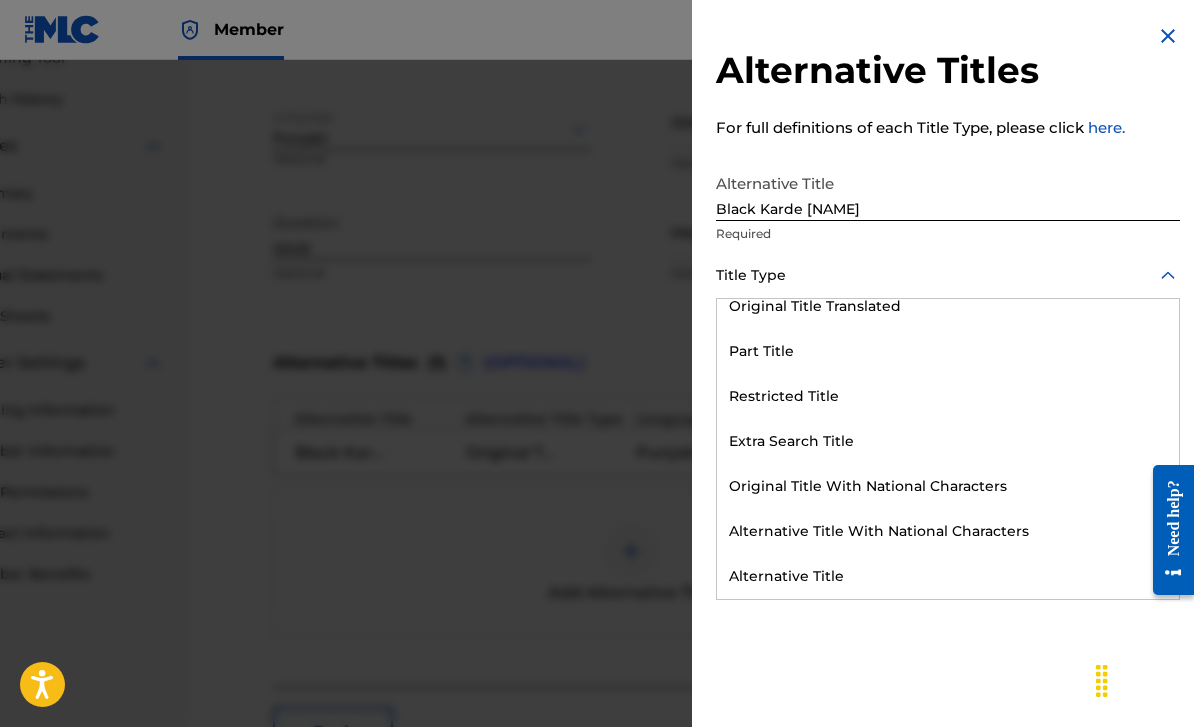 click on "Extra Search Title" at bounding box center (948, 441) 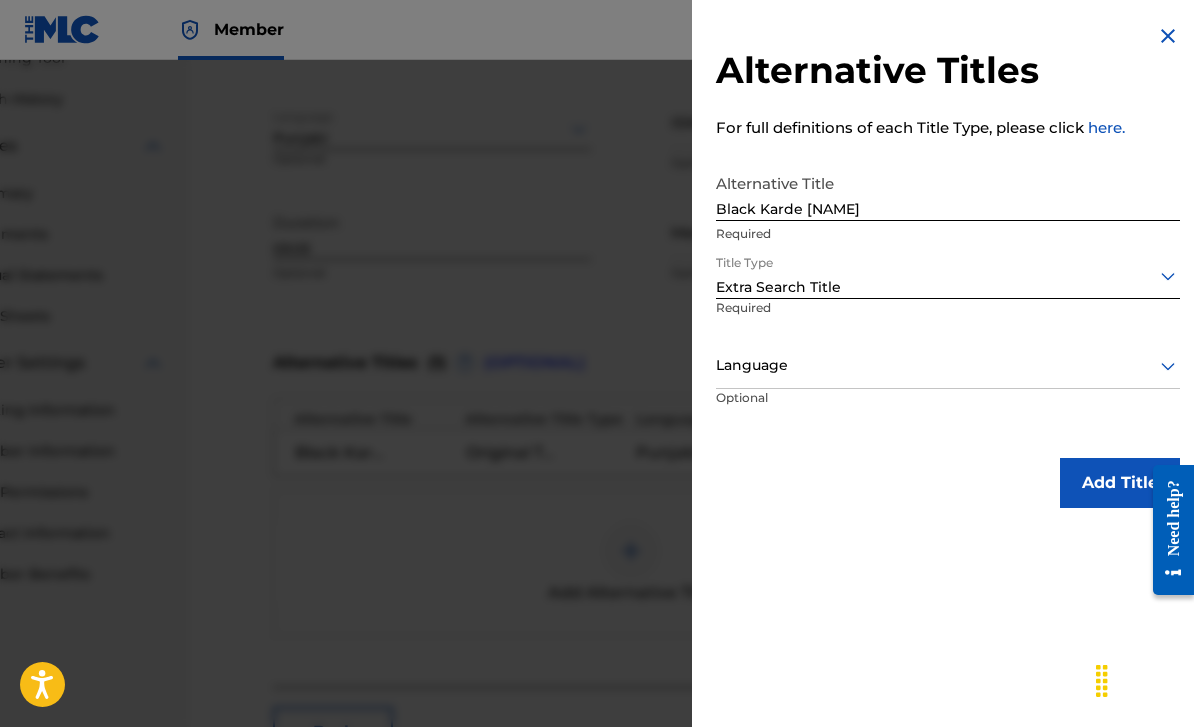 scroll, scrollTop: 535, scrollLeft: 242, axis: both 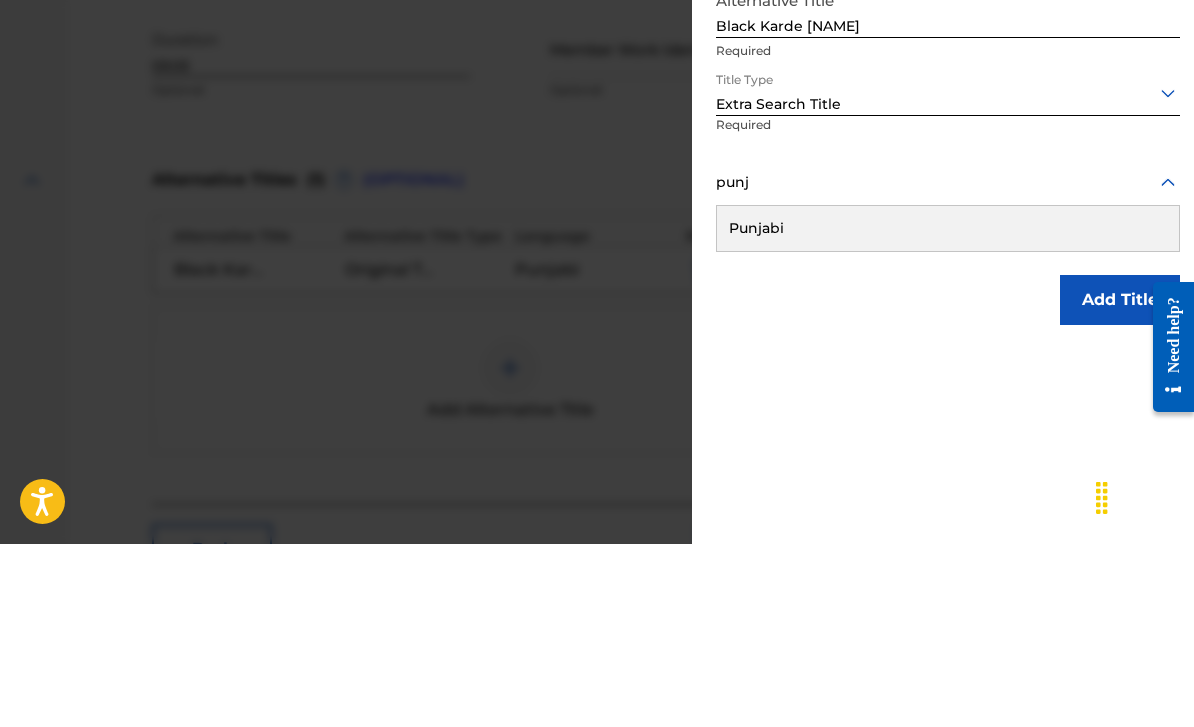 click on "Punjabi" at bounding box center (948, 411) 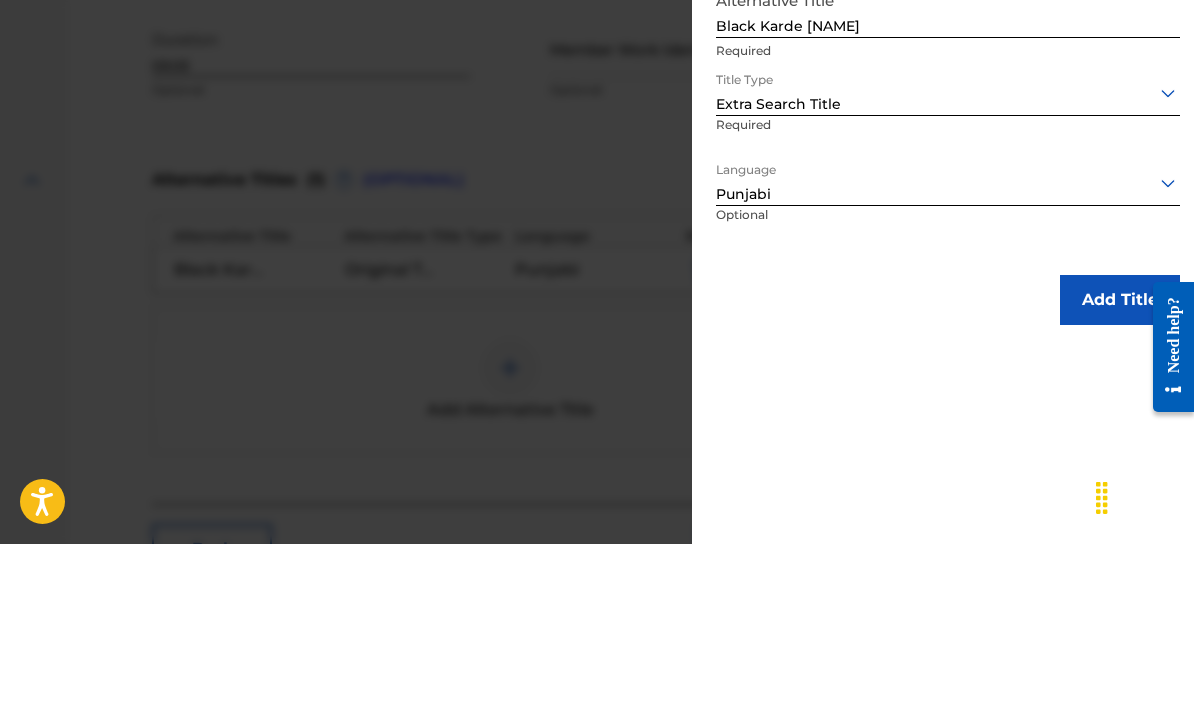 scroll, scrollTop: 626, scrollLeft: 242, axis: both 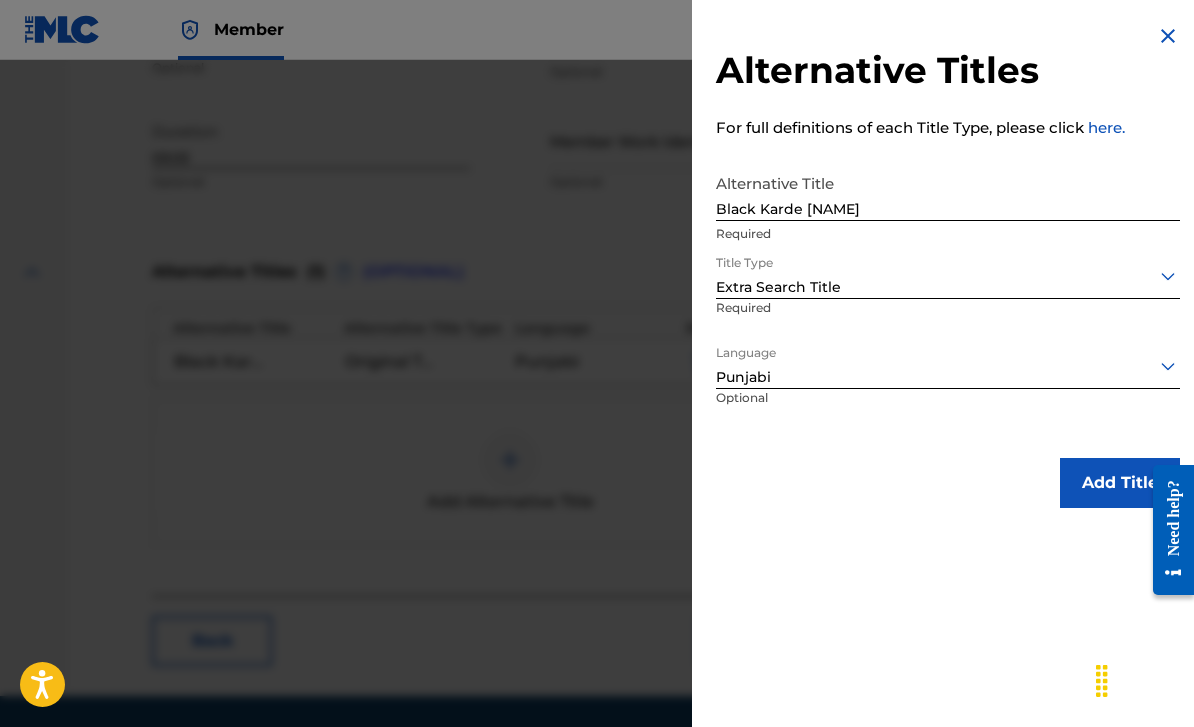 click on "Add Title" at bounding box center (1120, 483) 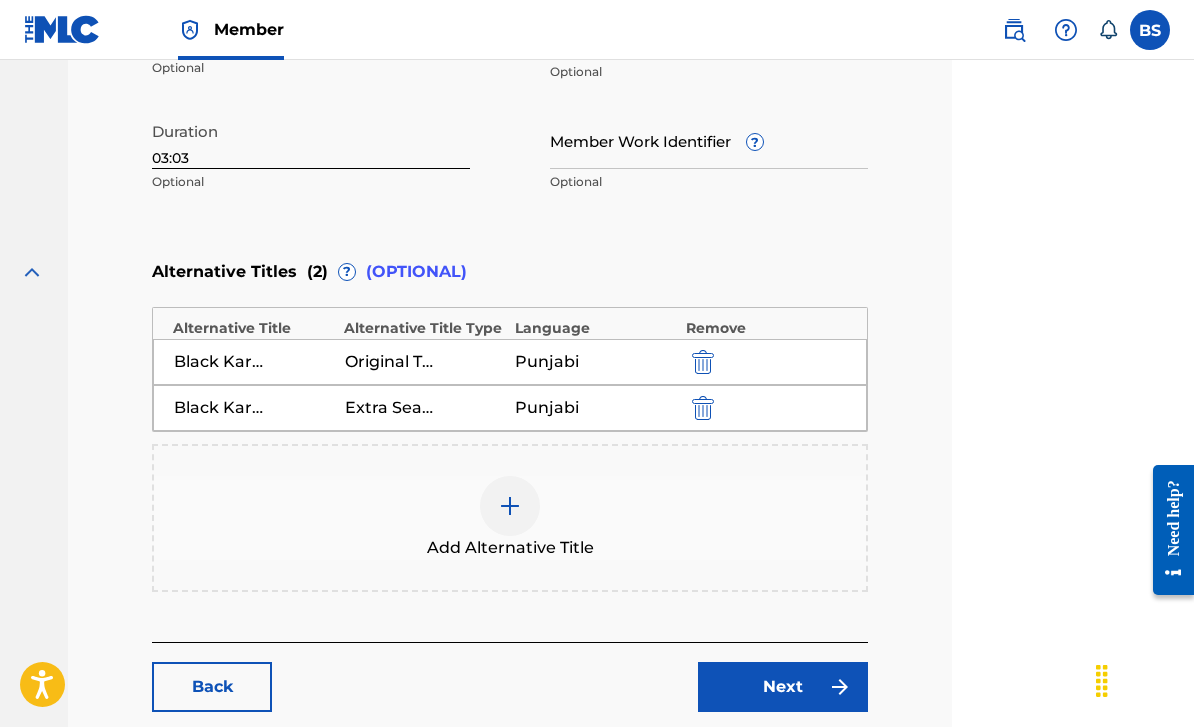 click on "Add Alternative Title" at bounding box center [510, 518] 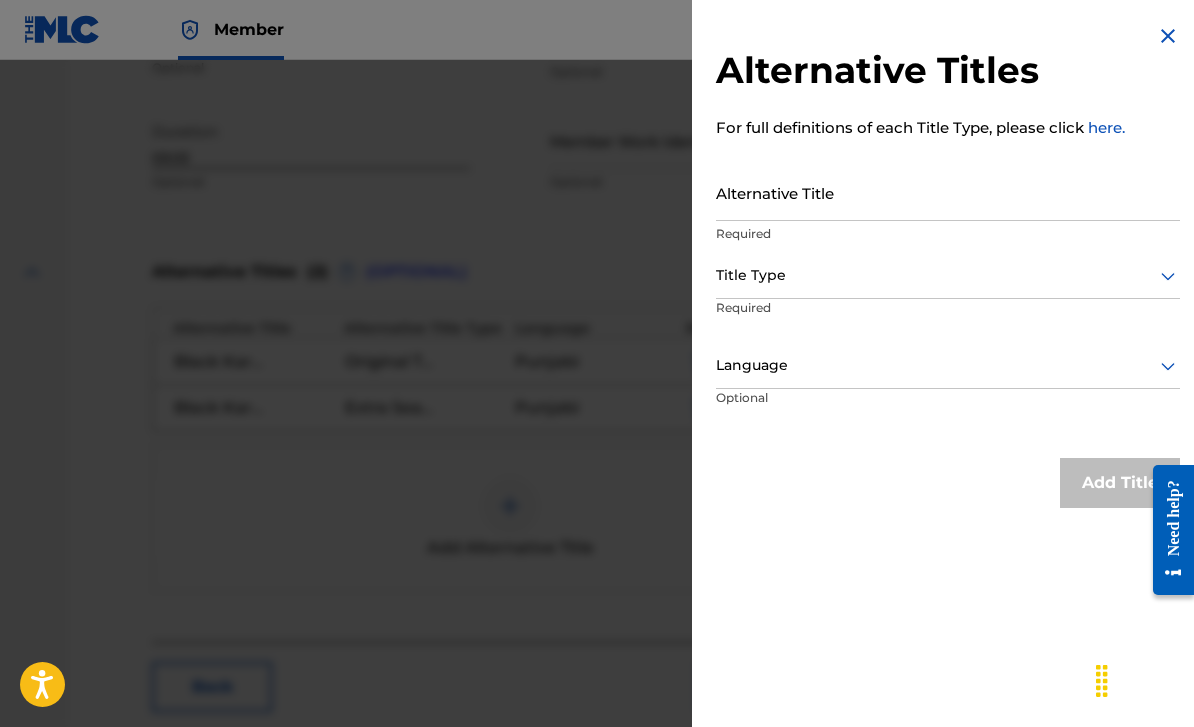 click on "Alternative Title" at bounding box center (948, 192) 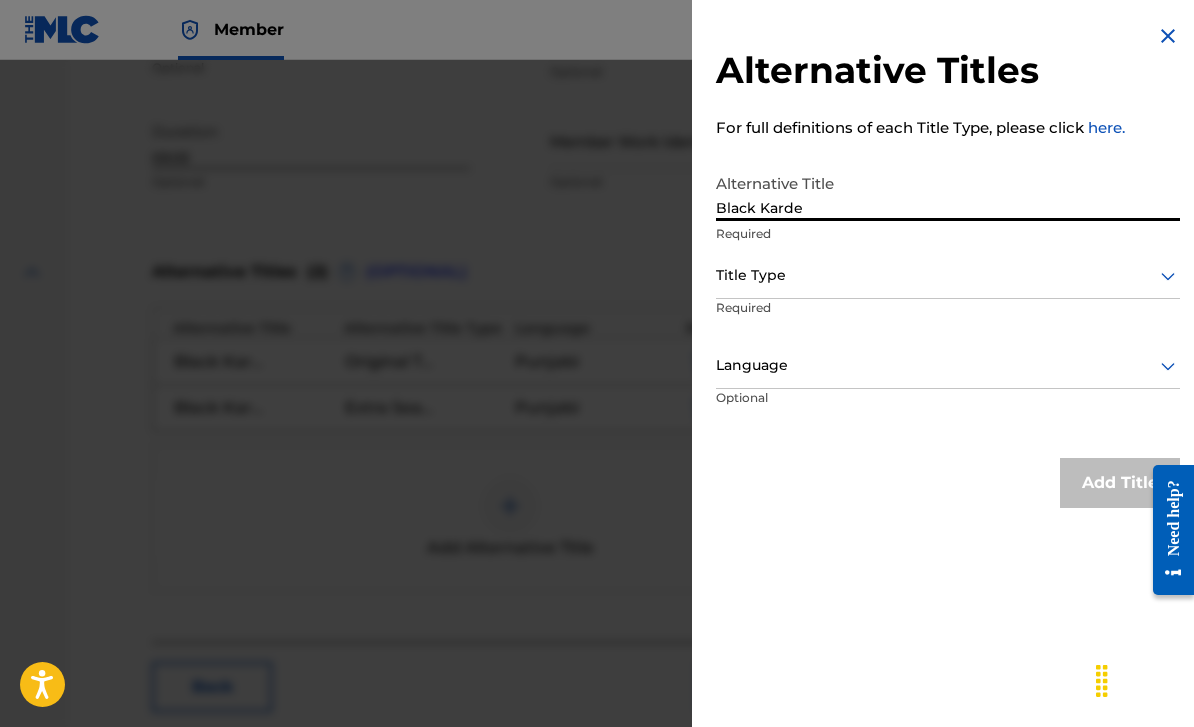 type on "Black Karde" 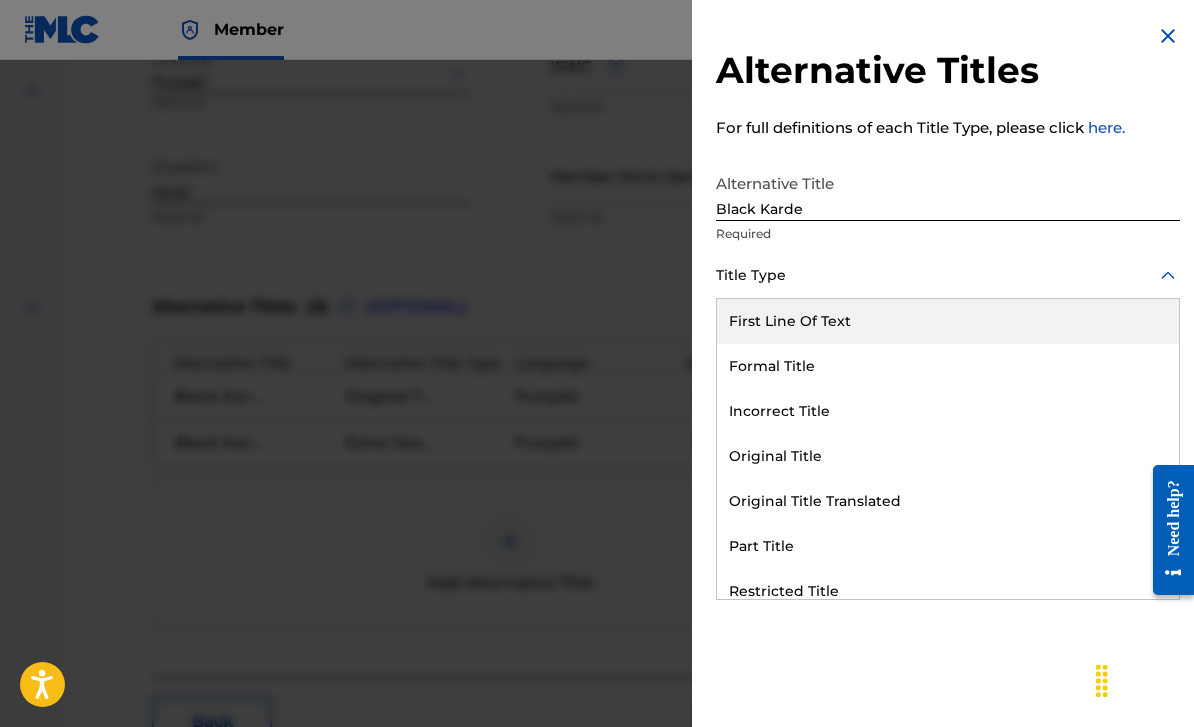 scroll, scrollTop: 590, scrollLeft: 242, axis: both 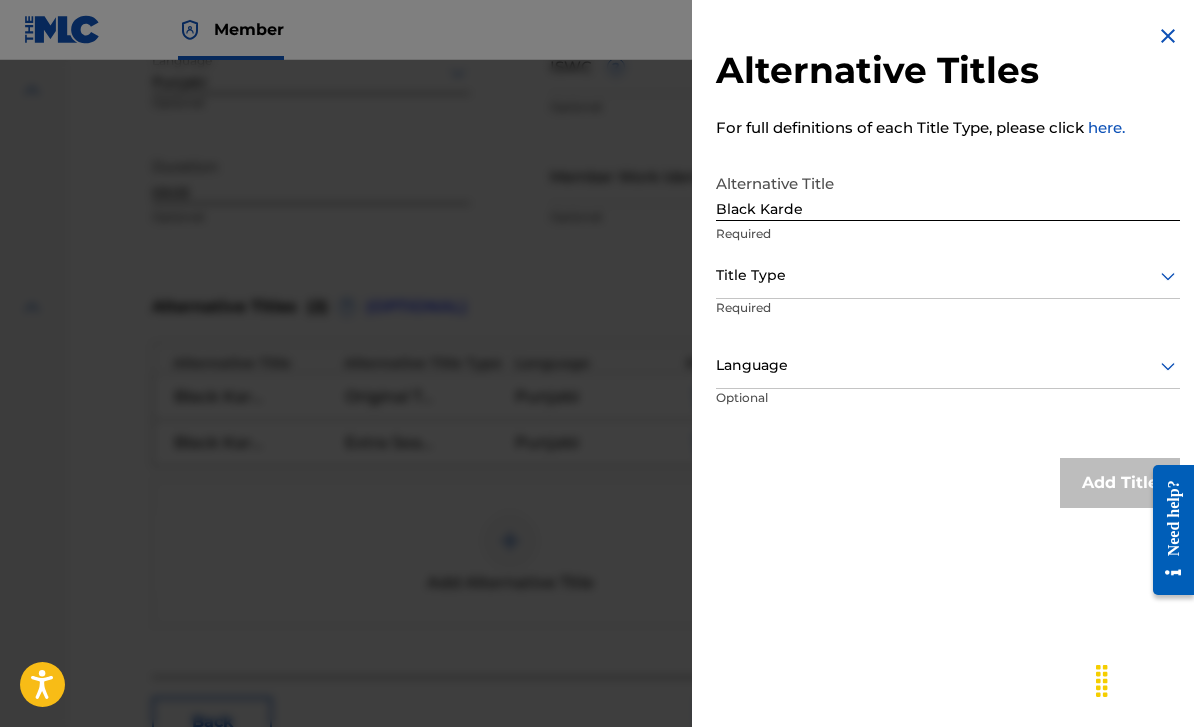 click on "Alternative Titles For full definitions of each Title Type, please click   here. Alternative Title   Black Karde Required Title Type Required Language Optional Add Title" at bounding box center [948, 363] 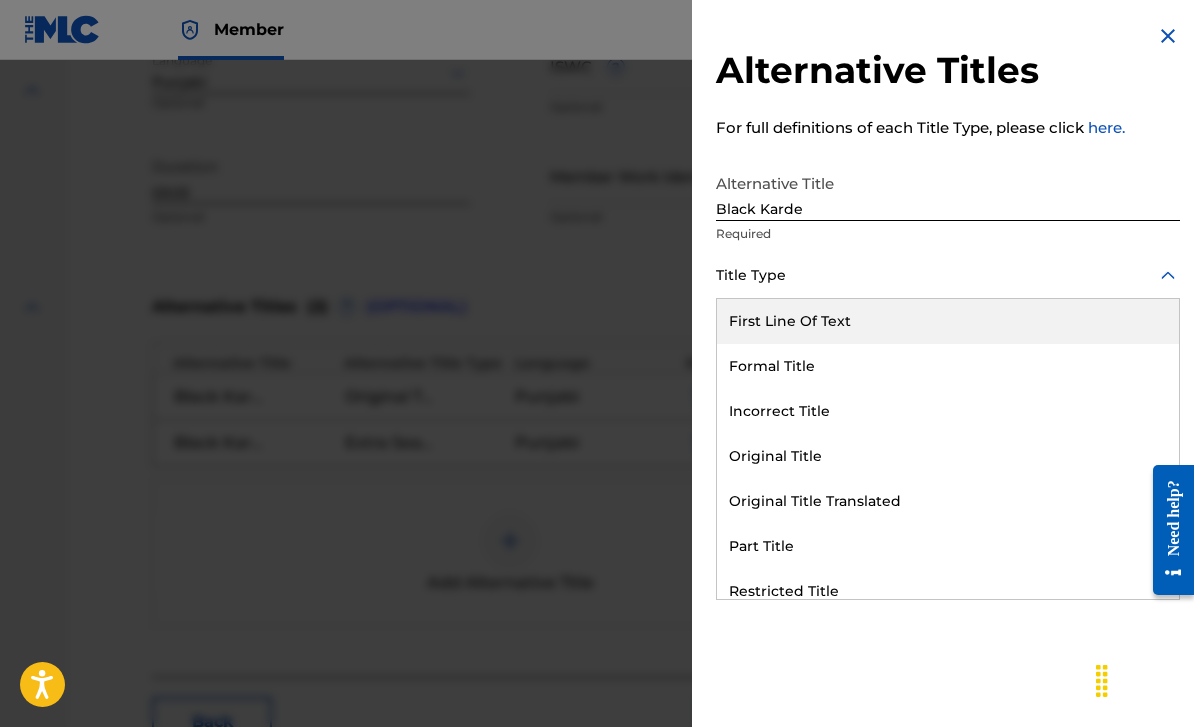 scroll, scrollTop: 590, scrollLeft: 242, axis: both 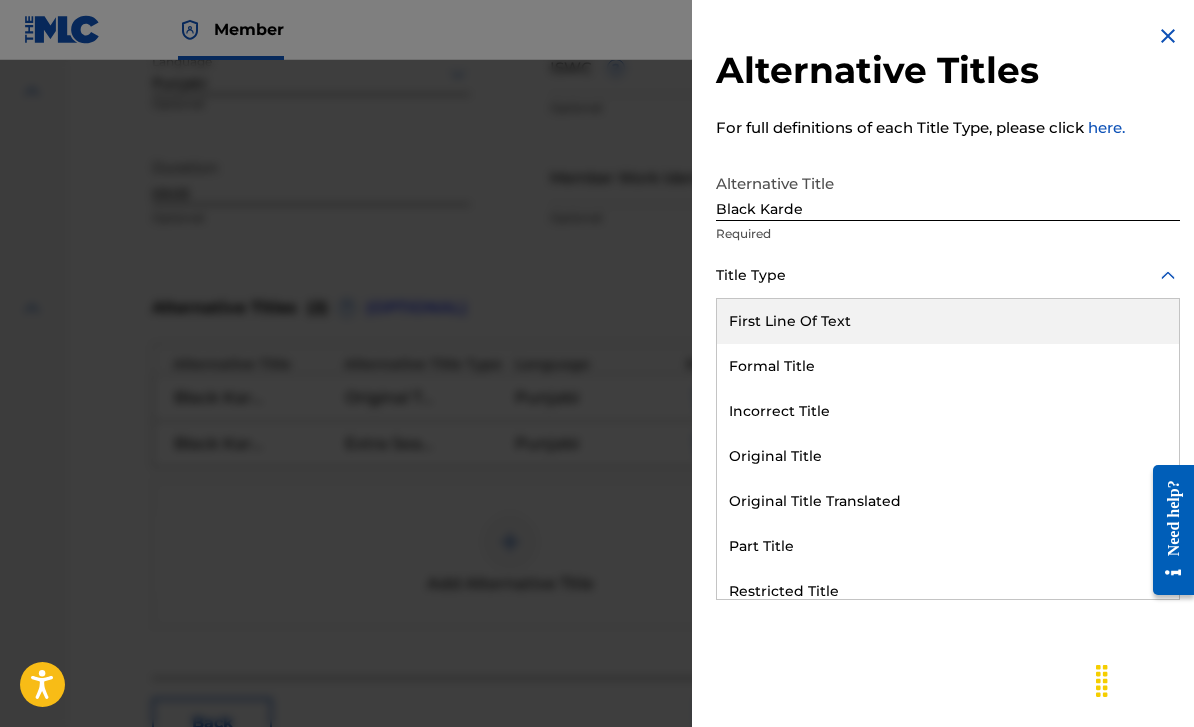 click on "First Line Of Text" at bounding box center [948, 321] 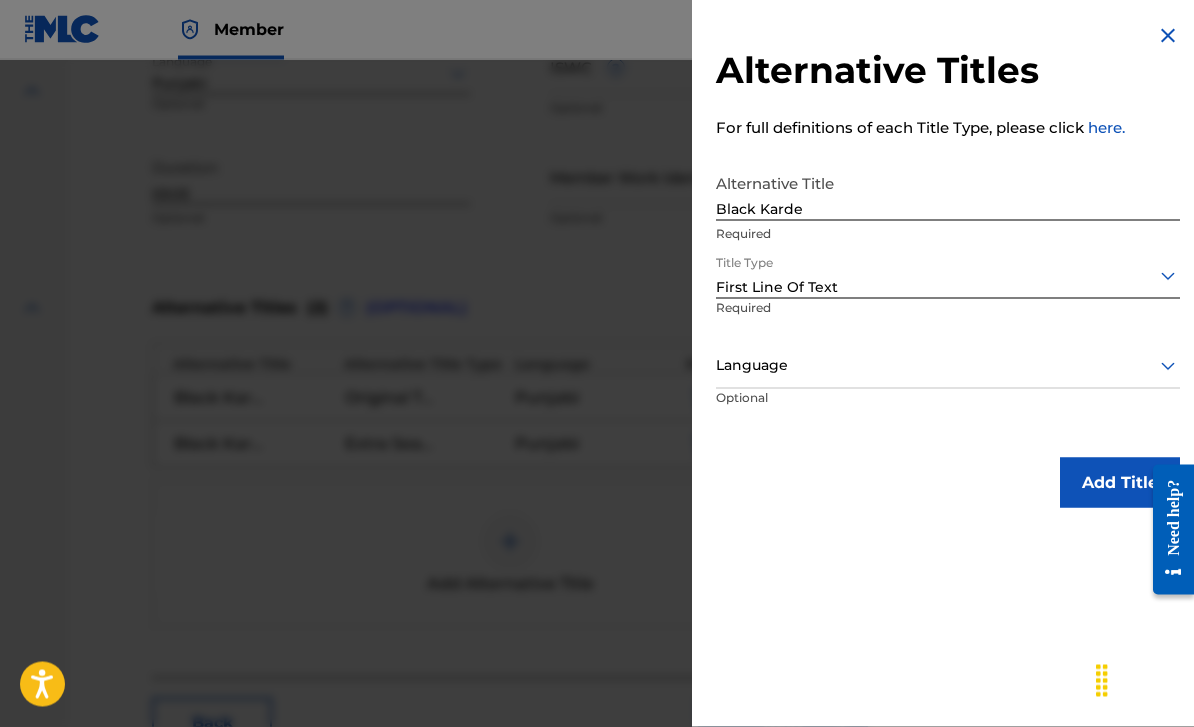 click on "Language Optional" at bounding box center [948, 389] 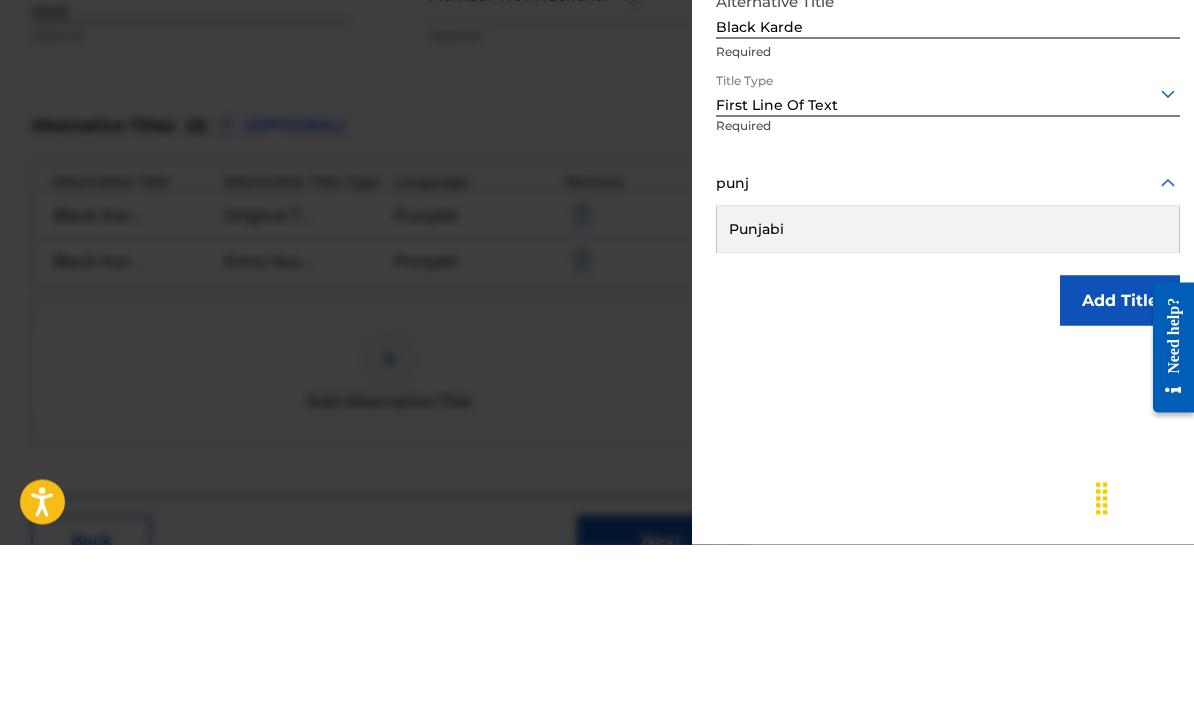 click on "Punjabi" at bounding box center [948, 411] 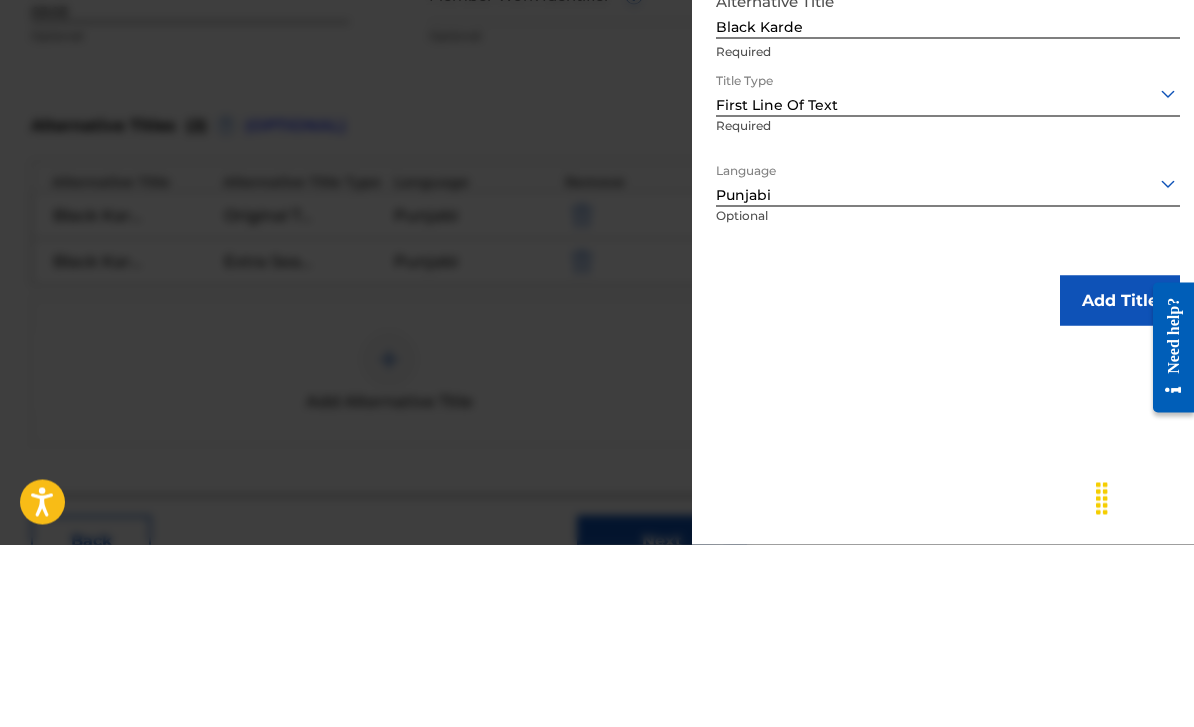 scroll, scrollTop: 672, scrollLeft: 363, axis: both 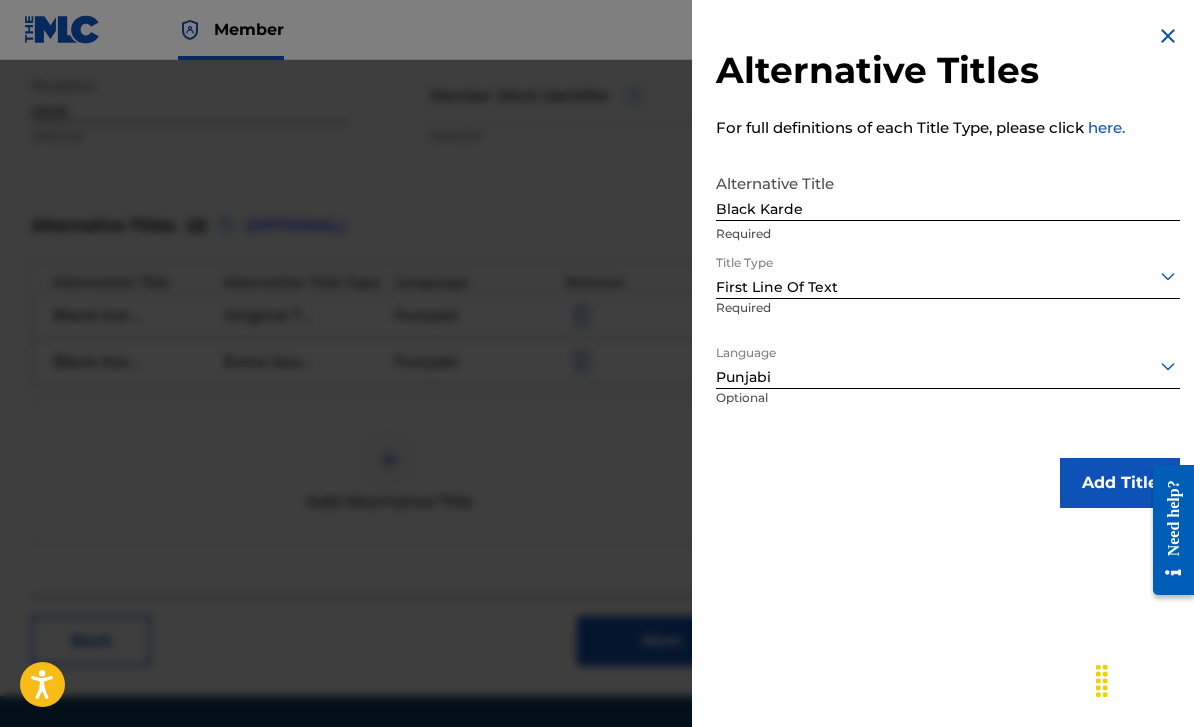 click on "Add Title" at bounding box center (1120, 483) 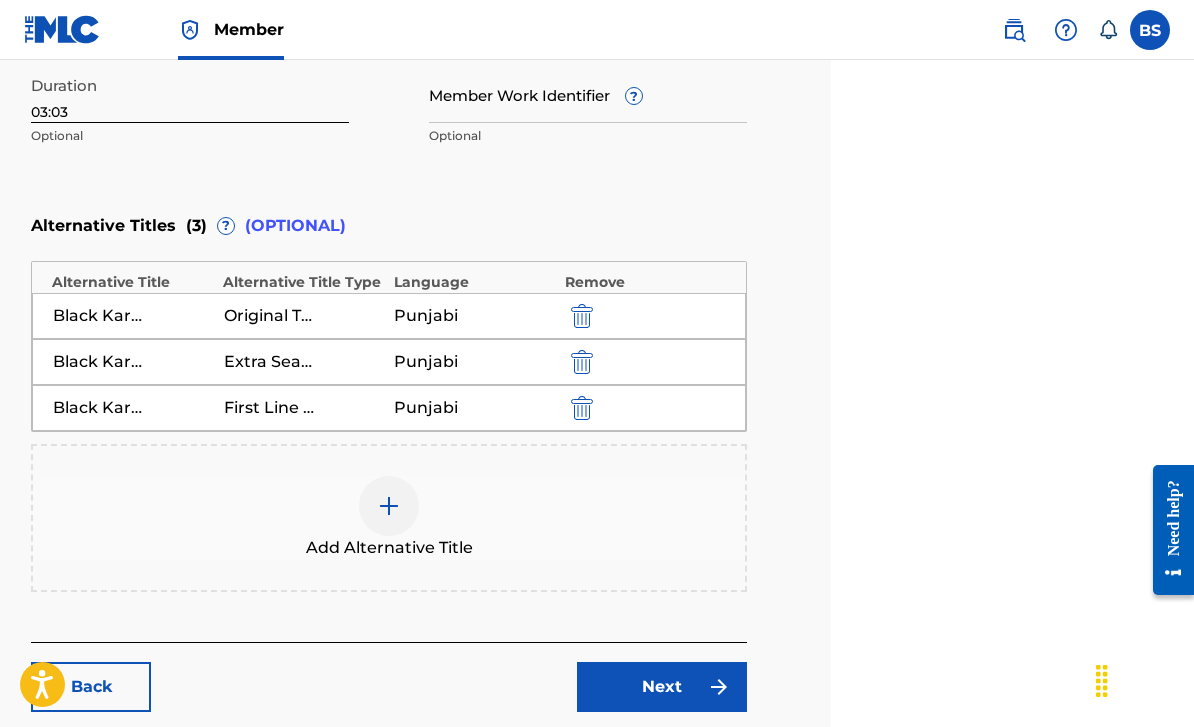 click on "Next" at bounding box center (662, 687) 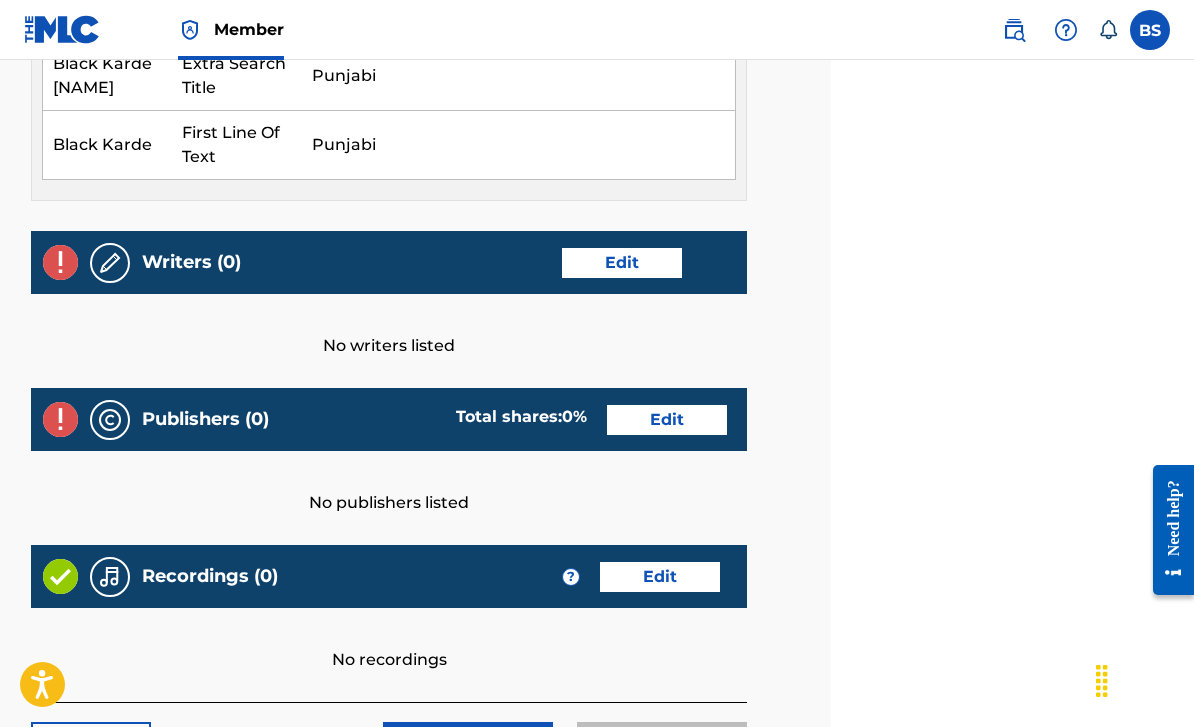 scroll, scrollTop: 0, scrollLeft: 0, axis: both 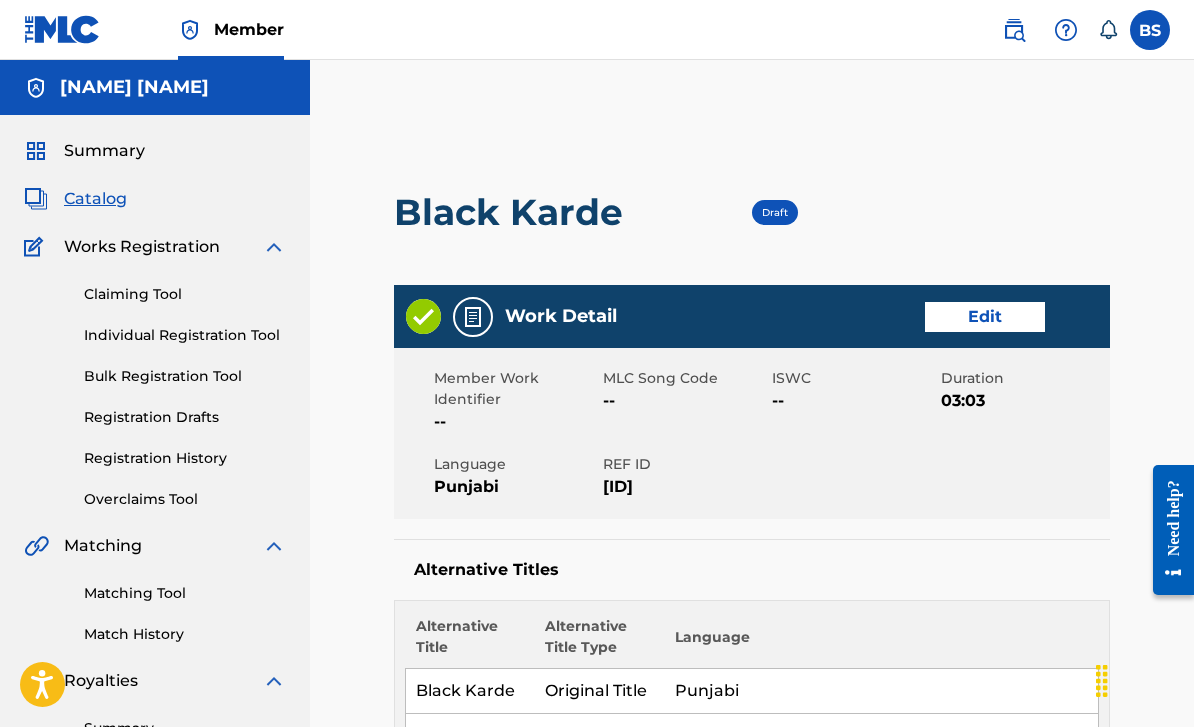 click on "Edit" at bounding box center (985, 317) 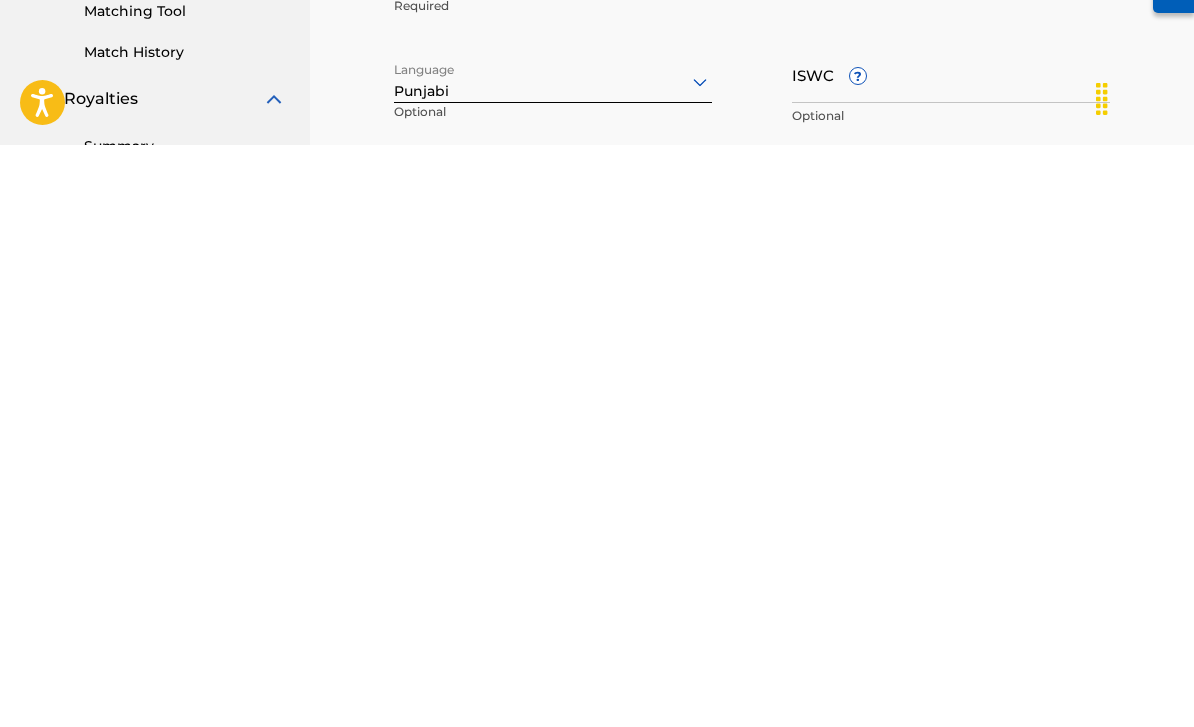 scroll, scrollTop: 718, scrollLeft: 0, axis: vertical 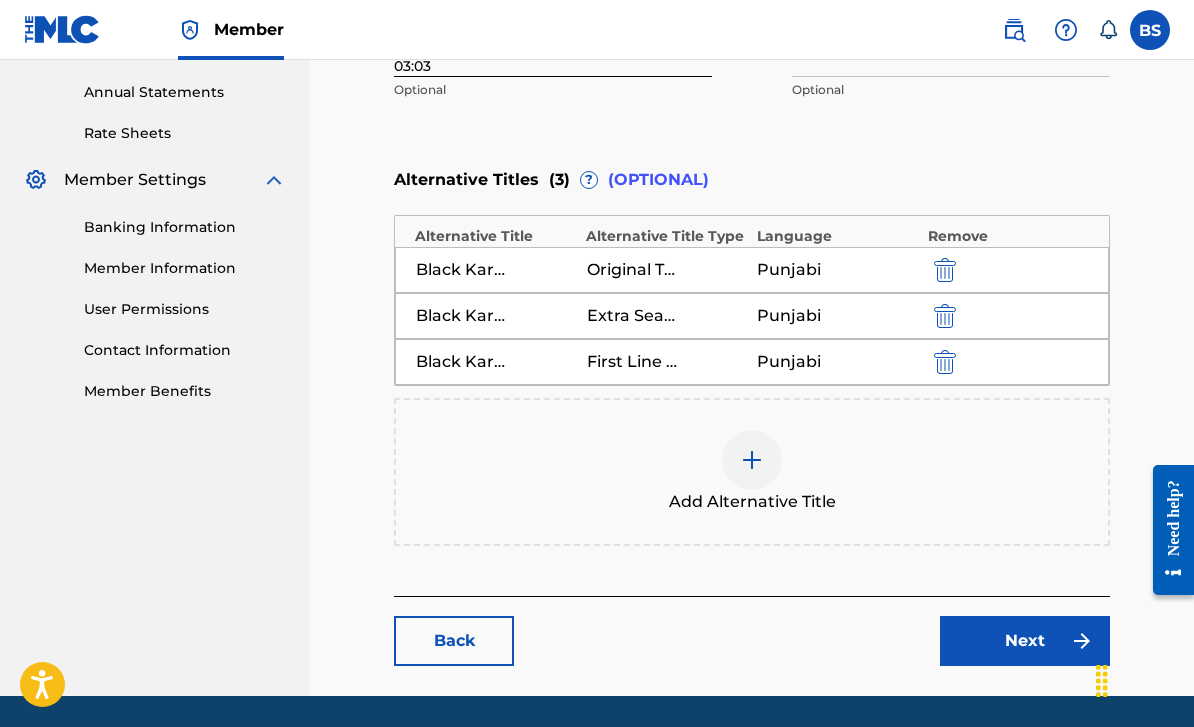 click on "Next" at bounding box center [1025, 641] 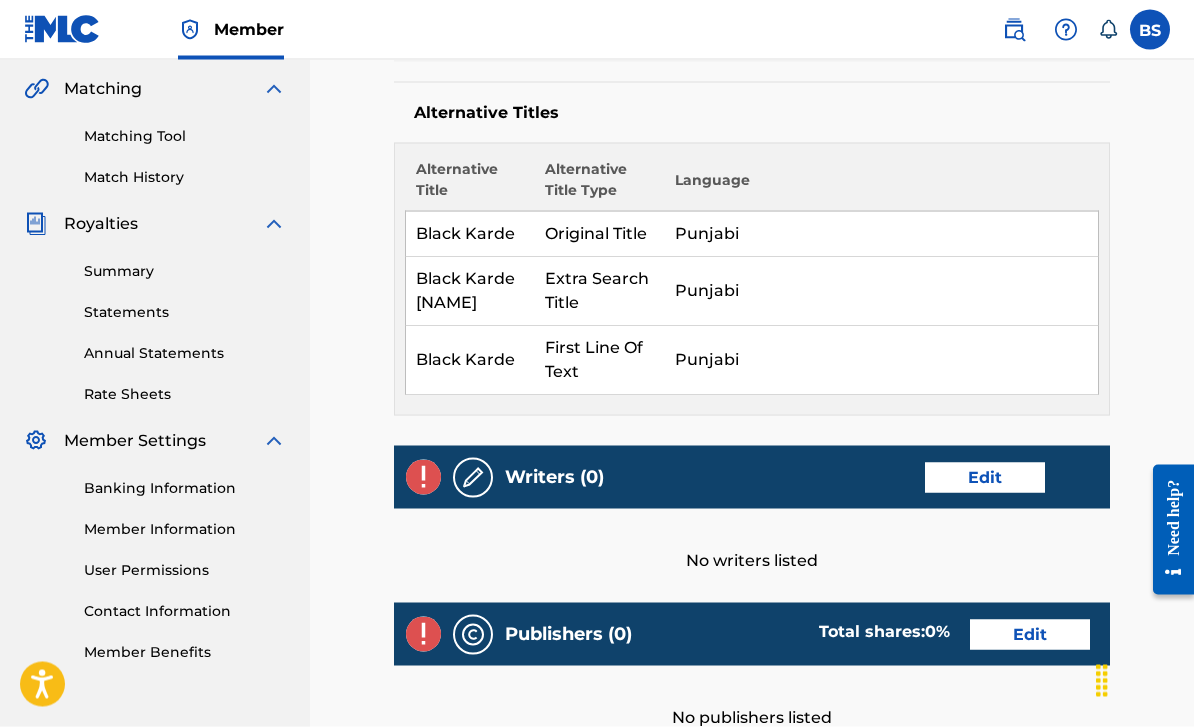 scroll, scrollTop: 459, scrollLeft: 0, axis: vertical 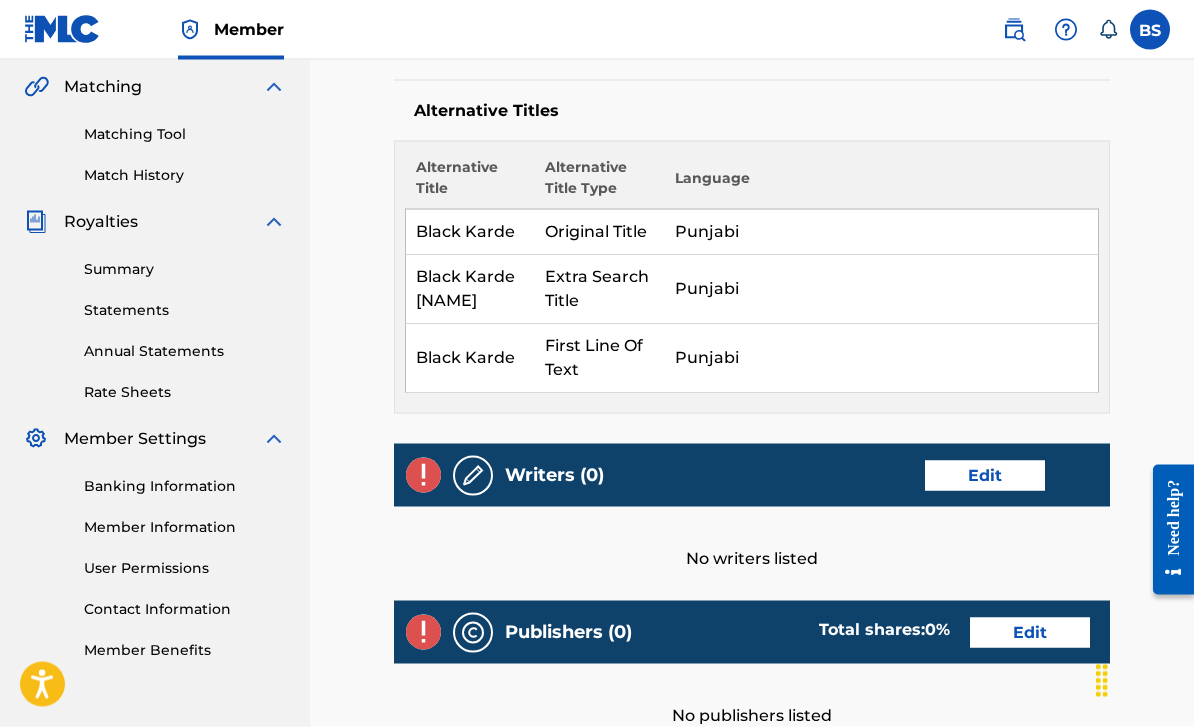 click on "Edit" at bounding box center (985, 476) 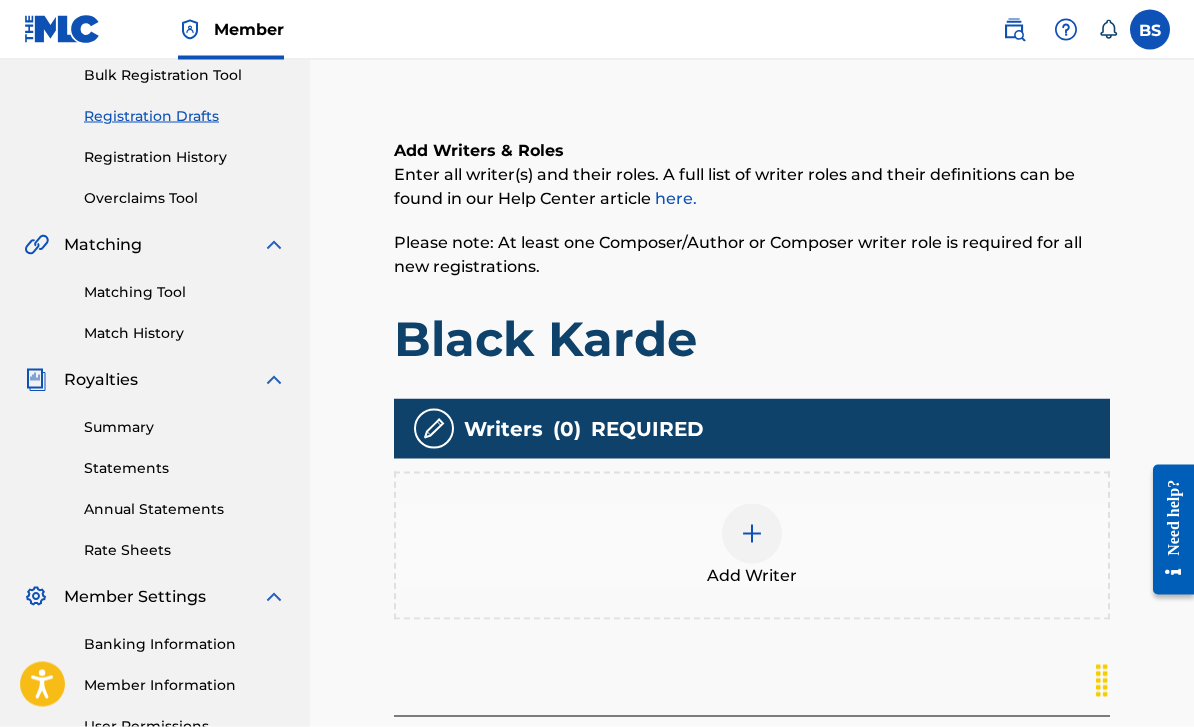 scroll, scrollTop: 301, scrollLeft: 0, axis: vertical 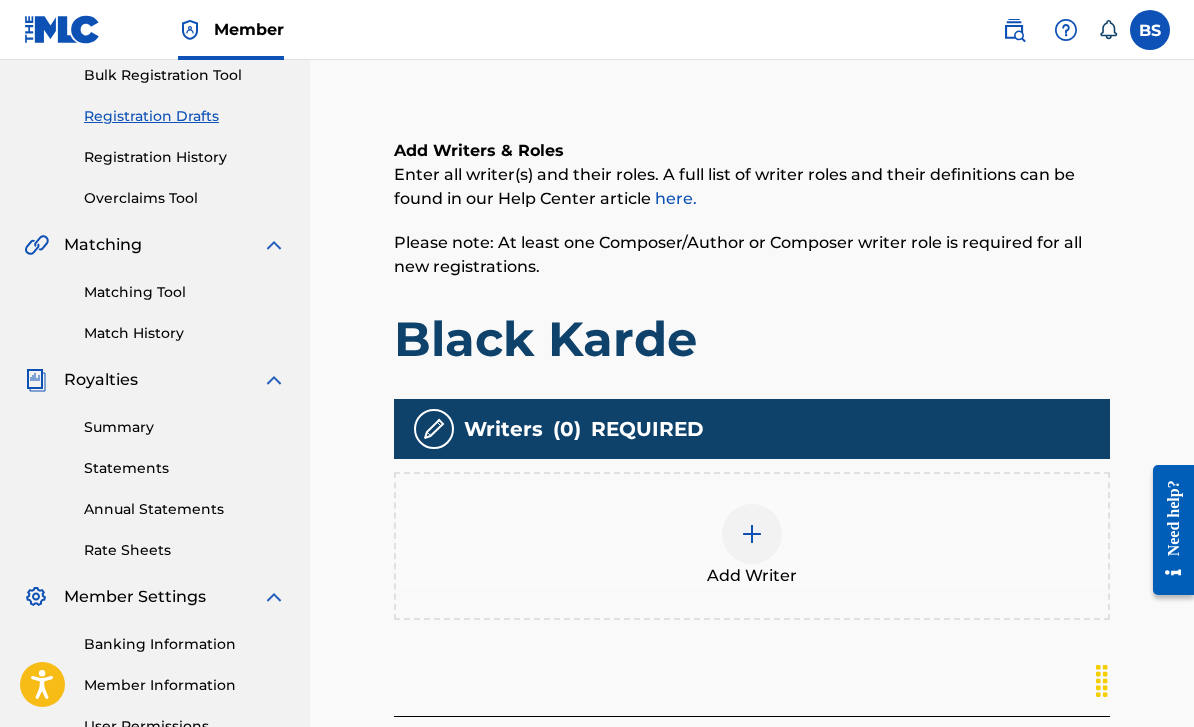 click on "Add Writer" at bounding box center (752, 576) 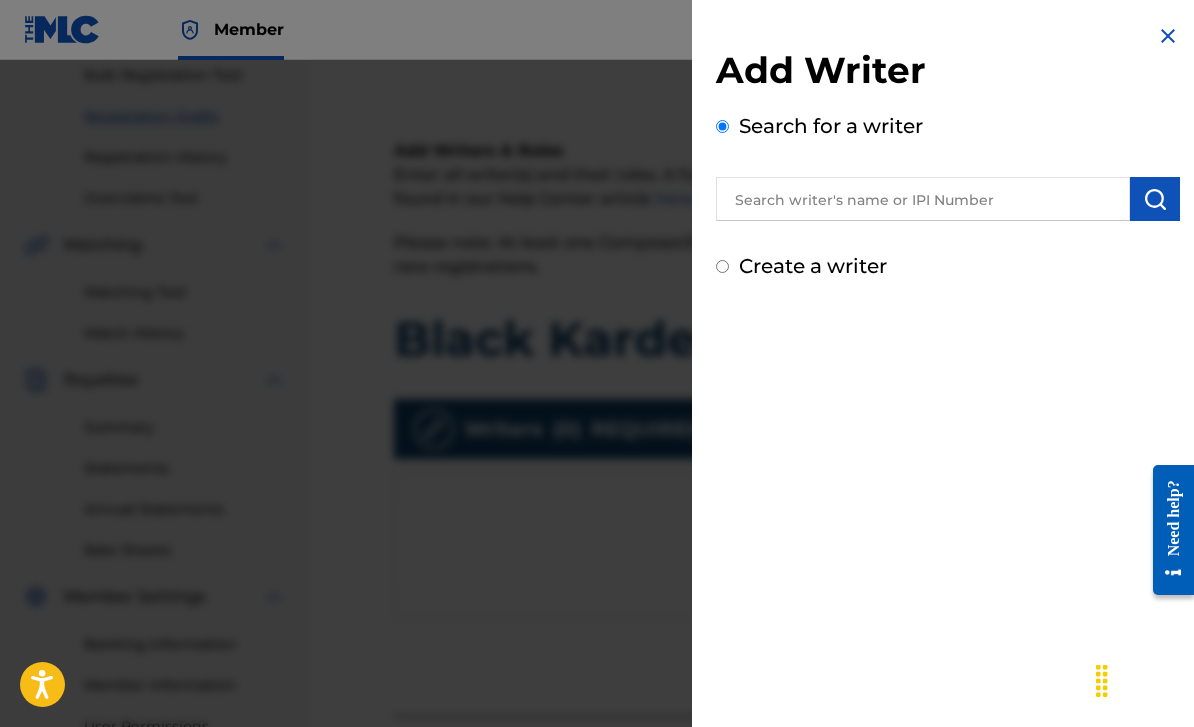 click at bounding box center (923, 199) 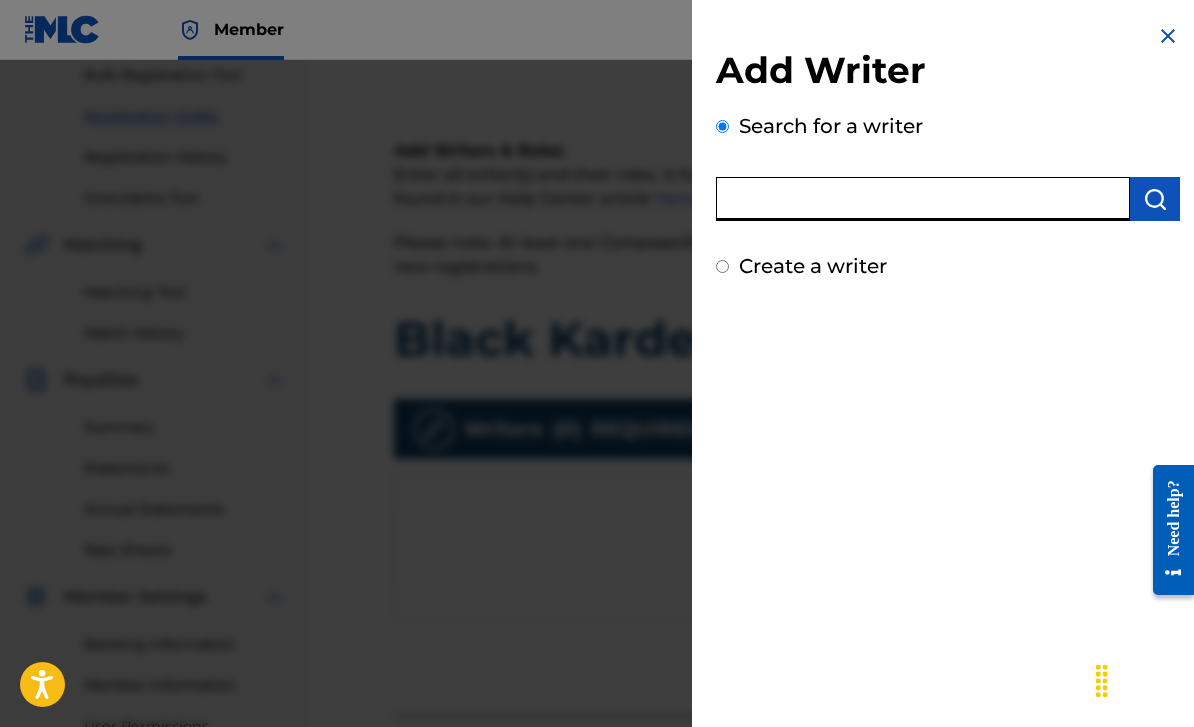 click on "Add Writer Search for a writer Create a writer" at bounding box center [948, 363] 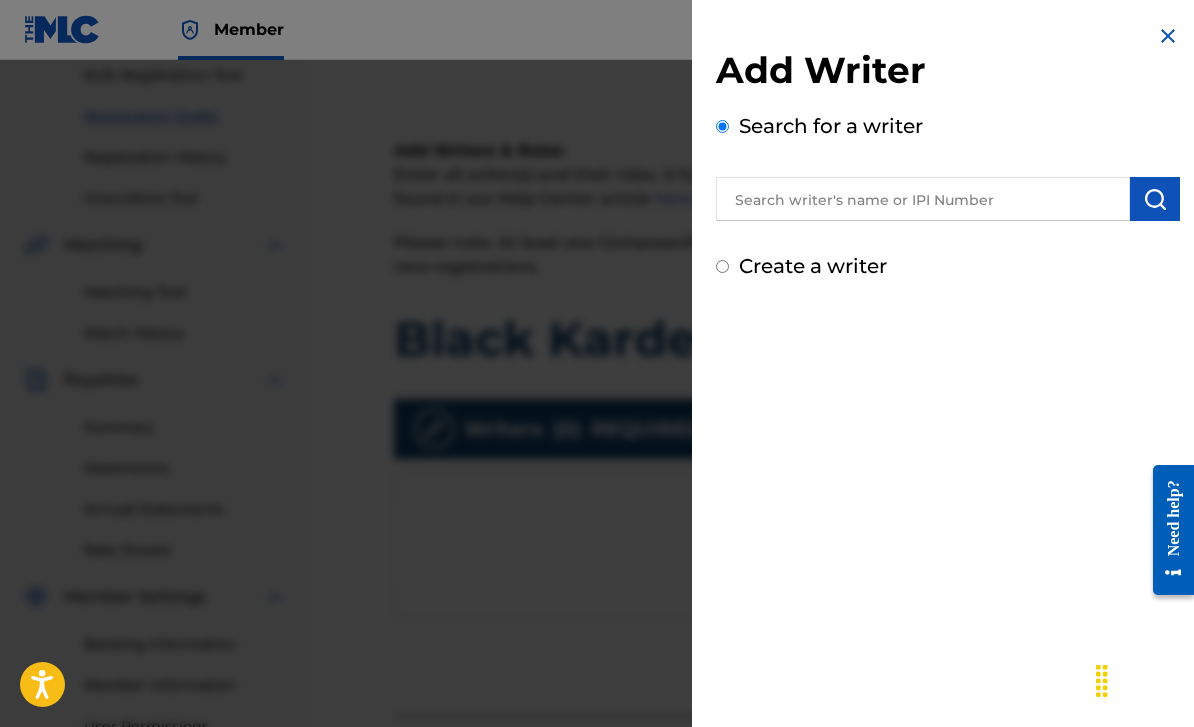 click on "Create a writer" at bounding box center (948, 266) 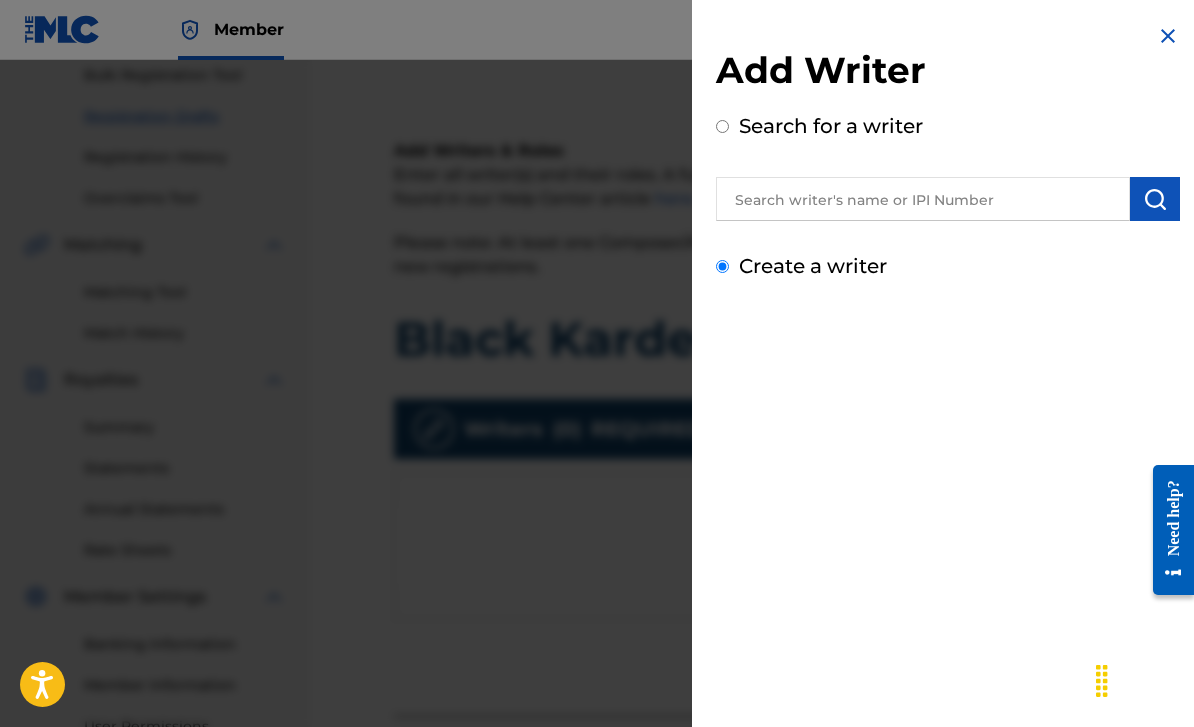 click on "Create a writer" at bounding box center [722, 266] 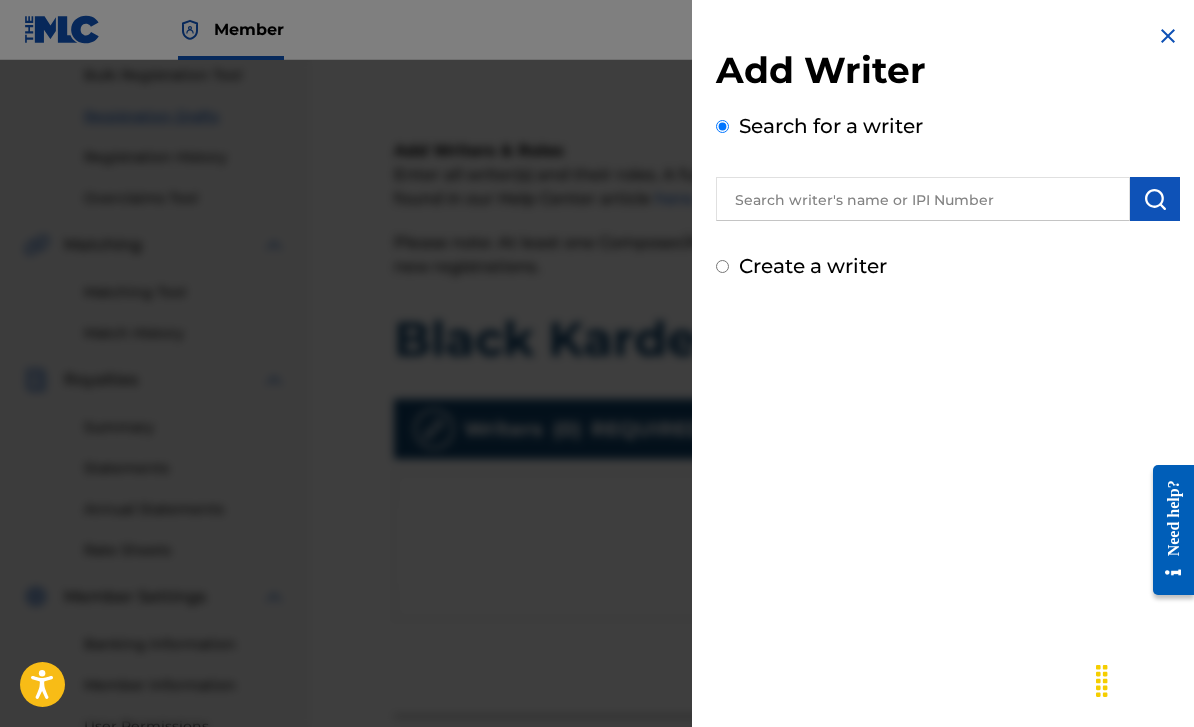 radio on "false" 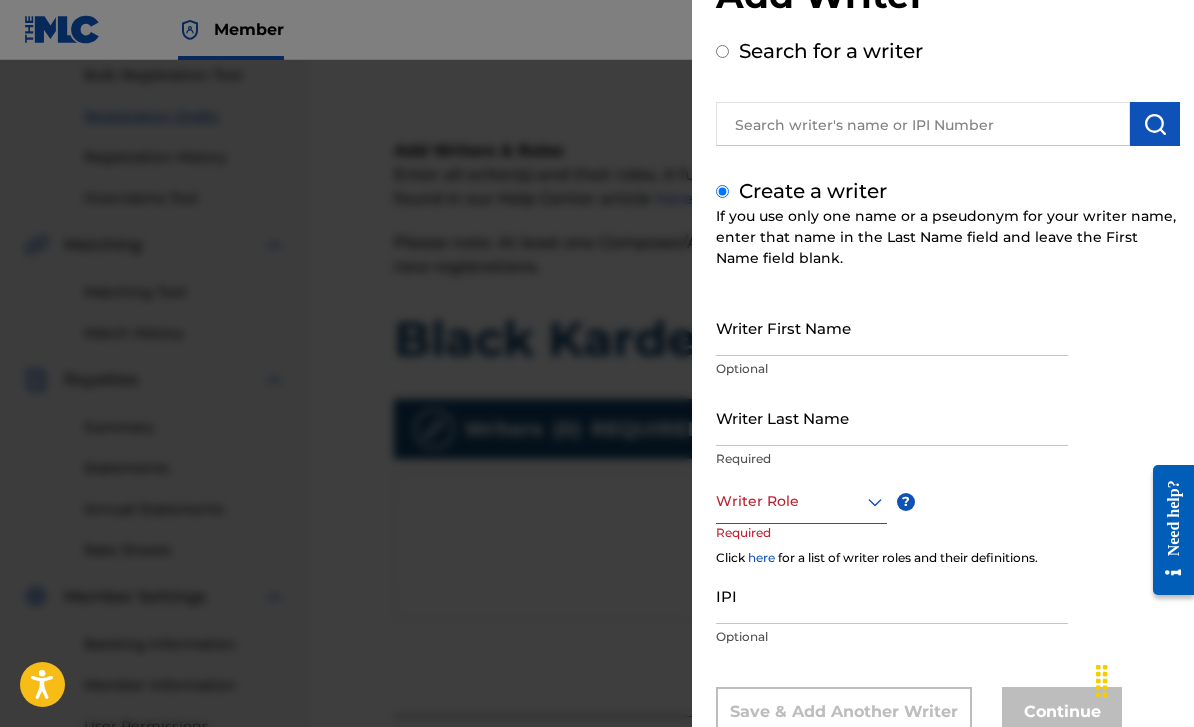 scroll, scrollTop: 74, scrollLeft: 0, axis: vertical 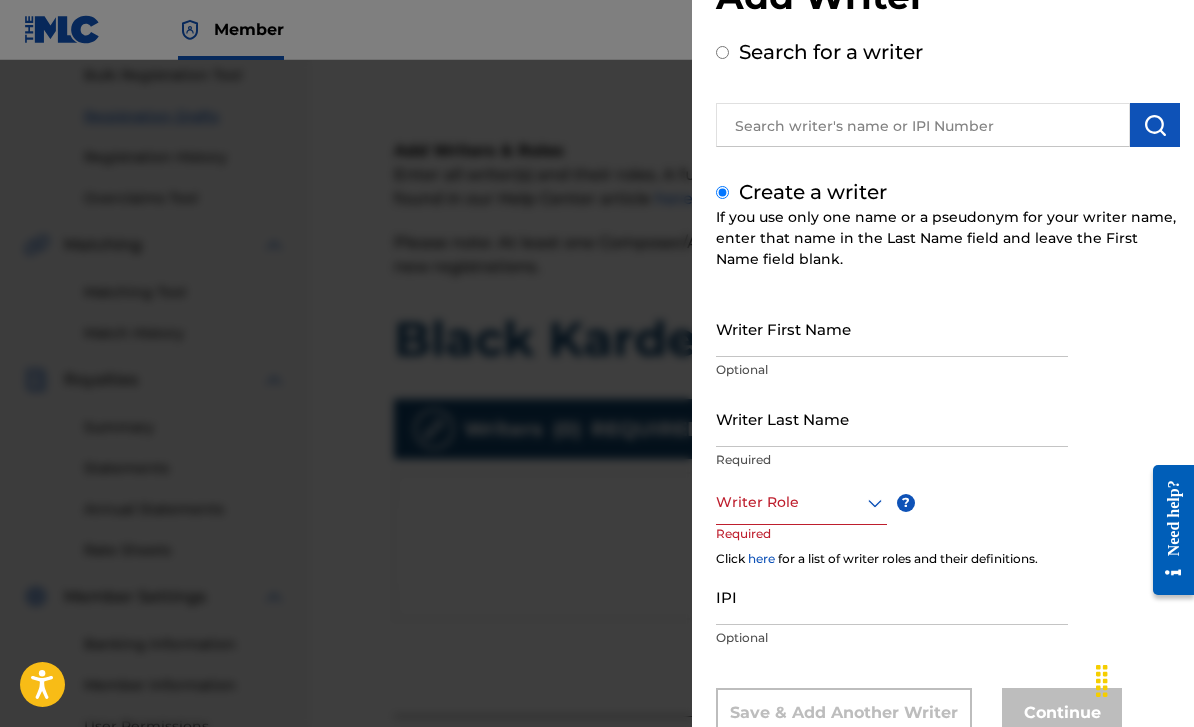 click on "IPI" at bounding box center [892, 596] 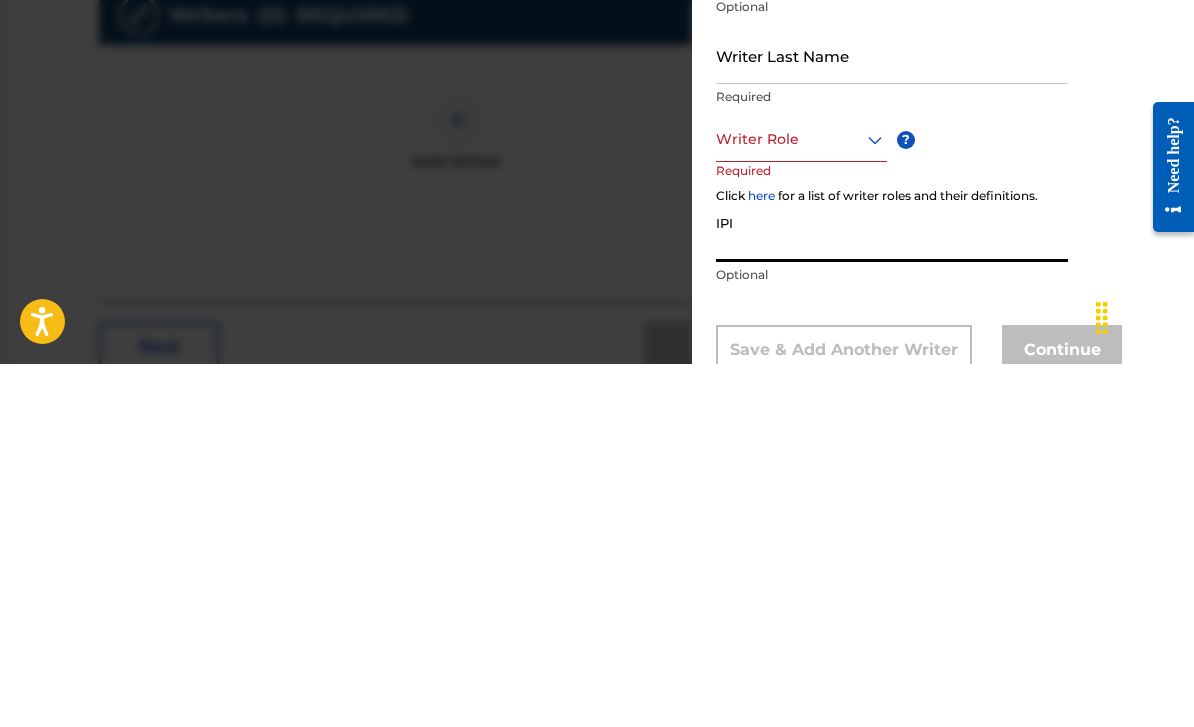 scroll, scrollTop: 448, scrollLeft: 295, axis: both 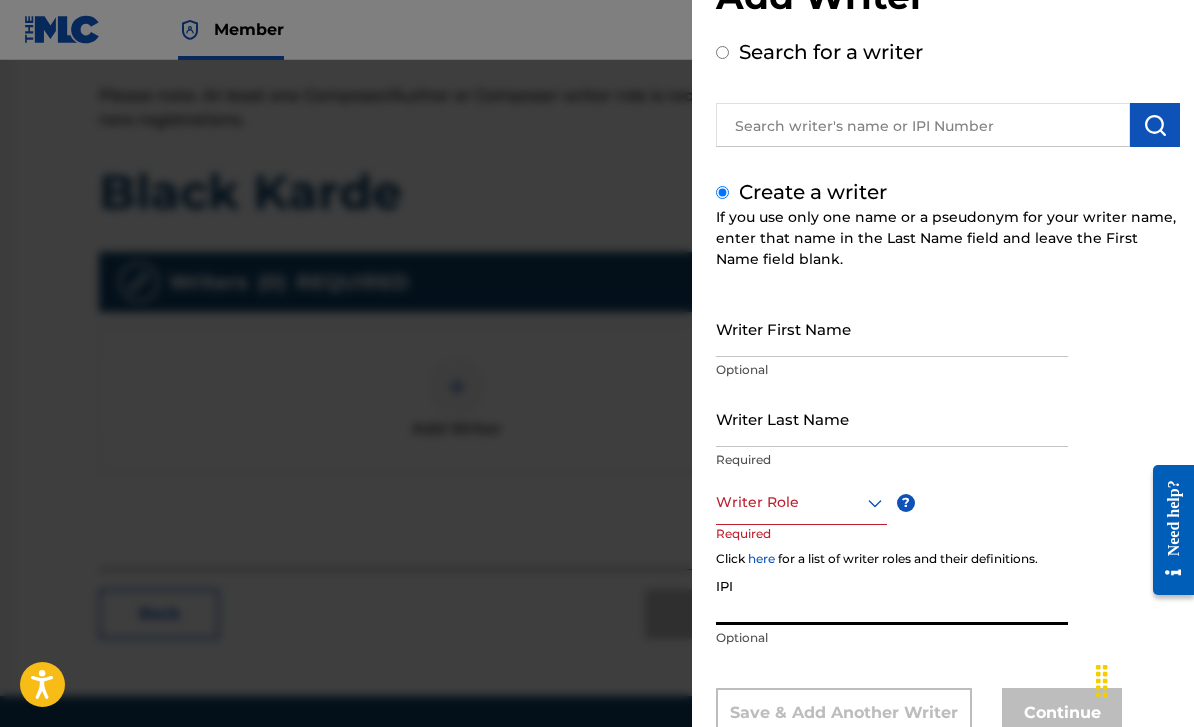 click at bounding box center [923, 125] 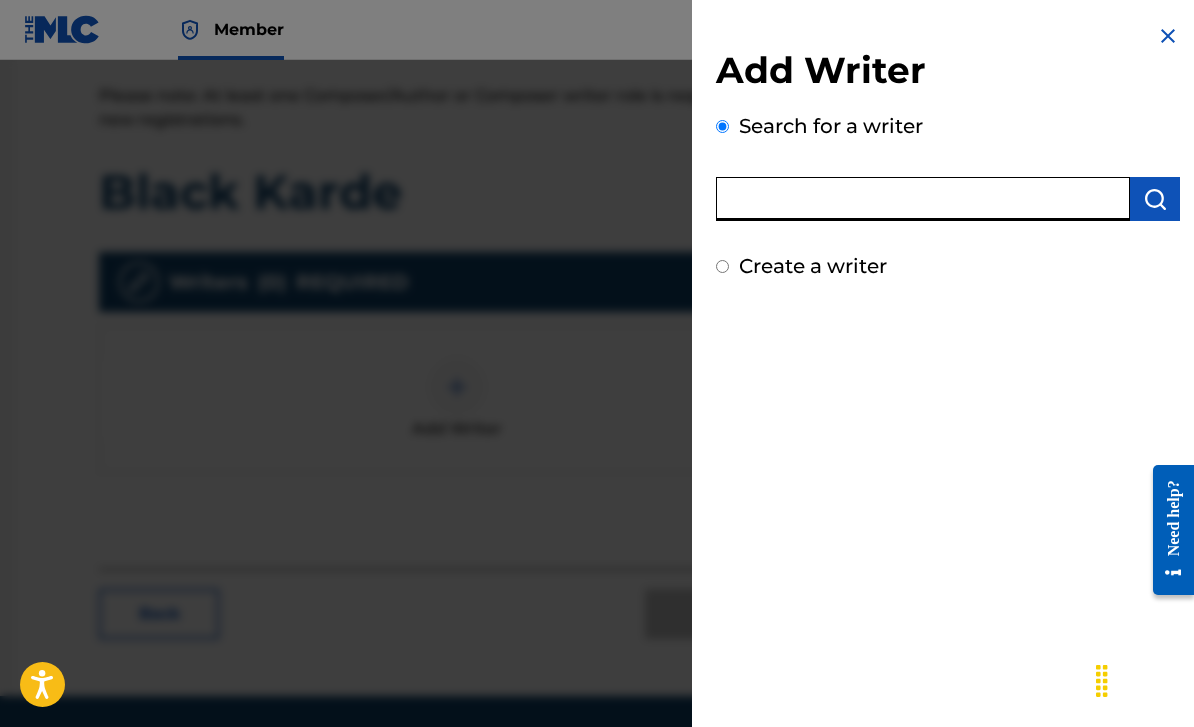 scroll, scrollTop: 0, scrollLeft: 0, axis: both 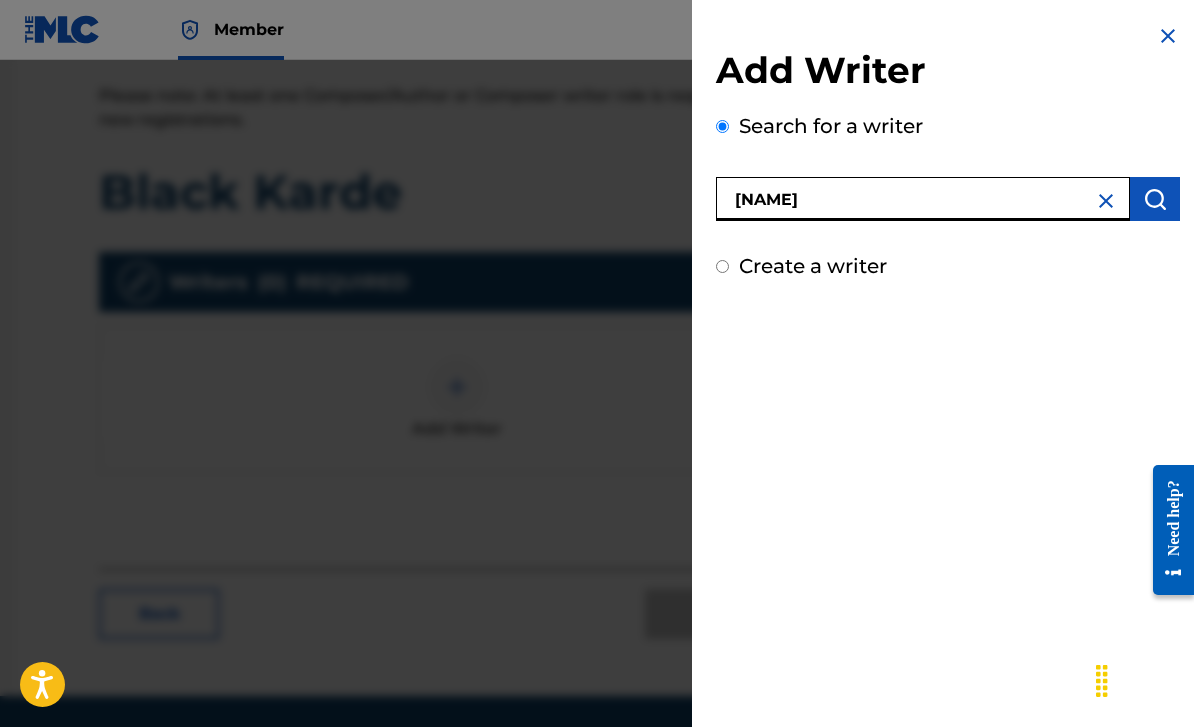 type on "[NAME]" 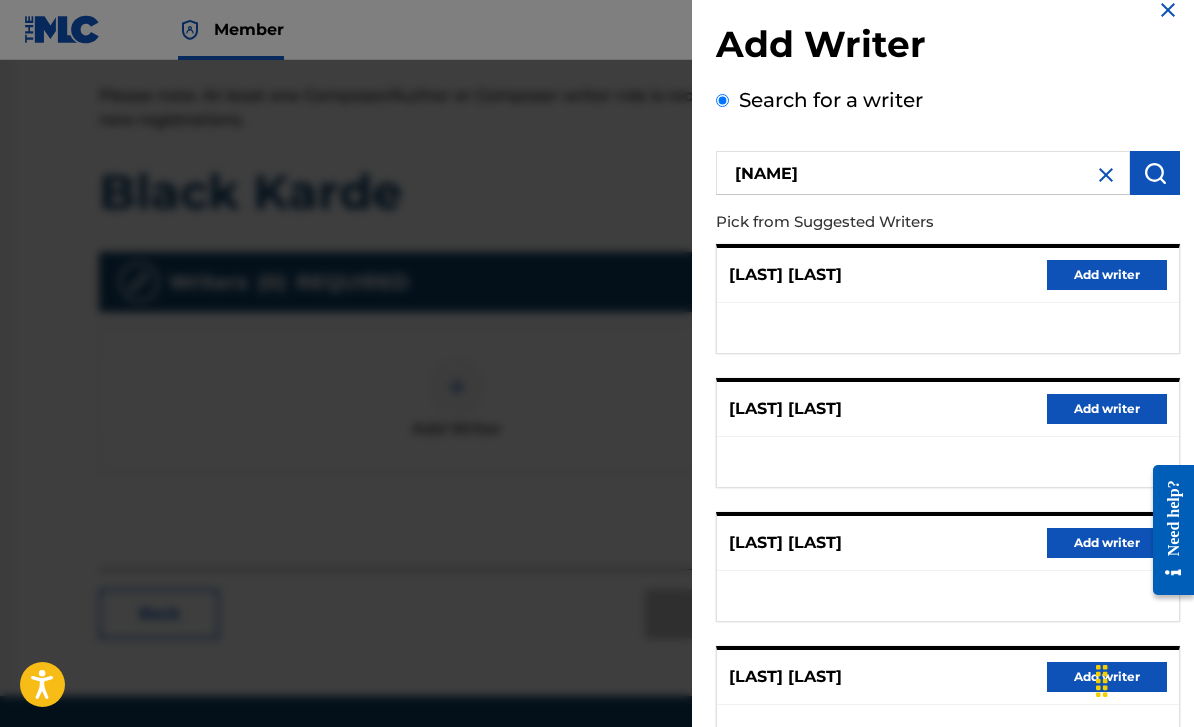 scroll, scrollTop: 28, scrollLeft: 0, axis: vertical 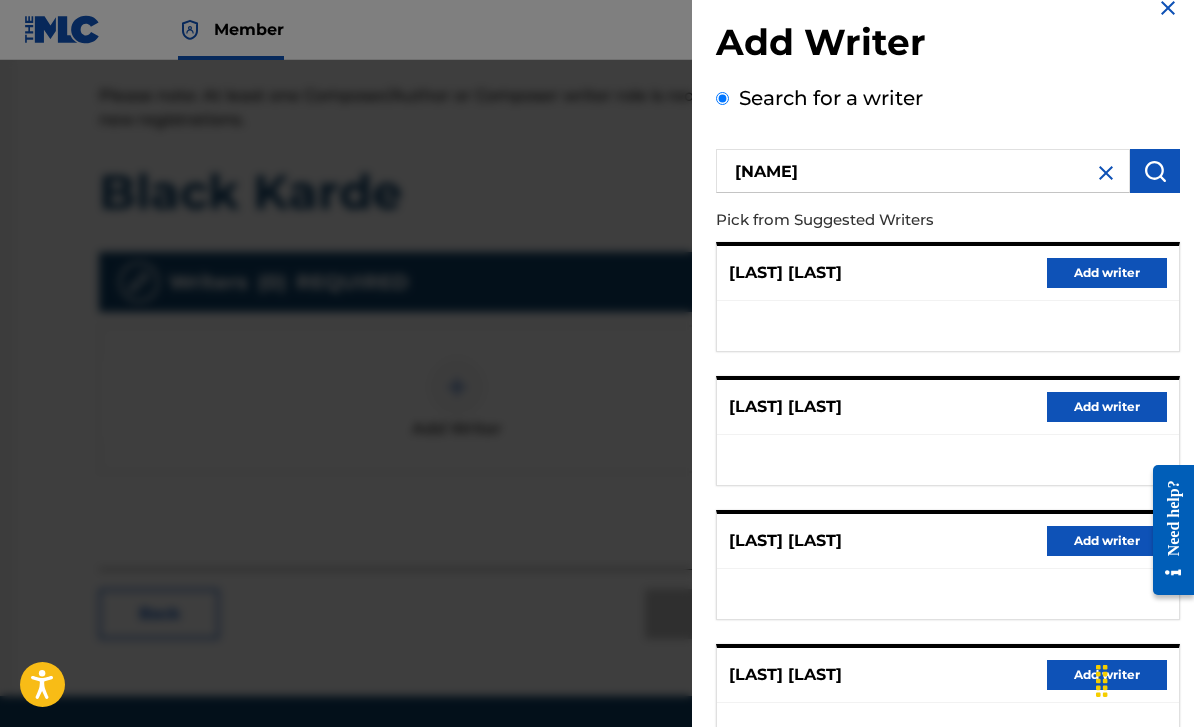 click on "[LAST] [LAST] Add writer" at bounding box center [948, 407] 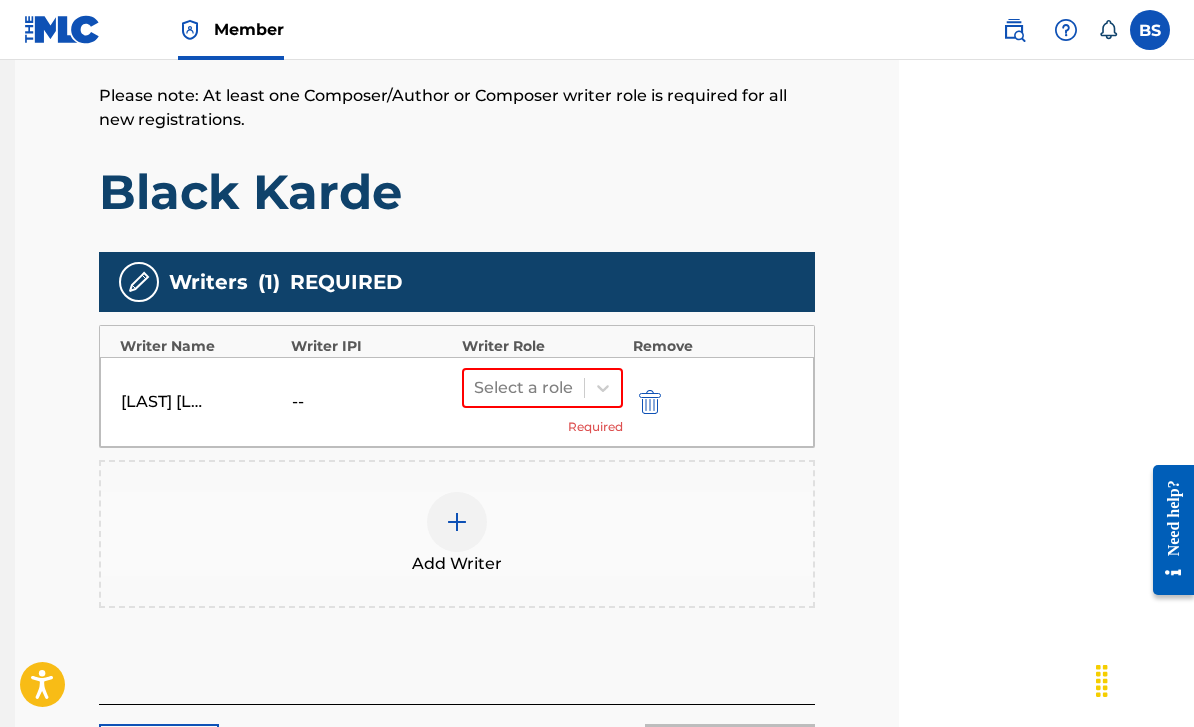 click on "[LAST] [LAST]" at bounding box center [166, 402] 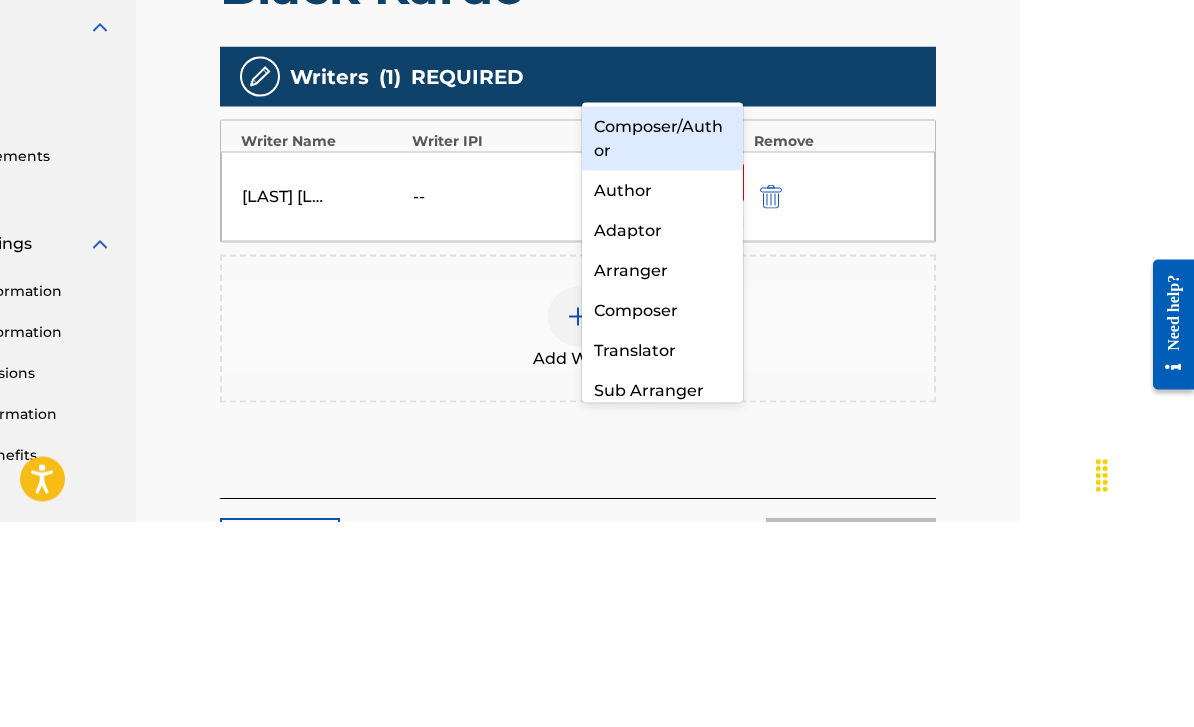 scroll, scrollTop: 556, scrollLeft: 175, axis: both 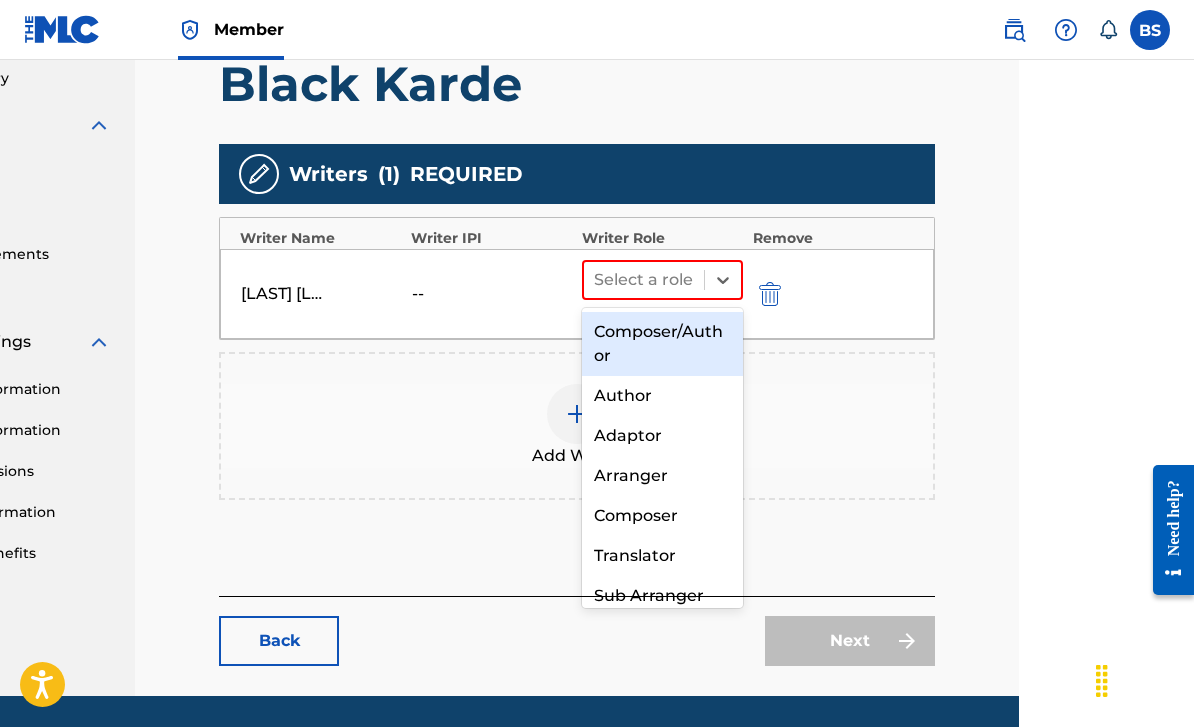 click on "Composer/Author" at bounding box center (662, 344) 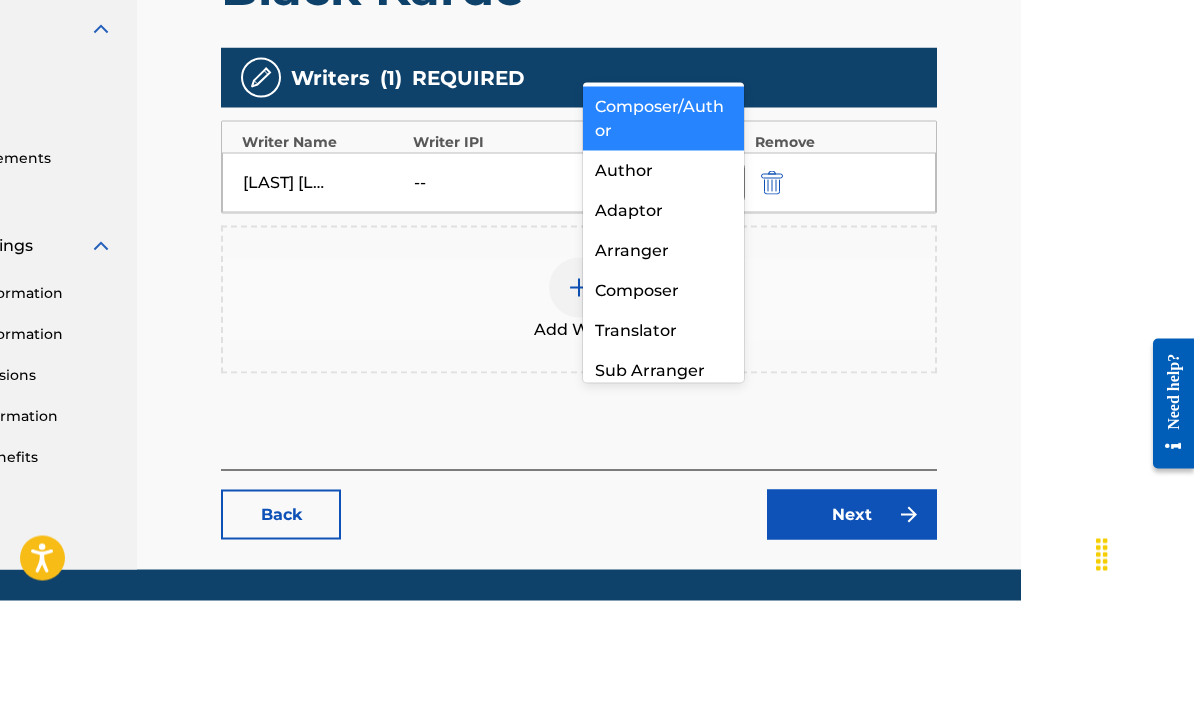 scroll, scrollTop: 526, scrollLeft: 174, axis: both 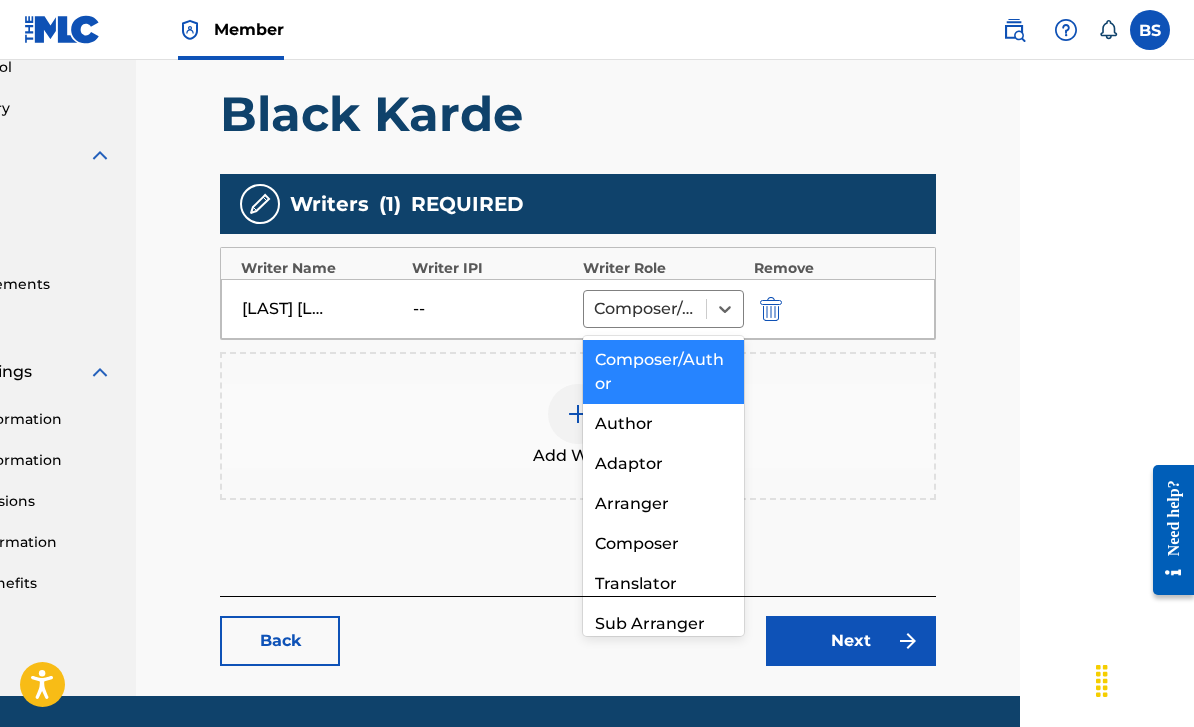 click on "Add Writer" at bounding box center [578, 426] 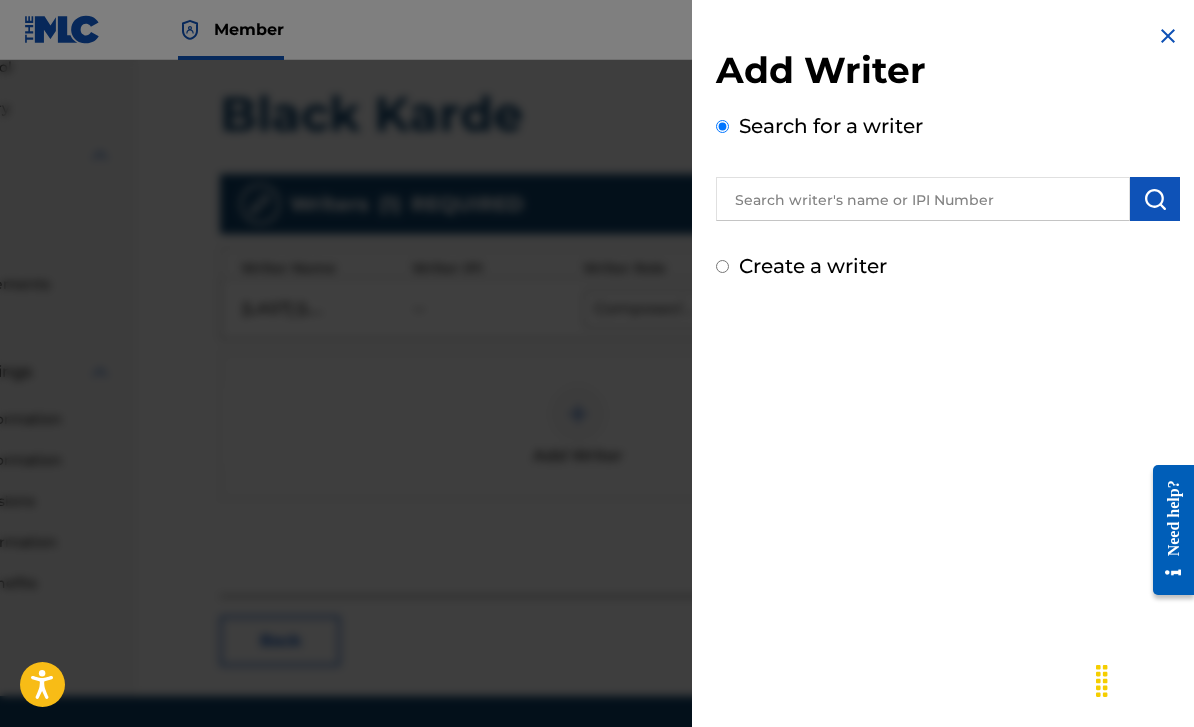 click at bounding box center [1168, 36] 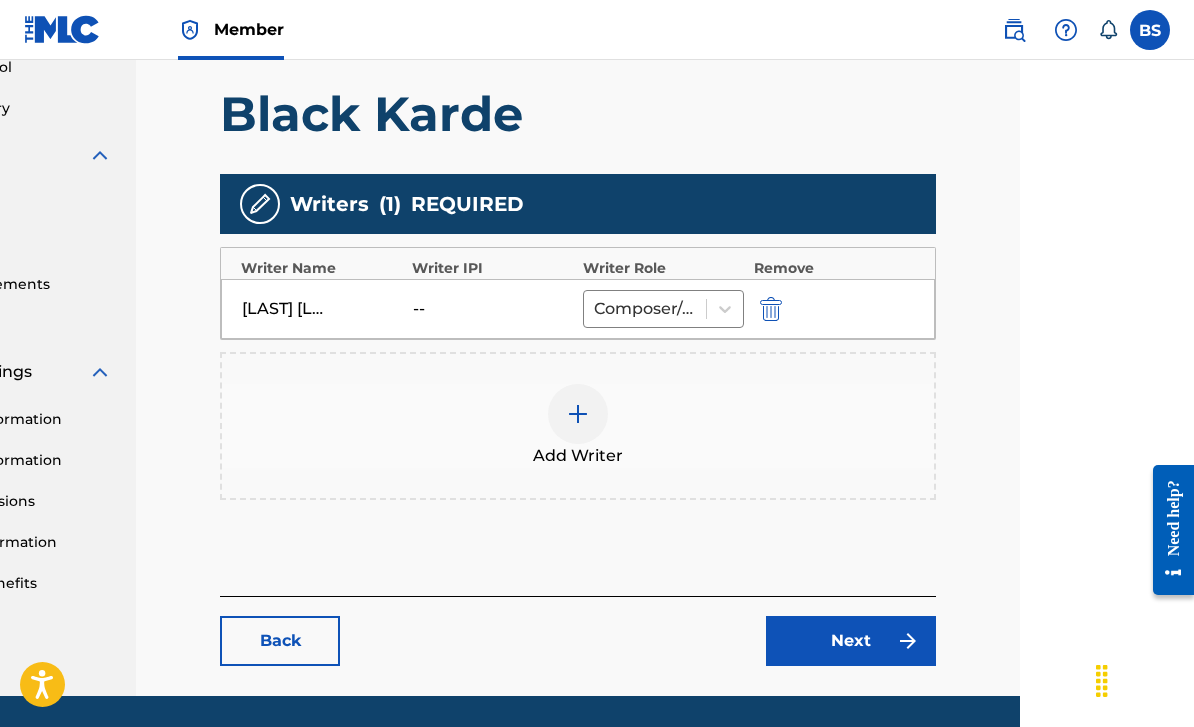 click at bounding box center [578, 414] 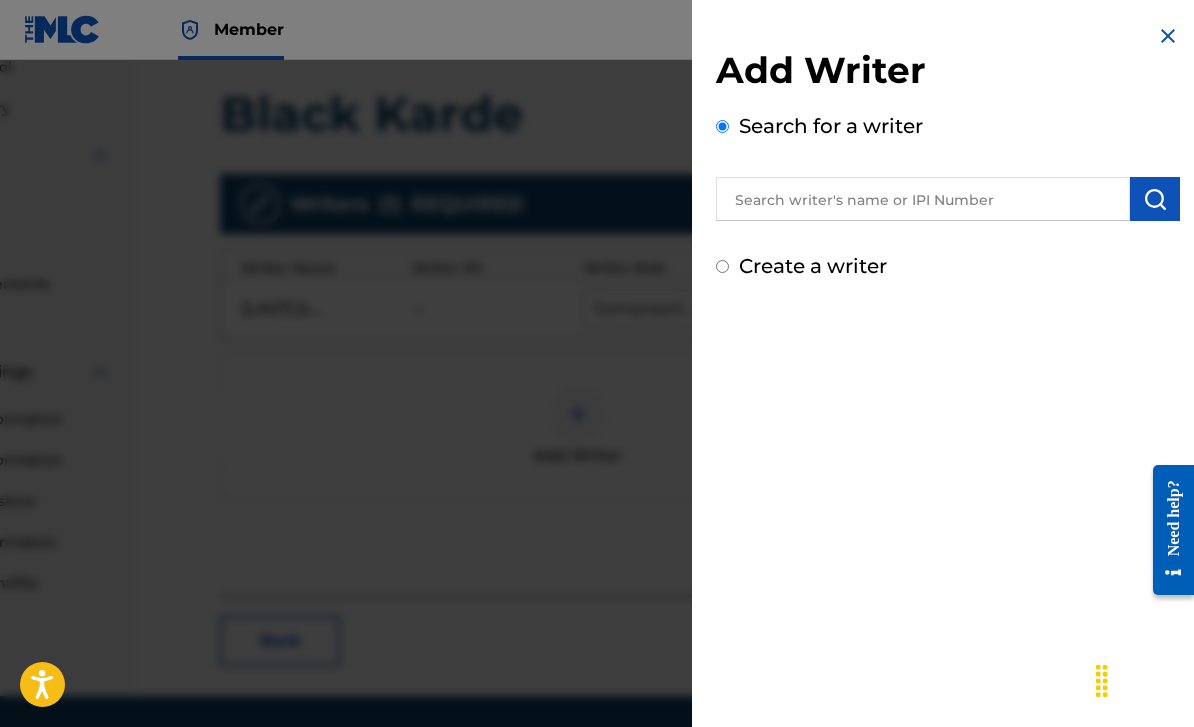 click at bounding box center [923, 199] 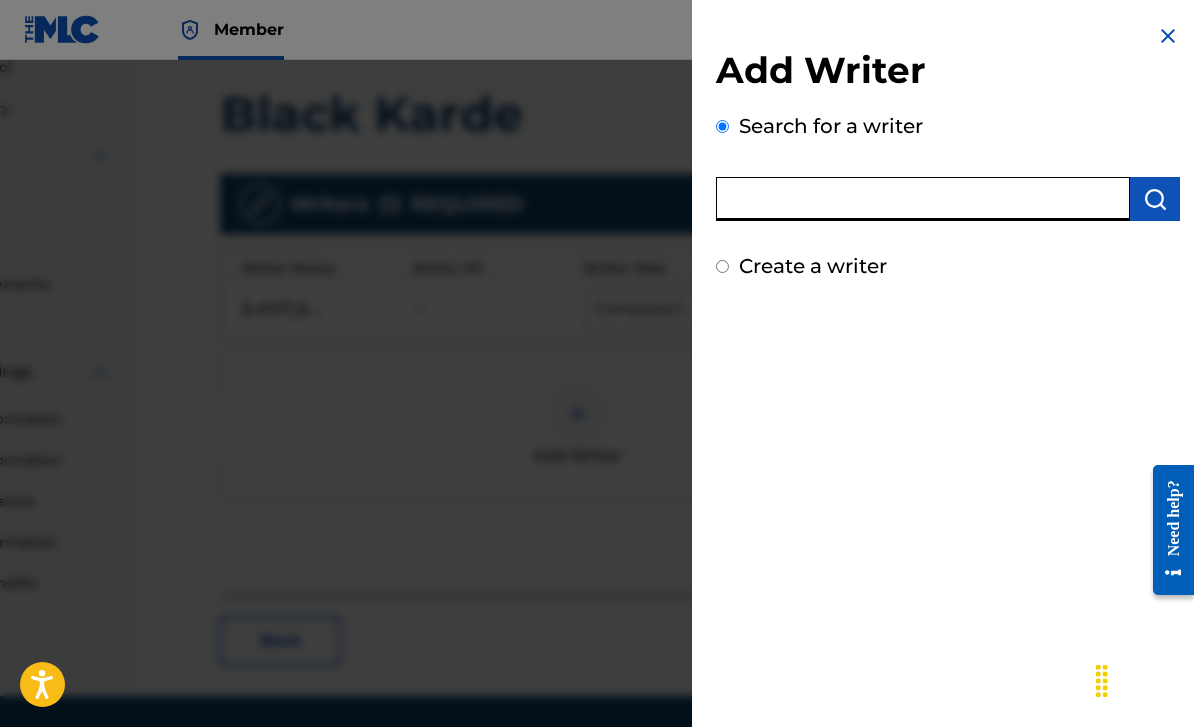 scroll, scrollTop: 526, scrollLeft: 173, axis: both 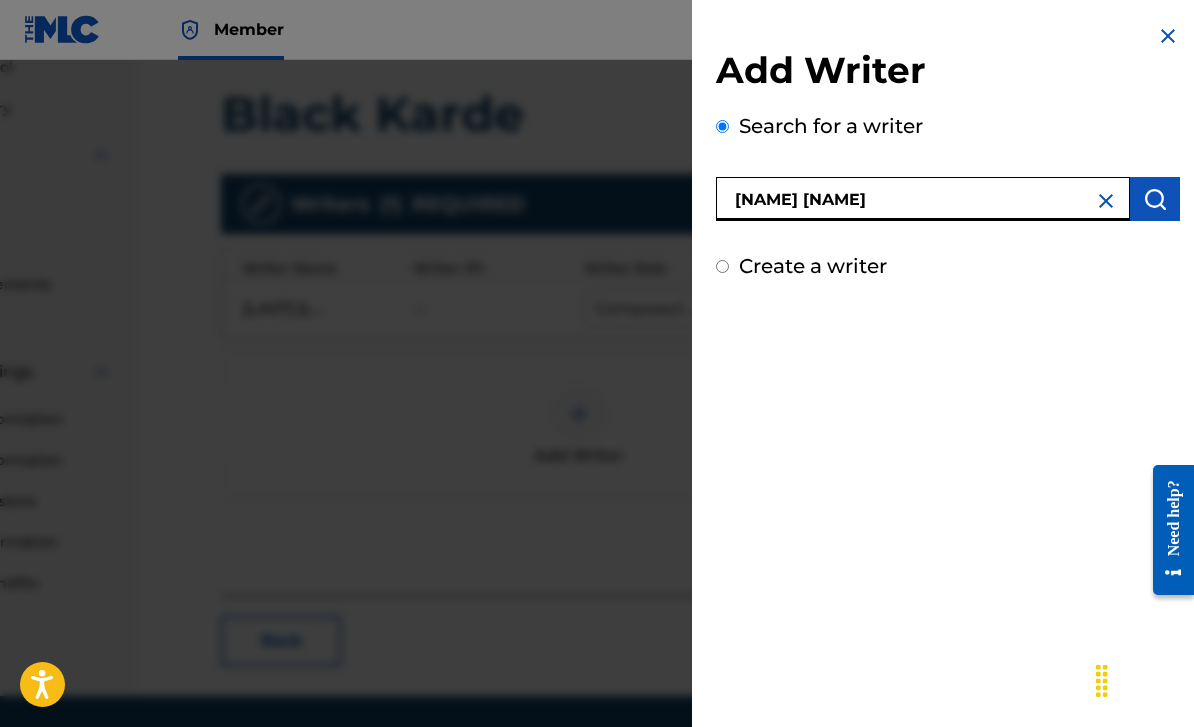 type on "[NAME] [NAME]" 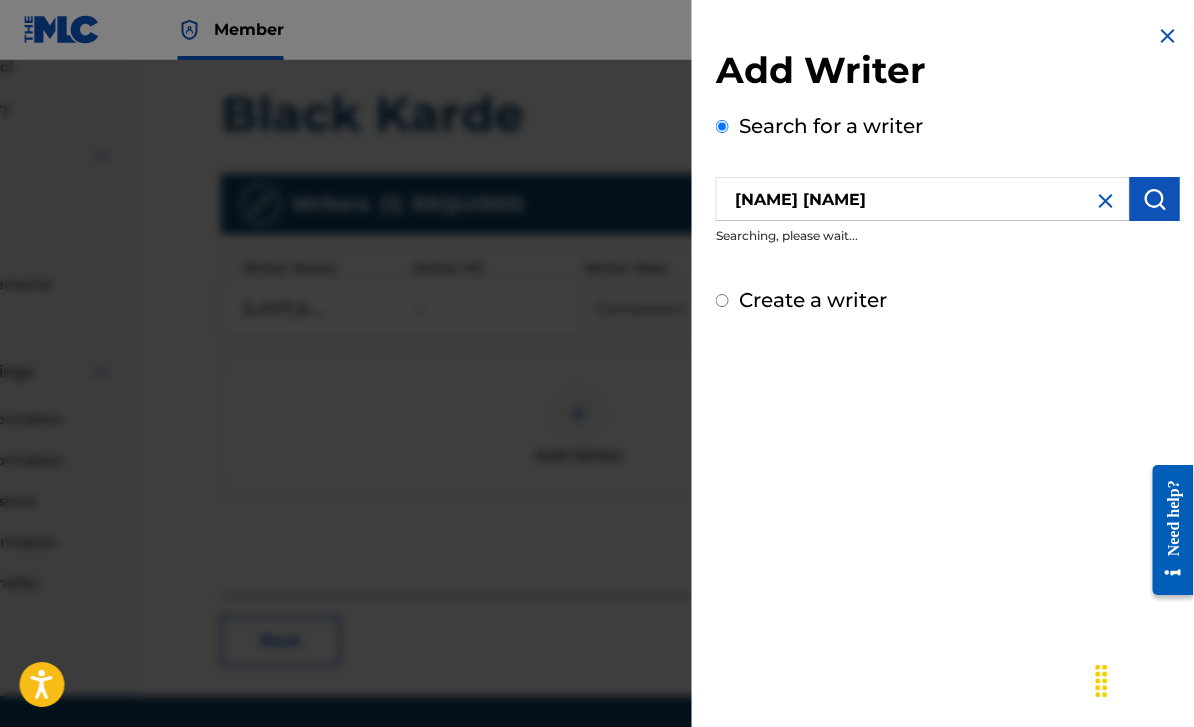 scroll, scrollTop: 526, scrollLeft: 174, axis: both 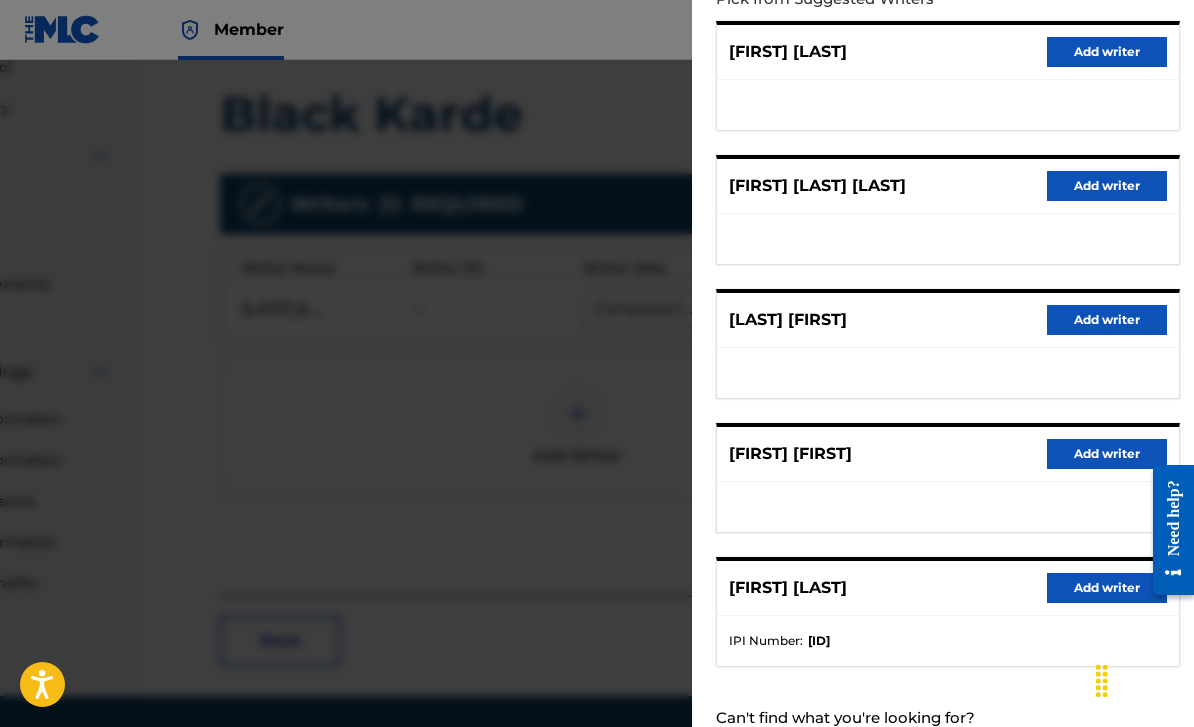 click at bounding box center (597, 423) 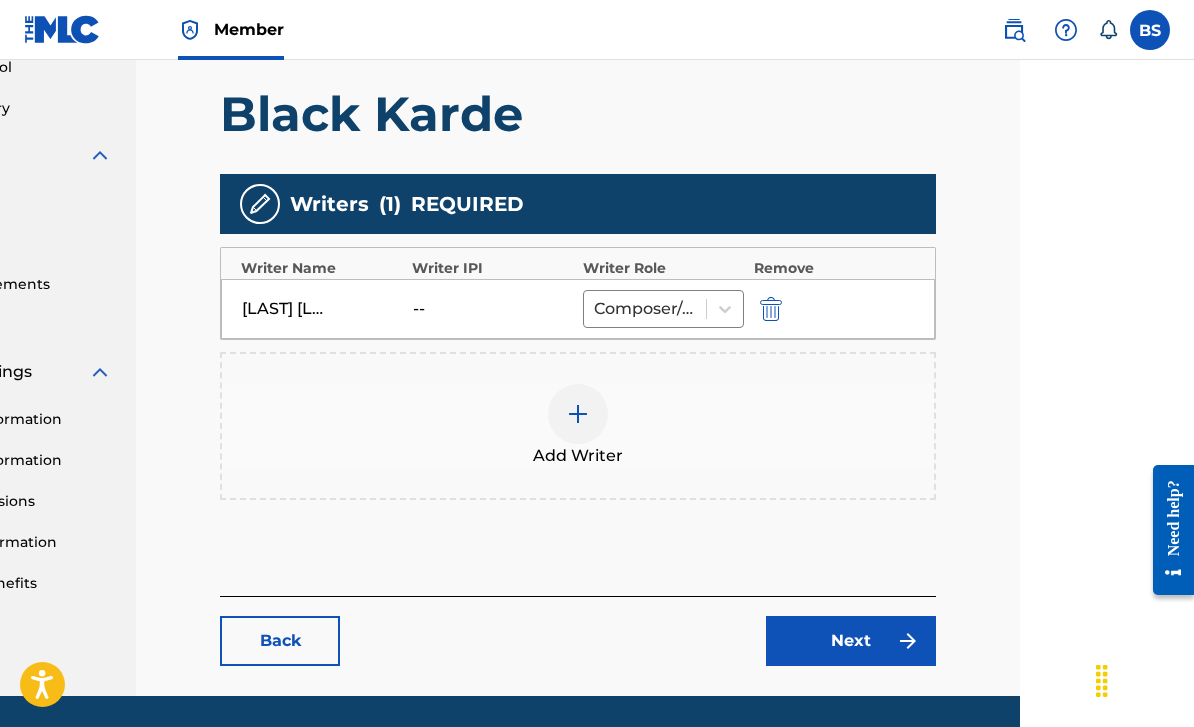 click on "Next" at bounding box center [851, 641] 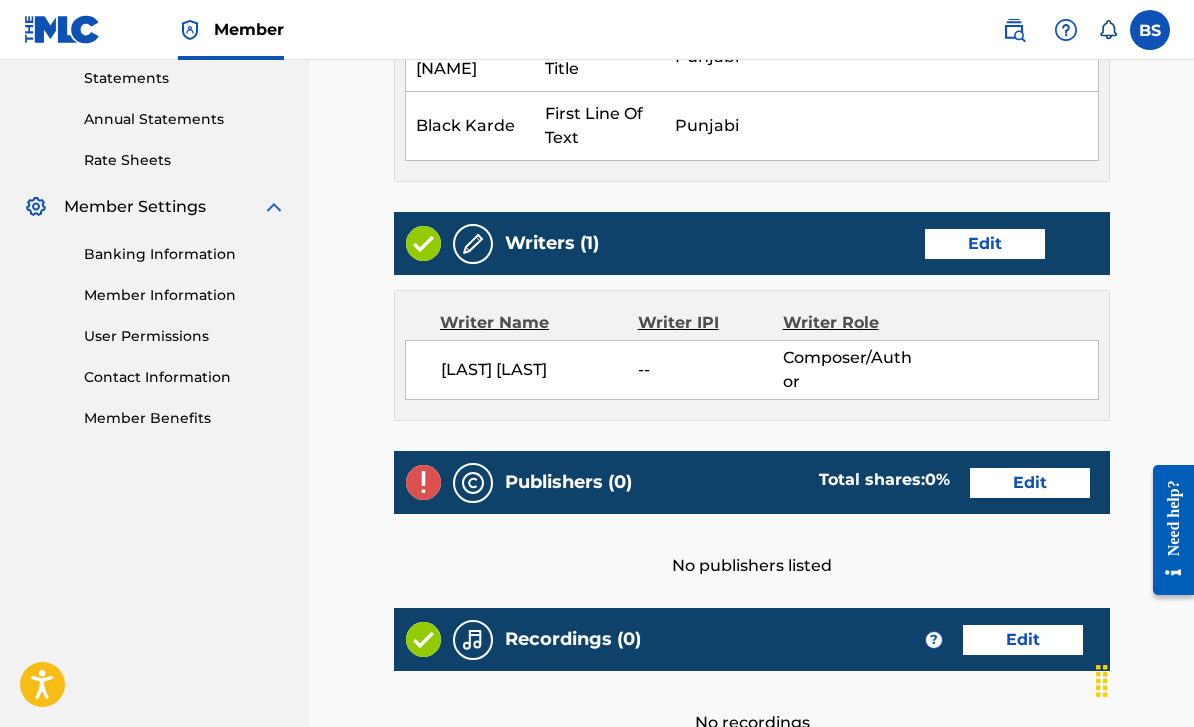 scroll, scrollTop: 690, scrollLeft: 0, axis: vertical 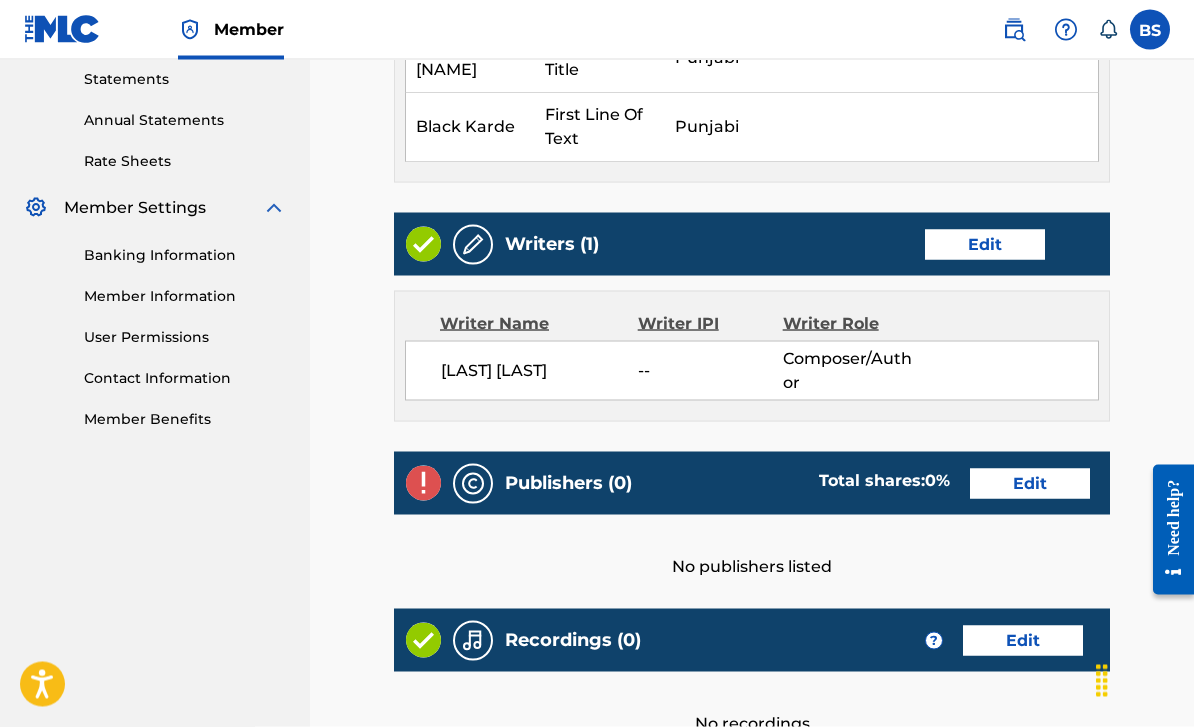 click on "Edit" at bounding box center [1030, 484] 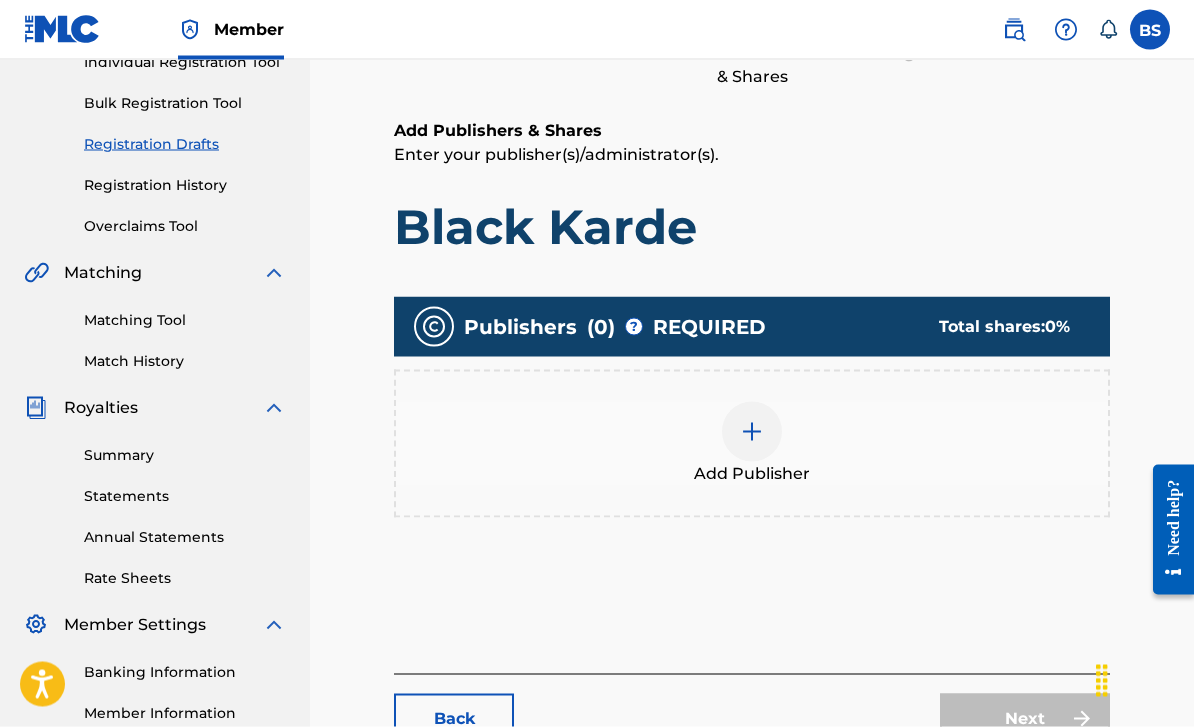 scroll, scrollTop: 273, scrollLeft: 0, axis: vertical 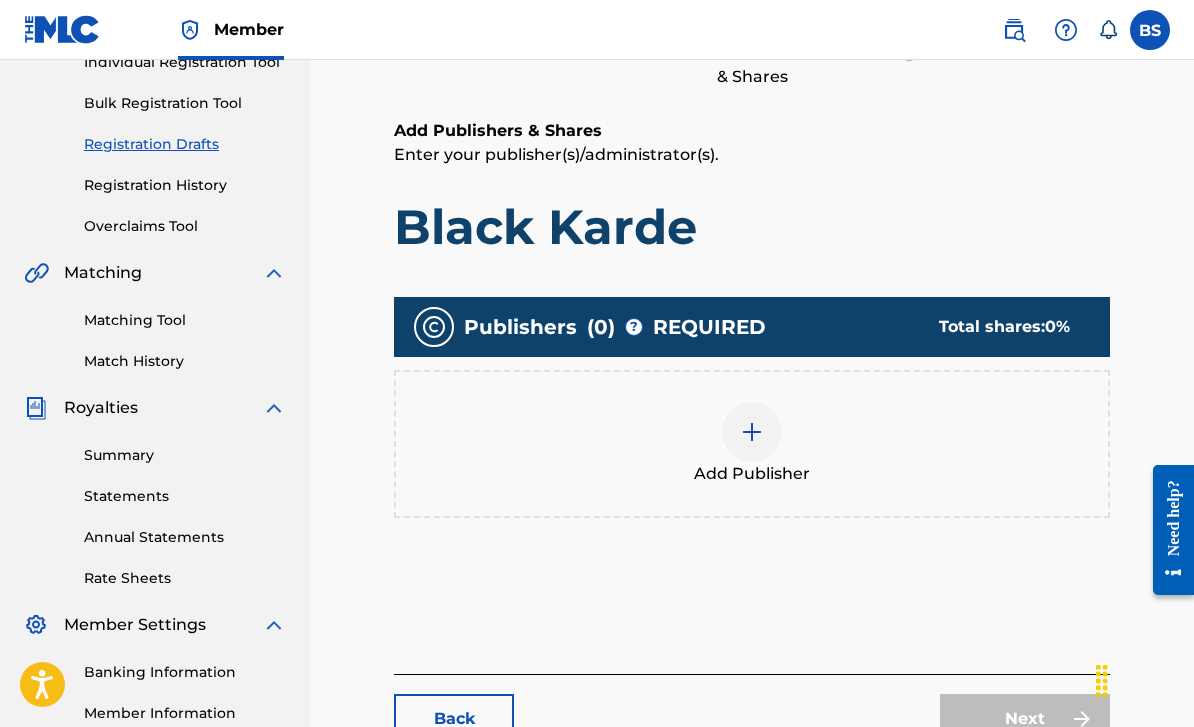 click on "Add Publisher" at bounding box center [752, 444] 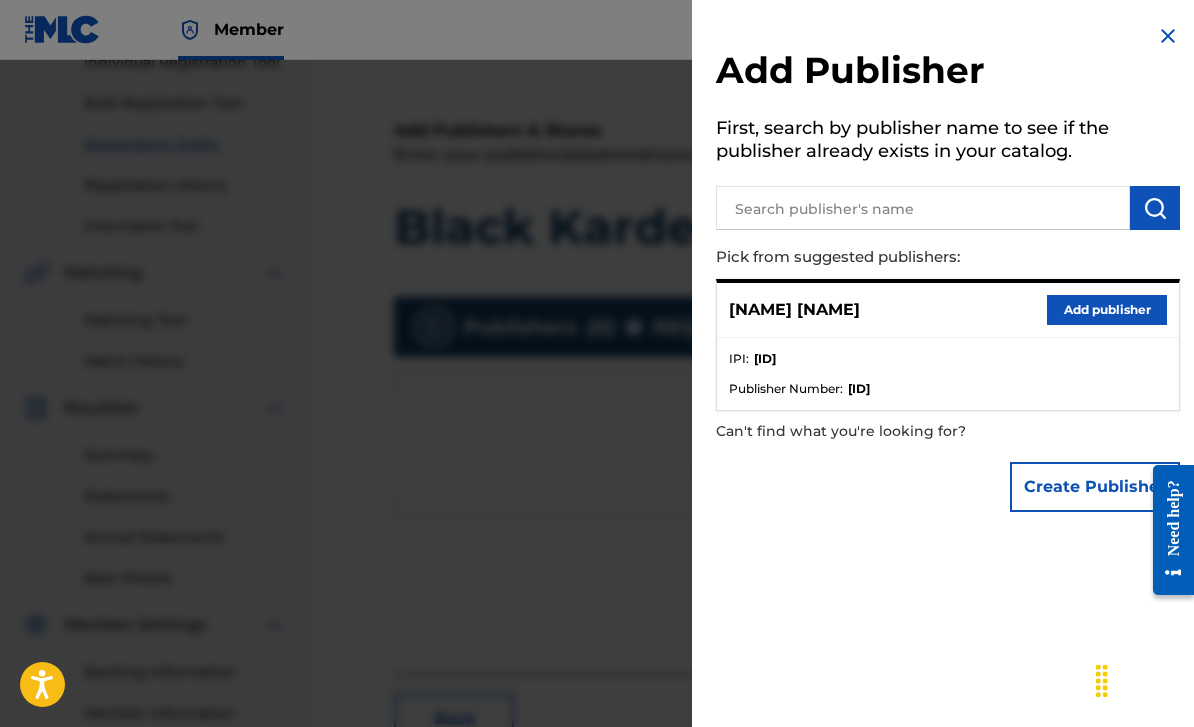 click on "IPI : [ID]" at bounding box center (948, 365) 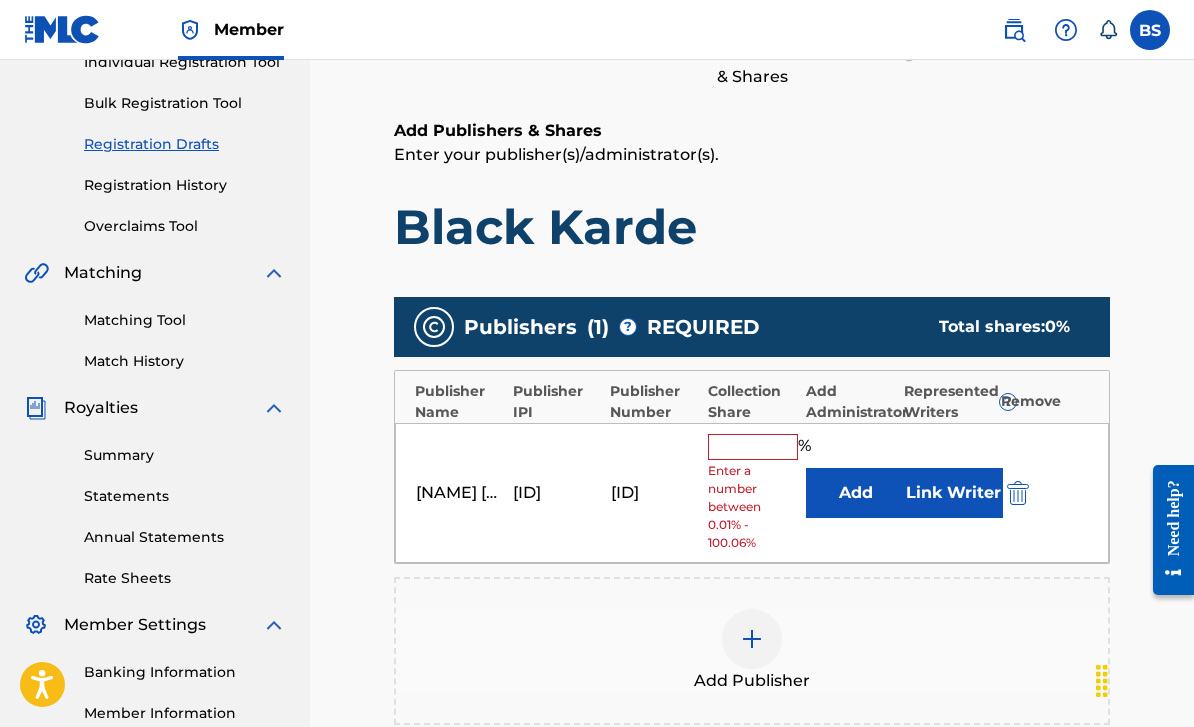 click at bounding box center [753, 447] 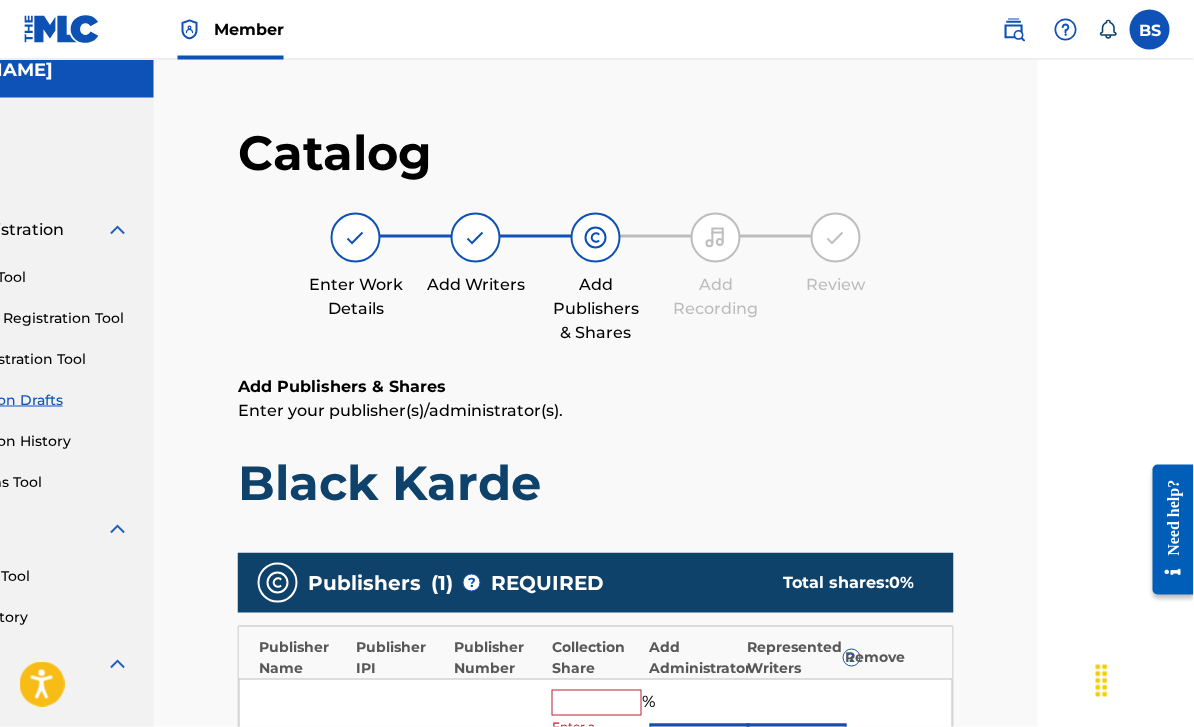 scroll, scrollTop: 0, scrollLeft: 156, axis: horizontal 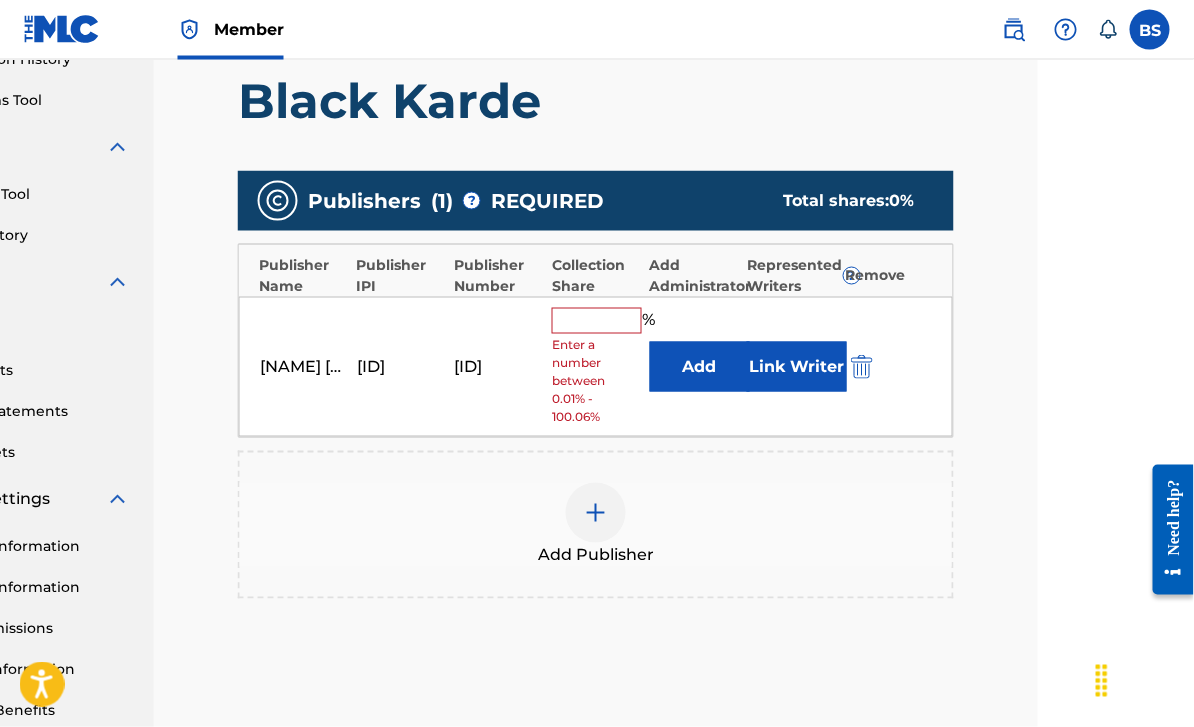 click at bounding box center [597, 321] 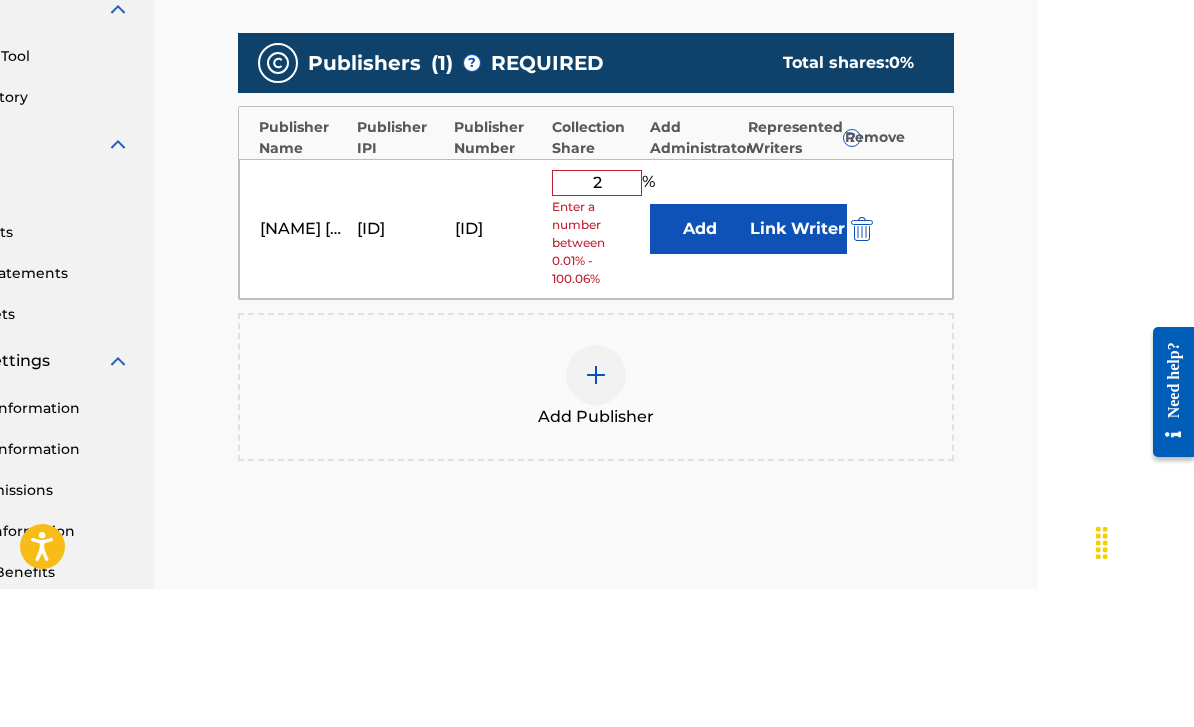 scroll, scrollTop: 399, scrollLeft: 157, axis: both 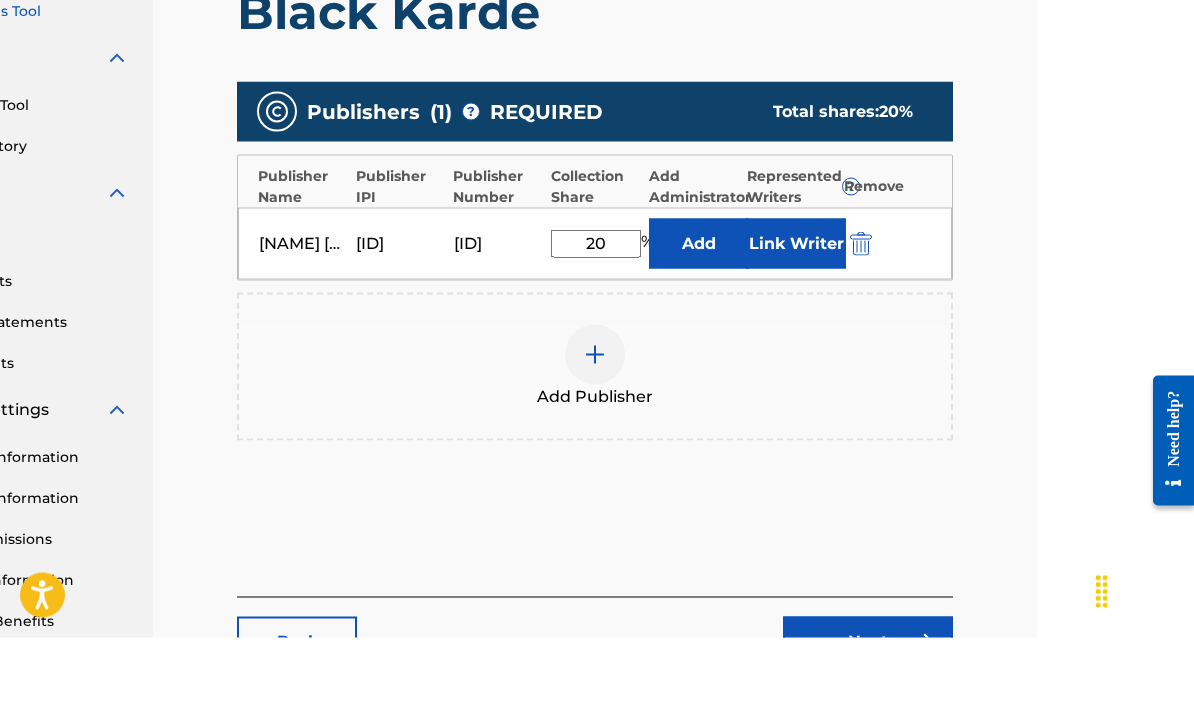 type on "2" 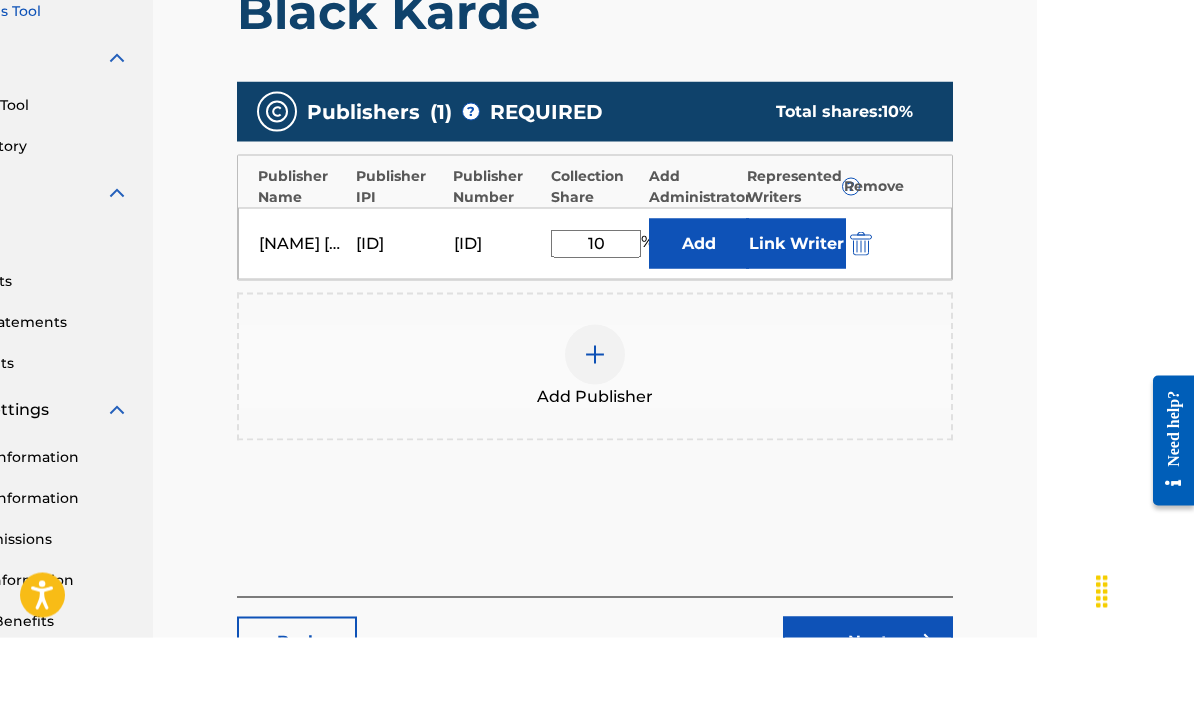 type on "1" 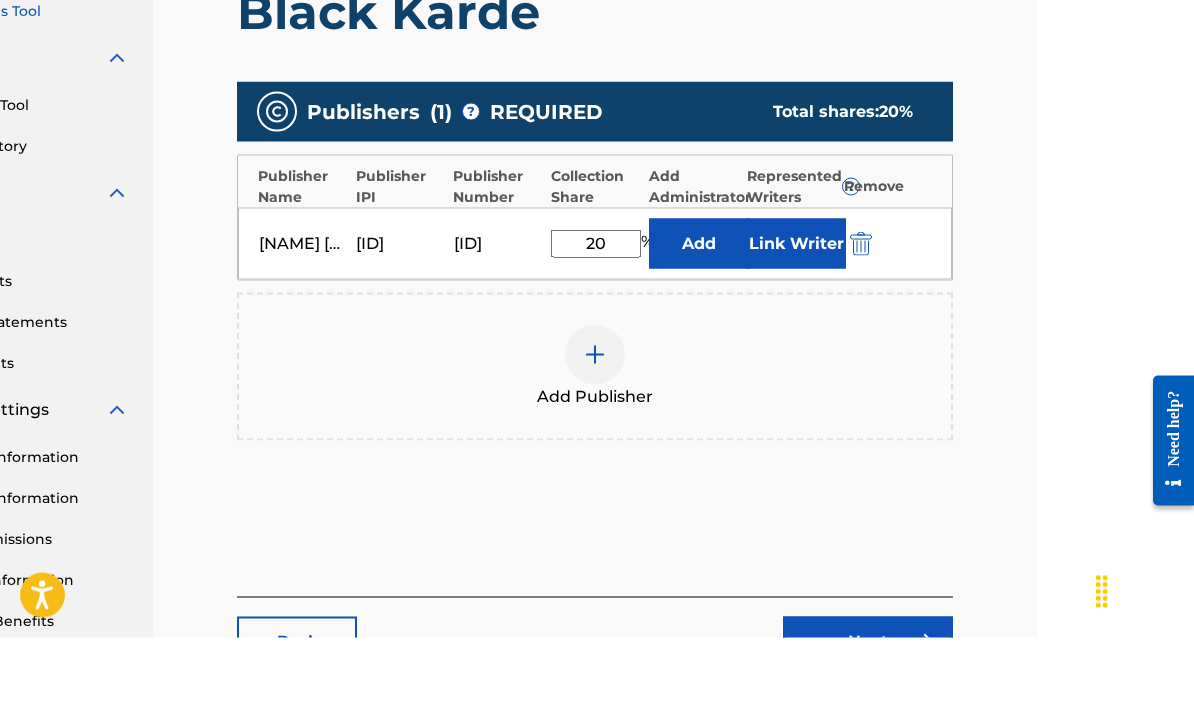 type on "2" 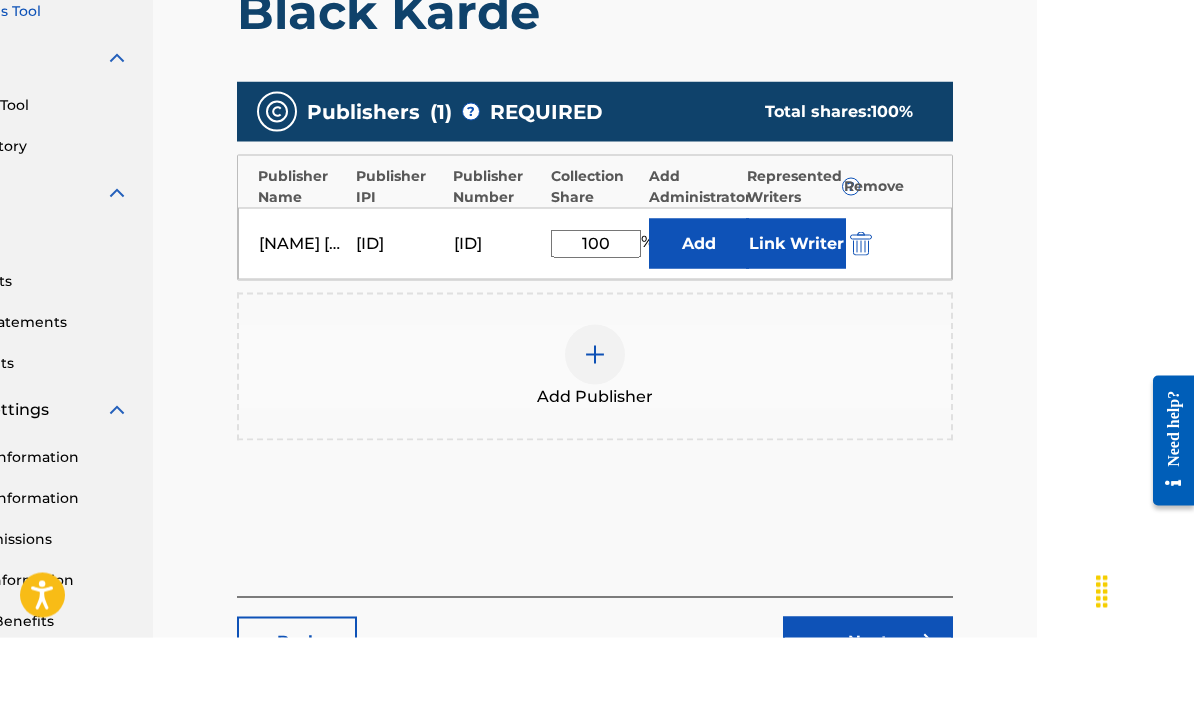 type on "100" 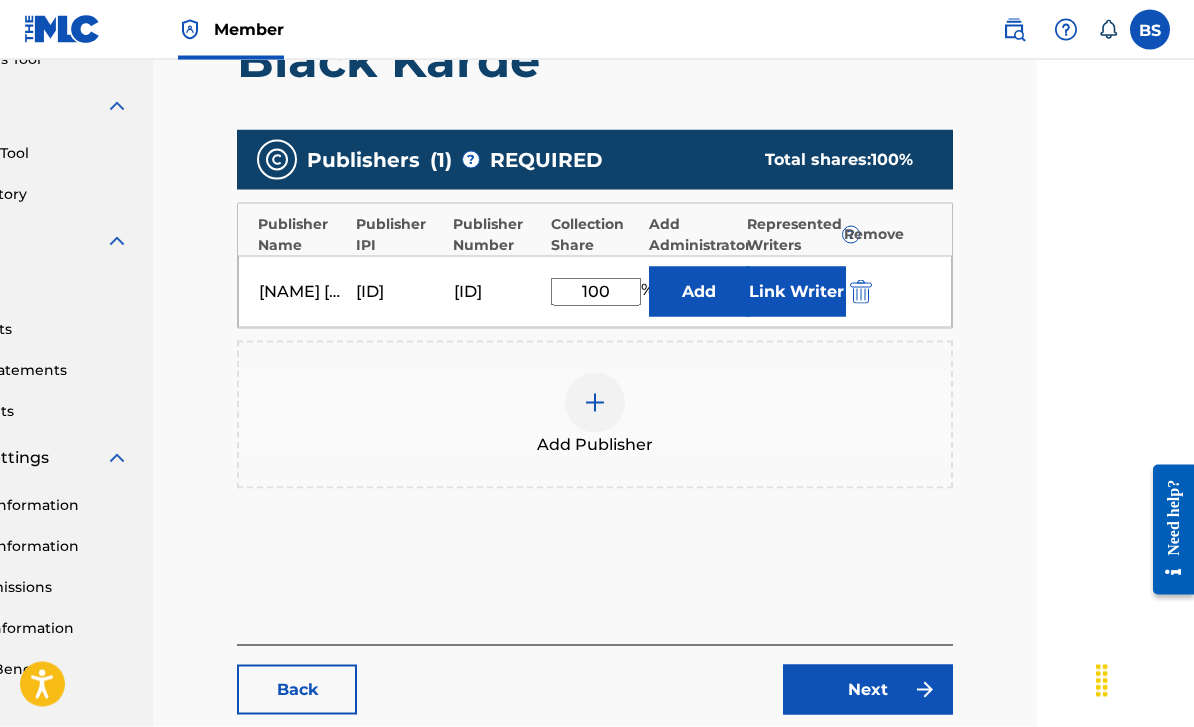 click on "Link Writer" at bounding box center (796, 292) 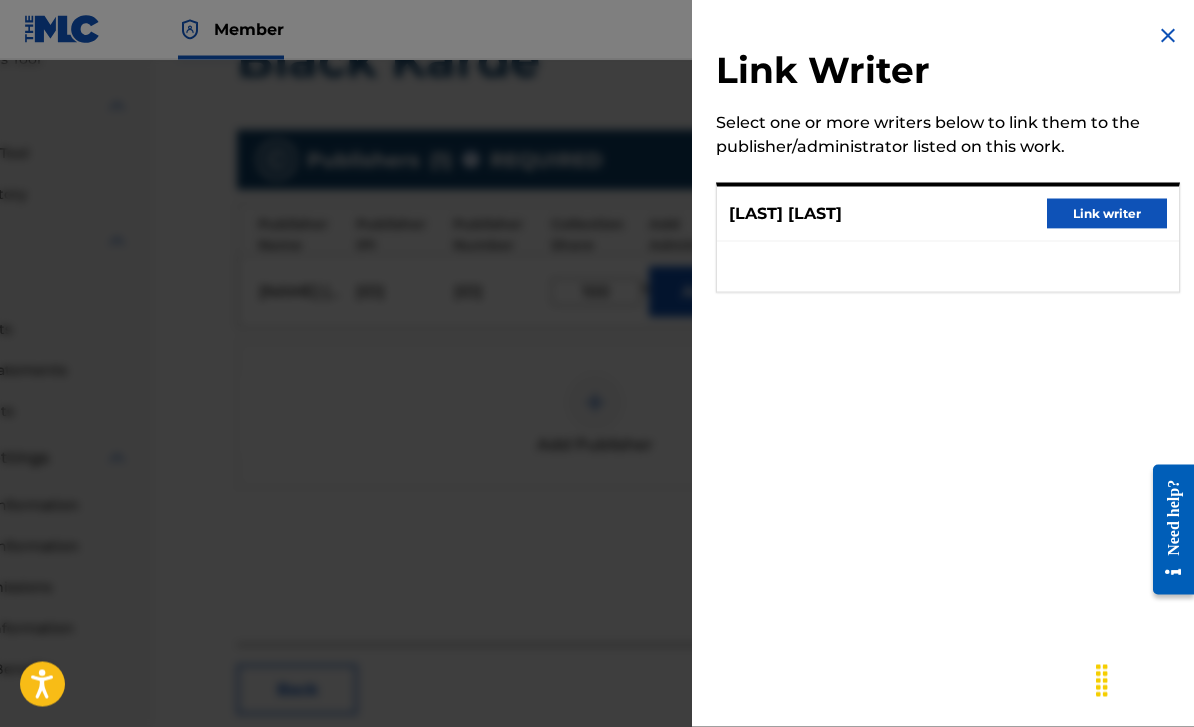 scroll, scrollTop: 441, scrollLeft: 157, axis: both 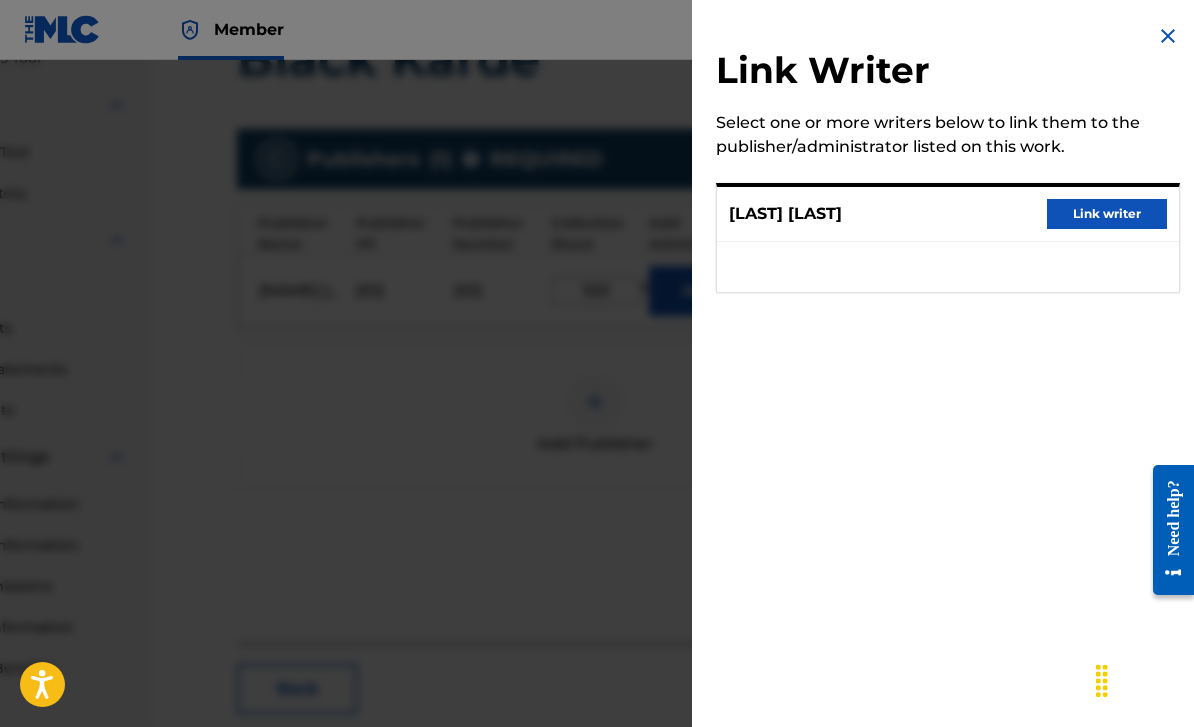 click on "Link writer" at bounding box center (1107, 214) 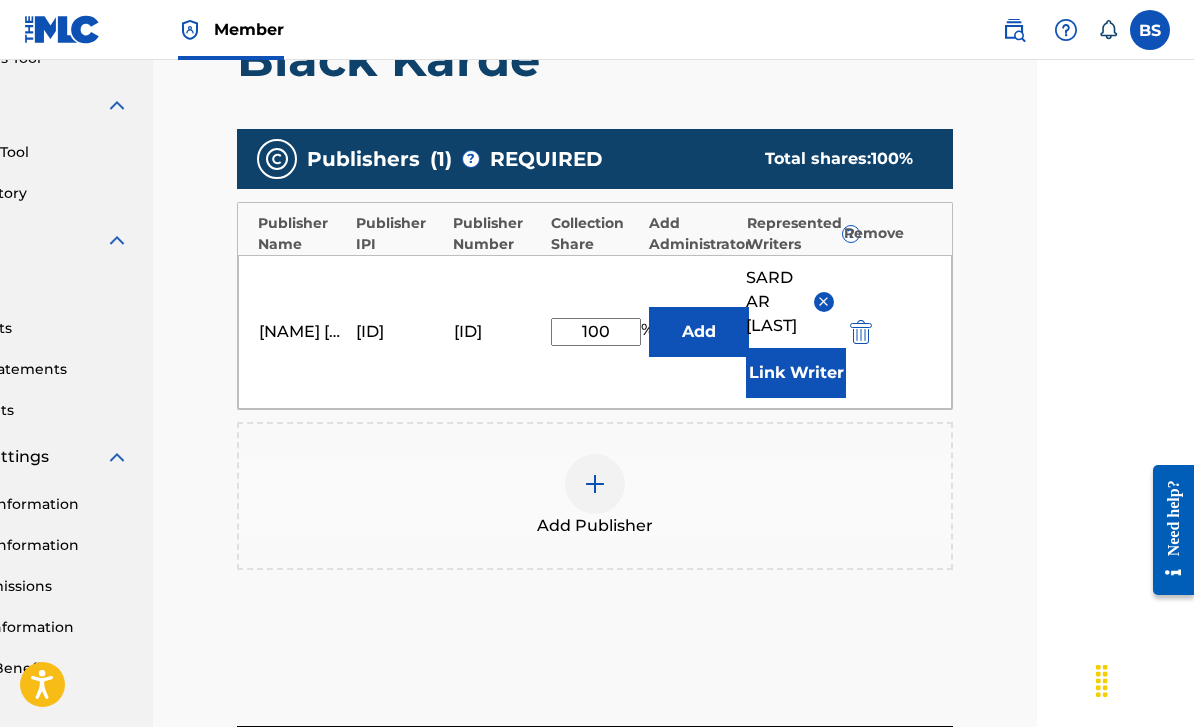 click on "Add" at bounding box center (699, 332) 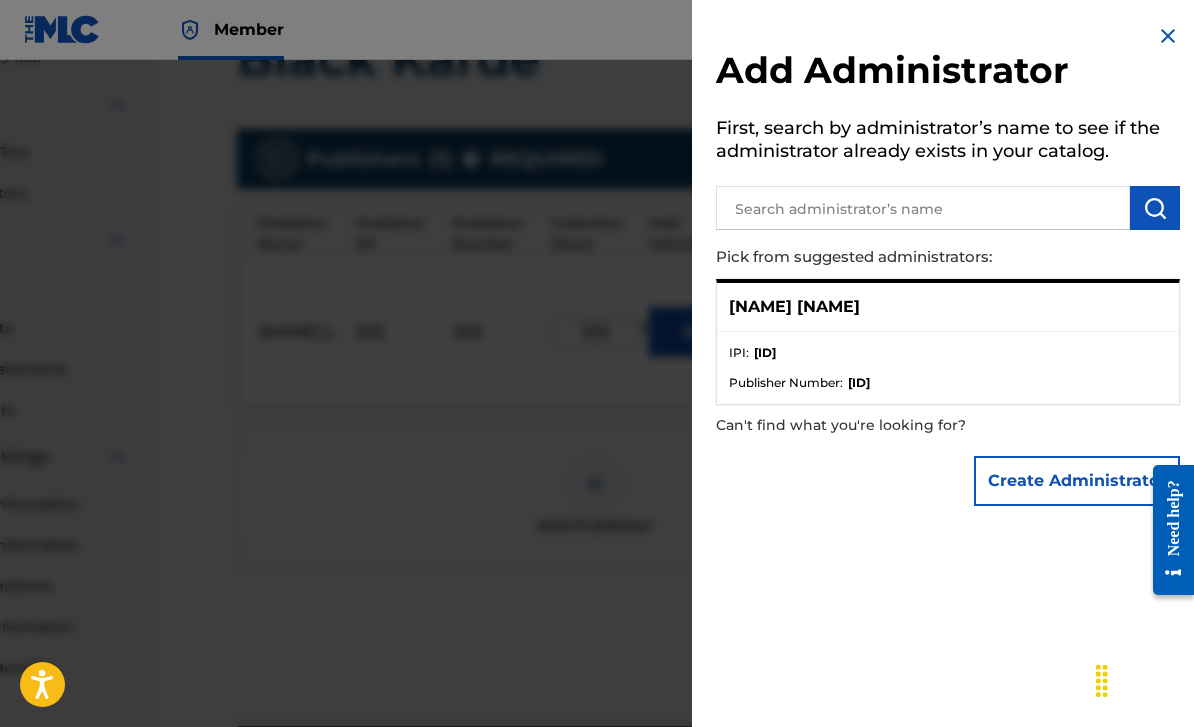 click at bounding box center [1168, 36] 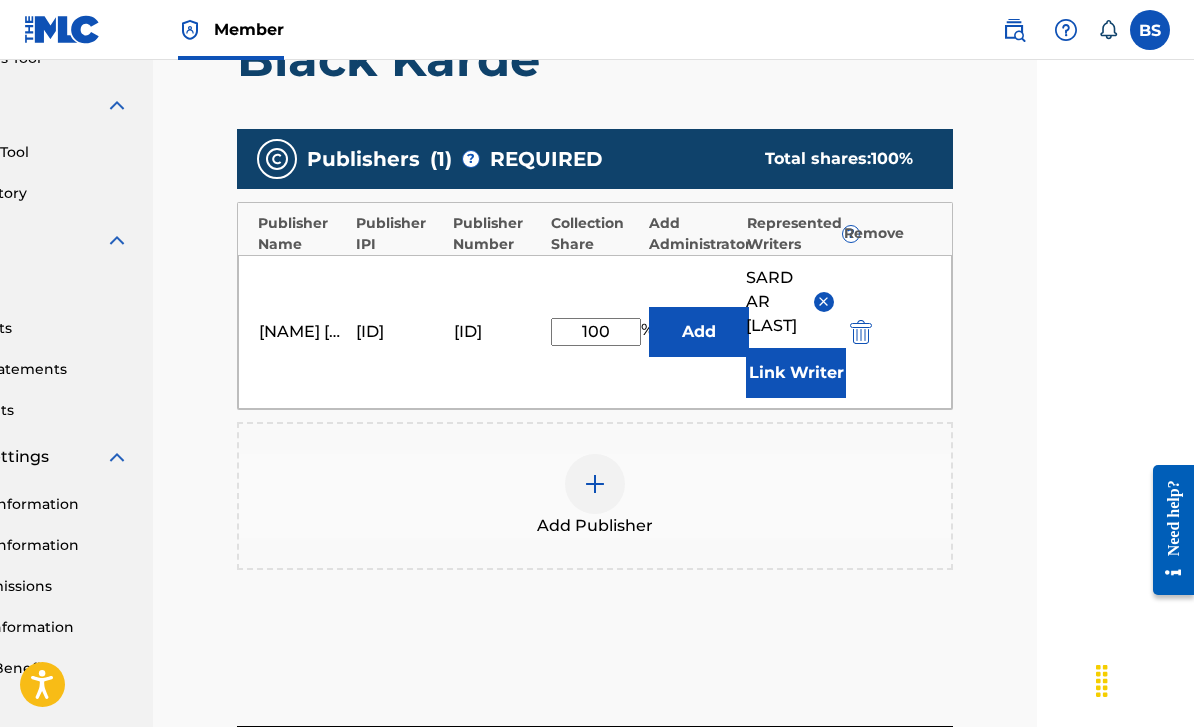click on "Add" at bounding box center [699, 332] 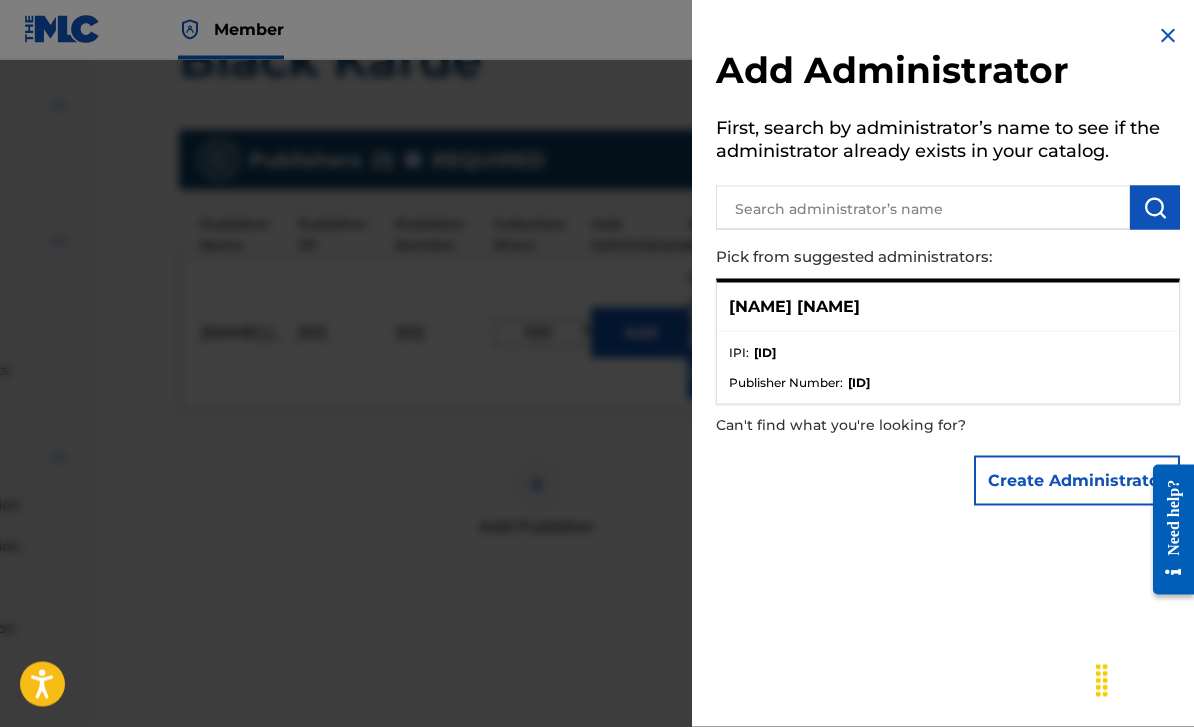 scroll, scrollTop: 440, scrollLeft: 214, axis: both 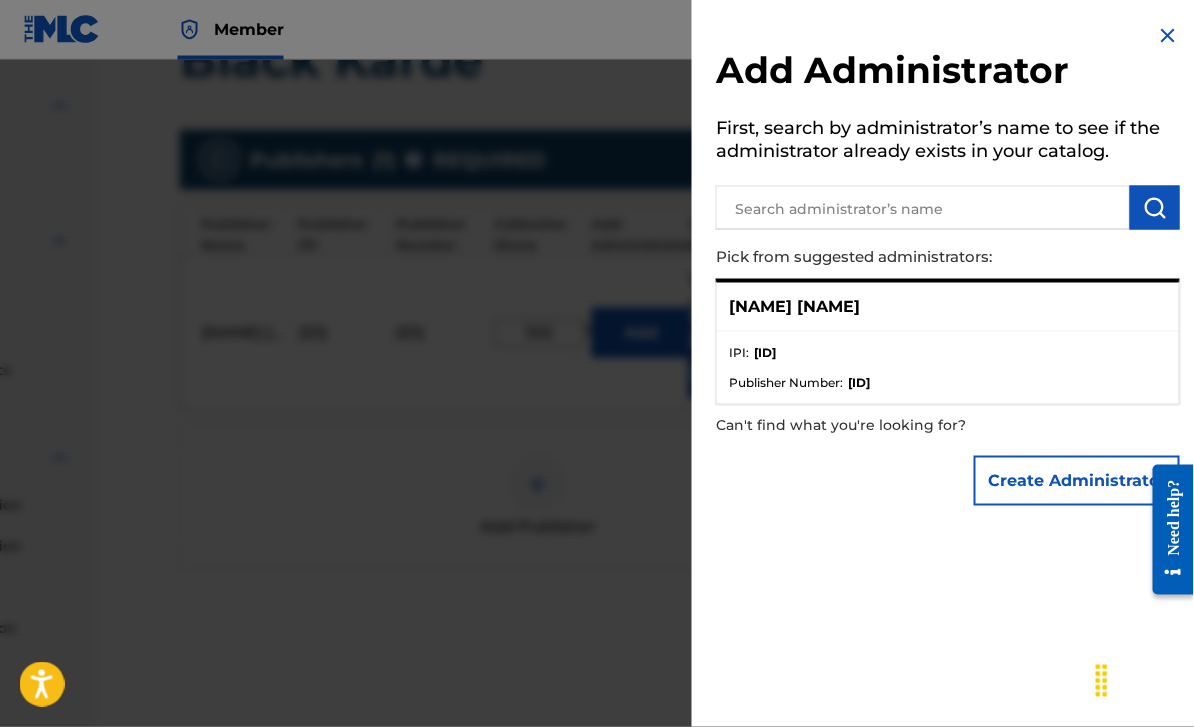 click on "IPI : [ID]" at bounding box center [948, 359] 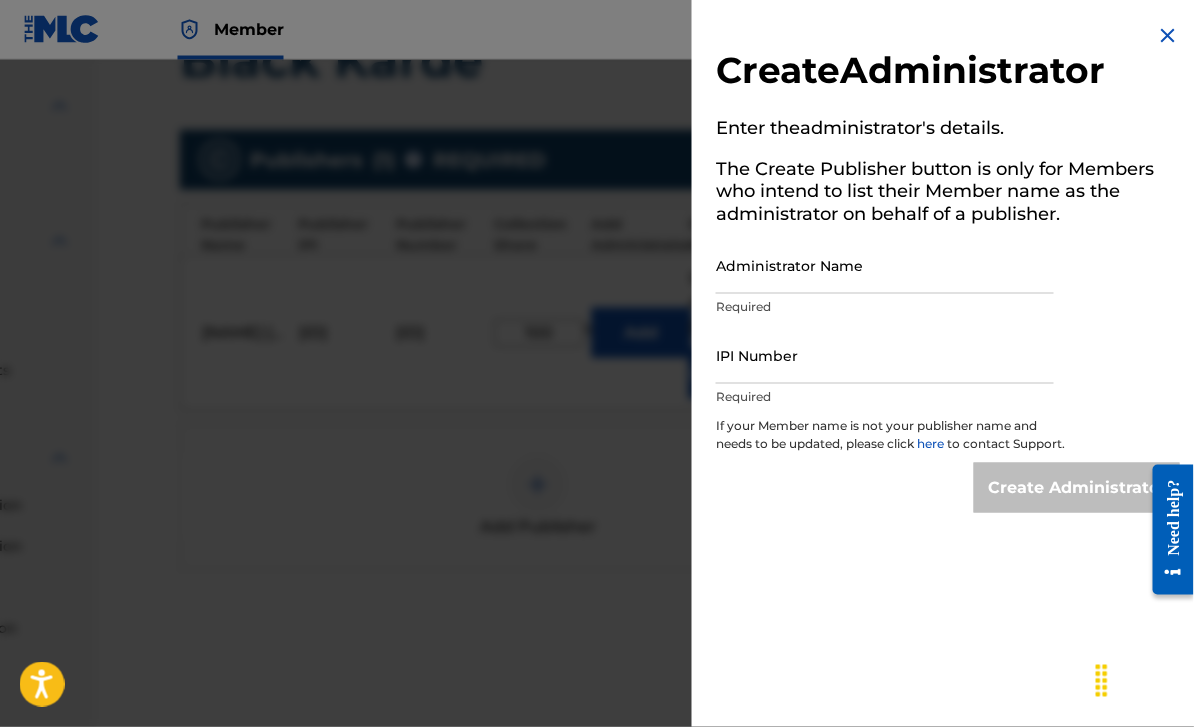 scroll, scrollTop: 441, scrollLeft: 215, axis: both 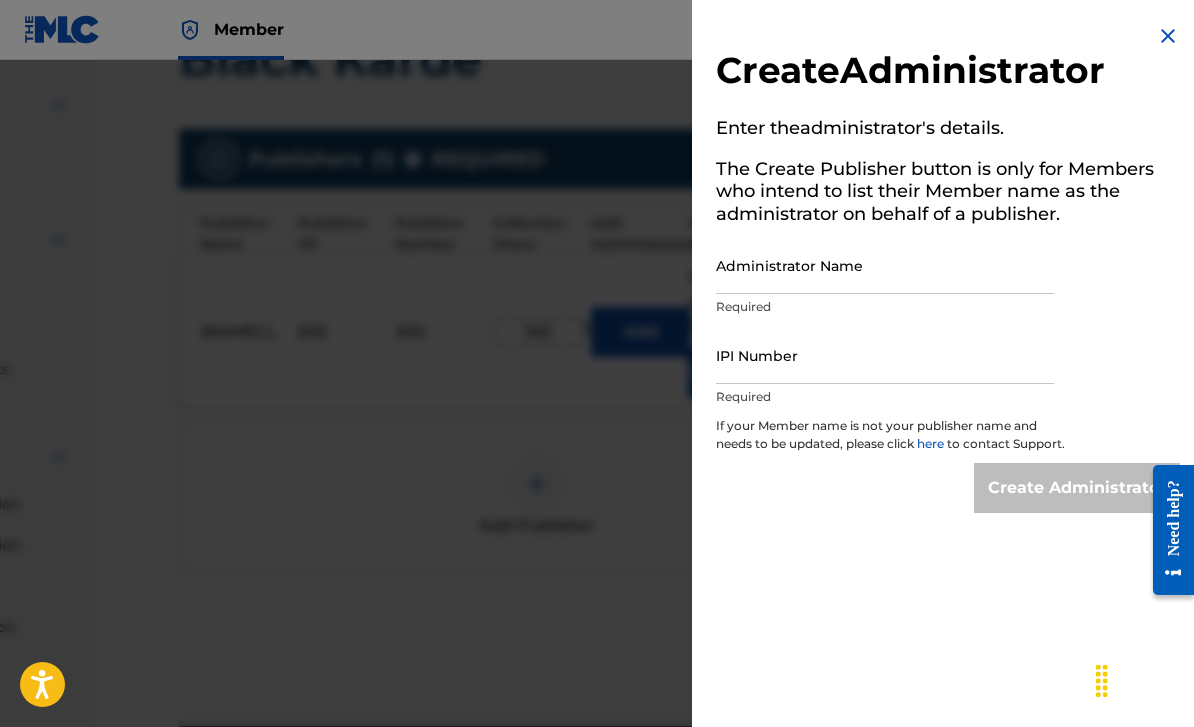 click at bounding box center (1168, 36) 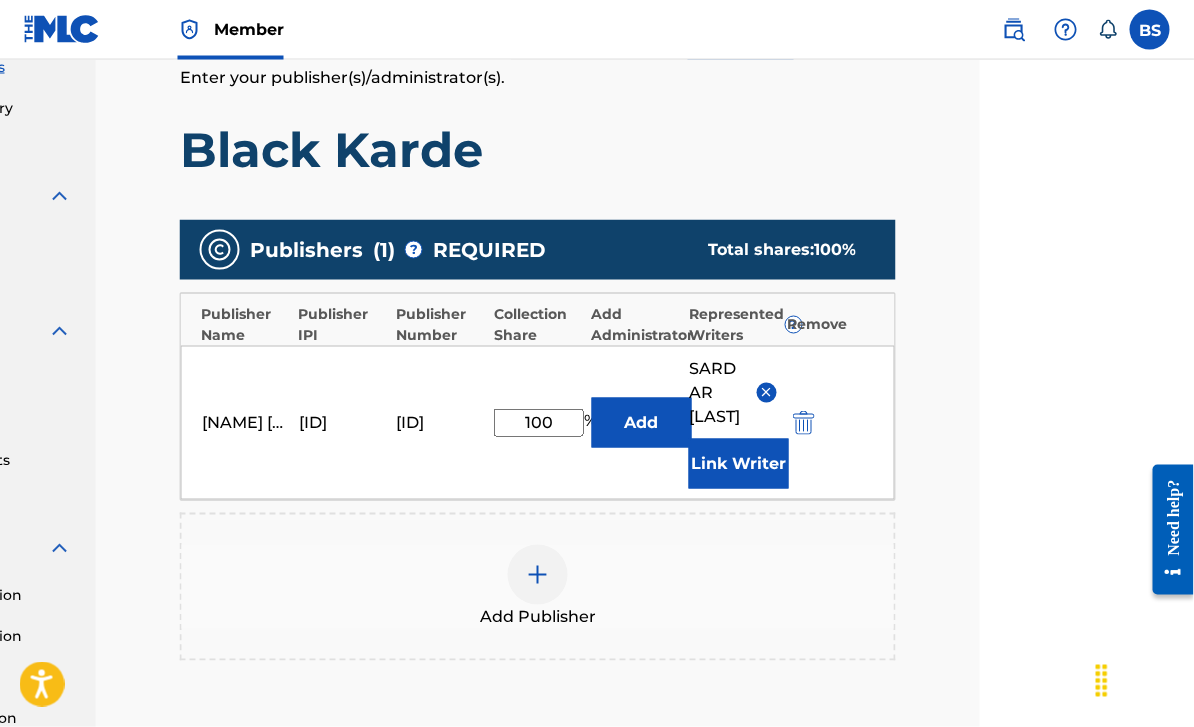 scroll, scrollTop: 346, scrollLeft: 214, axis: both 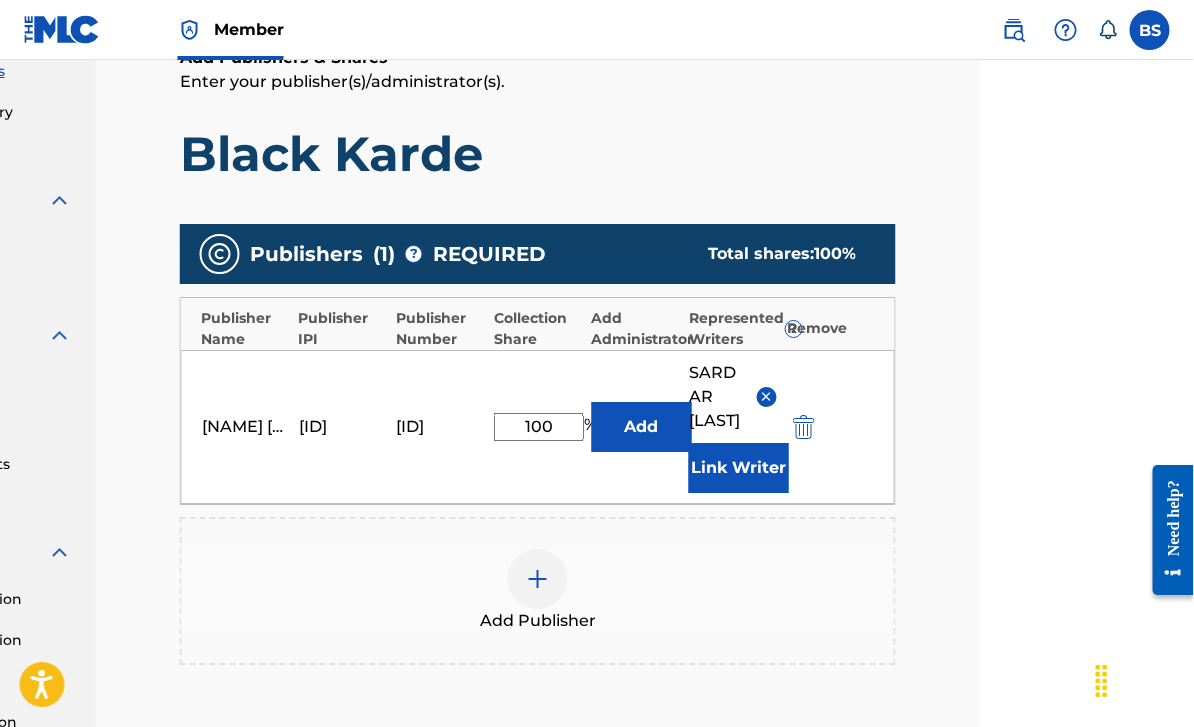 click on "Add" at bounding box center (642, 427) 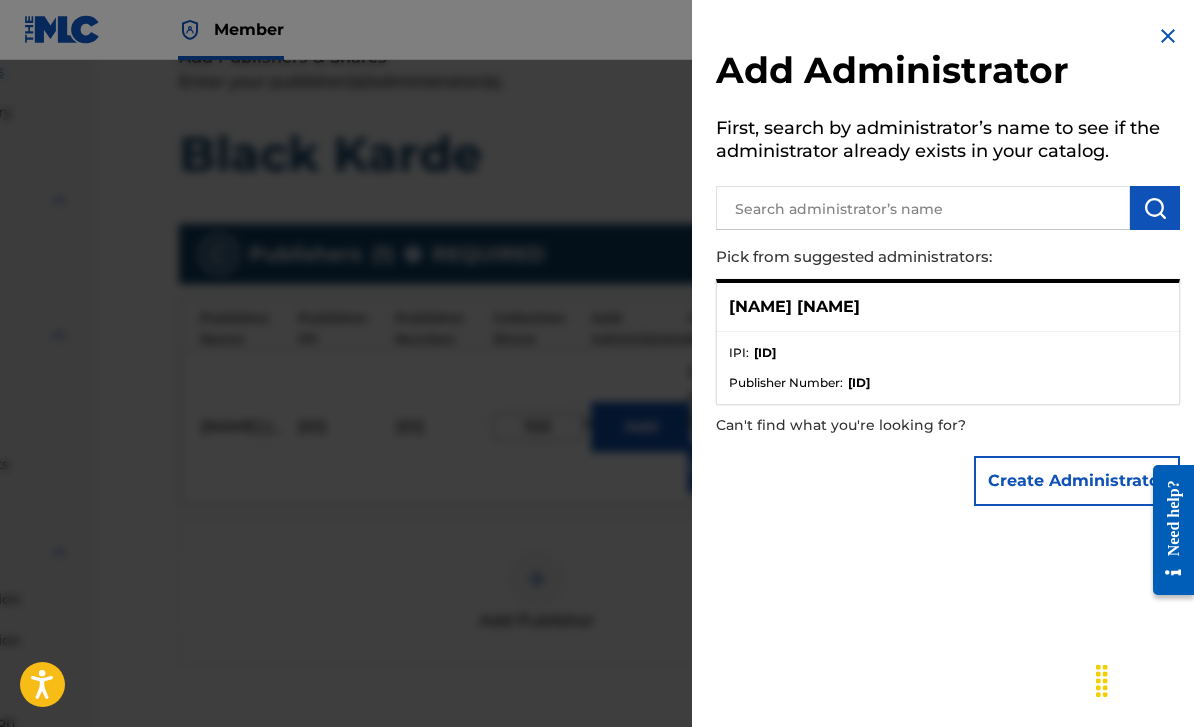click at bounding box center (923, 208) 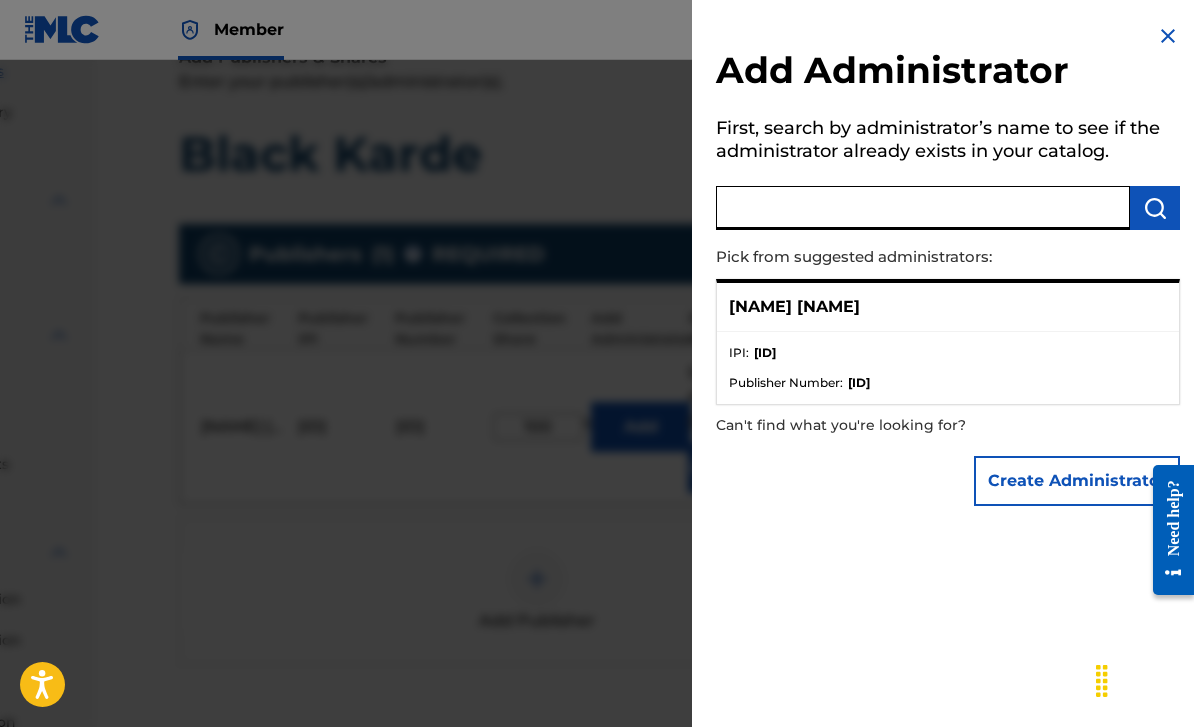 scroll, scrollTop: 346, scrollLeft: 214, axis: both 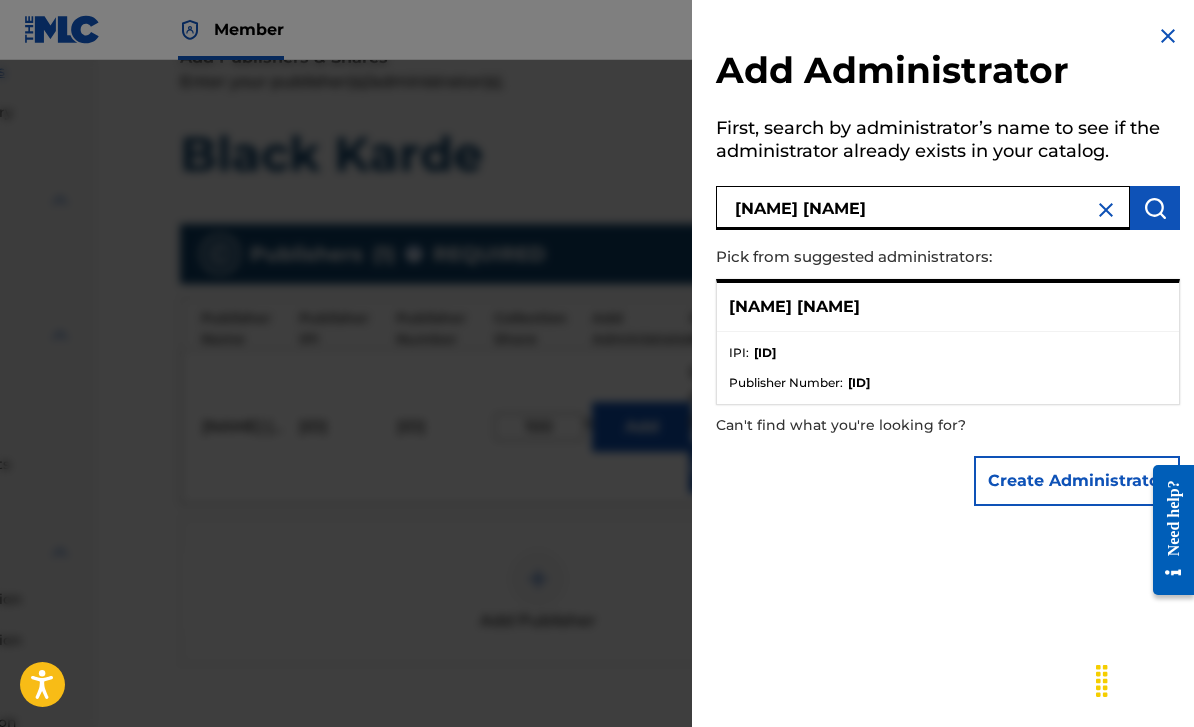 type on "[NAME] [NAME]" 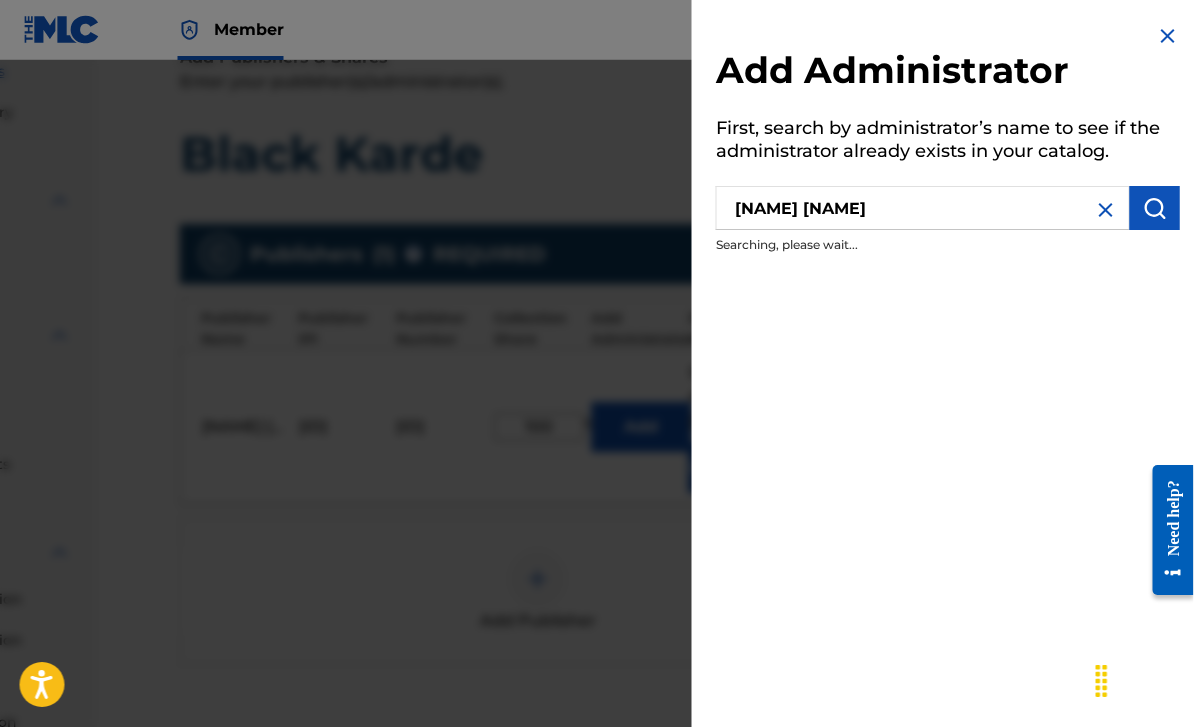 scroll, scrollTop: 346, scrollLeft: 215, axis: both 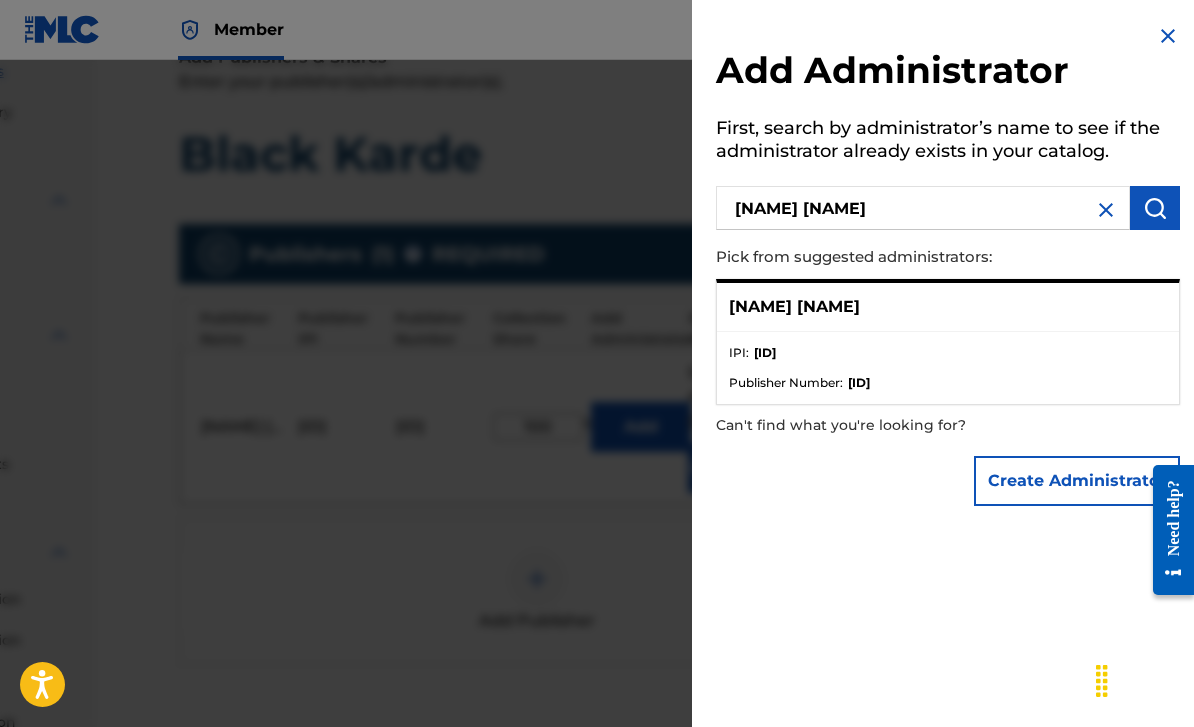 click on "[NAME] [NAME]" at bounding box center [948, 307] 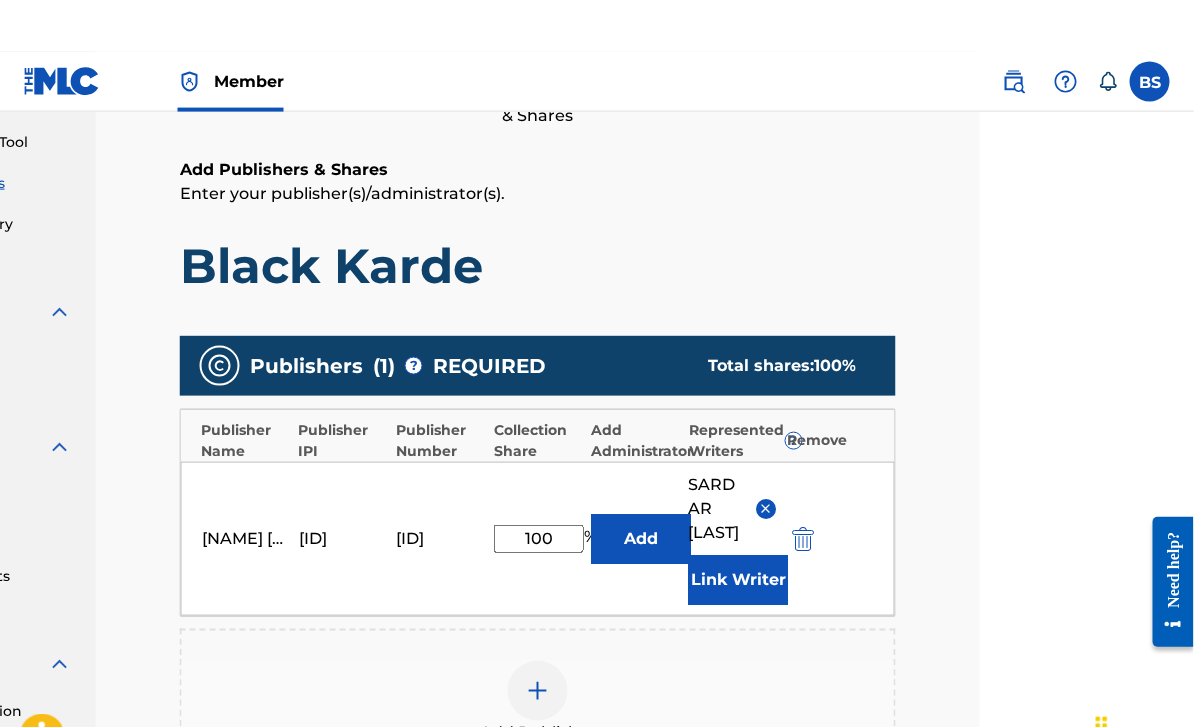 scroll, scrollTop: 0, scrollLeft: 214, axis: horizontal 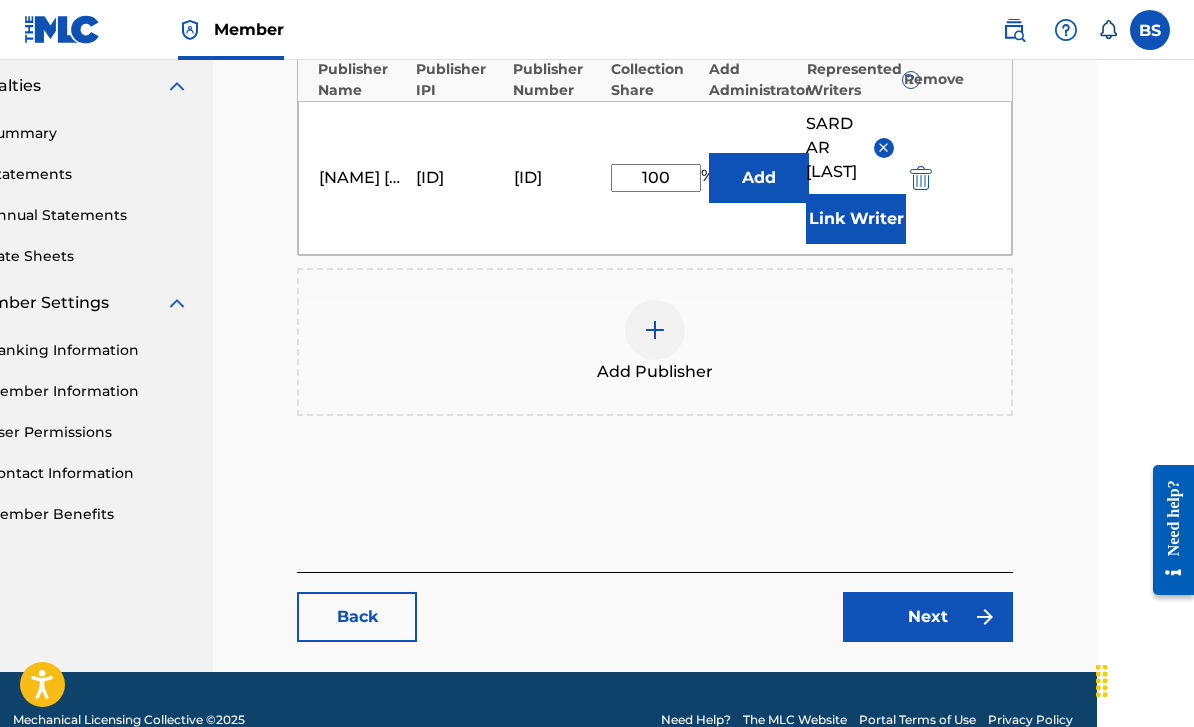 click on "Next" at bounding box center (928, 617) 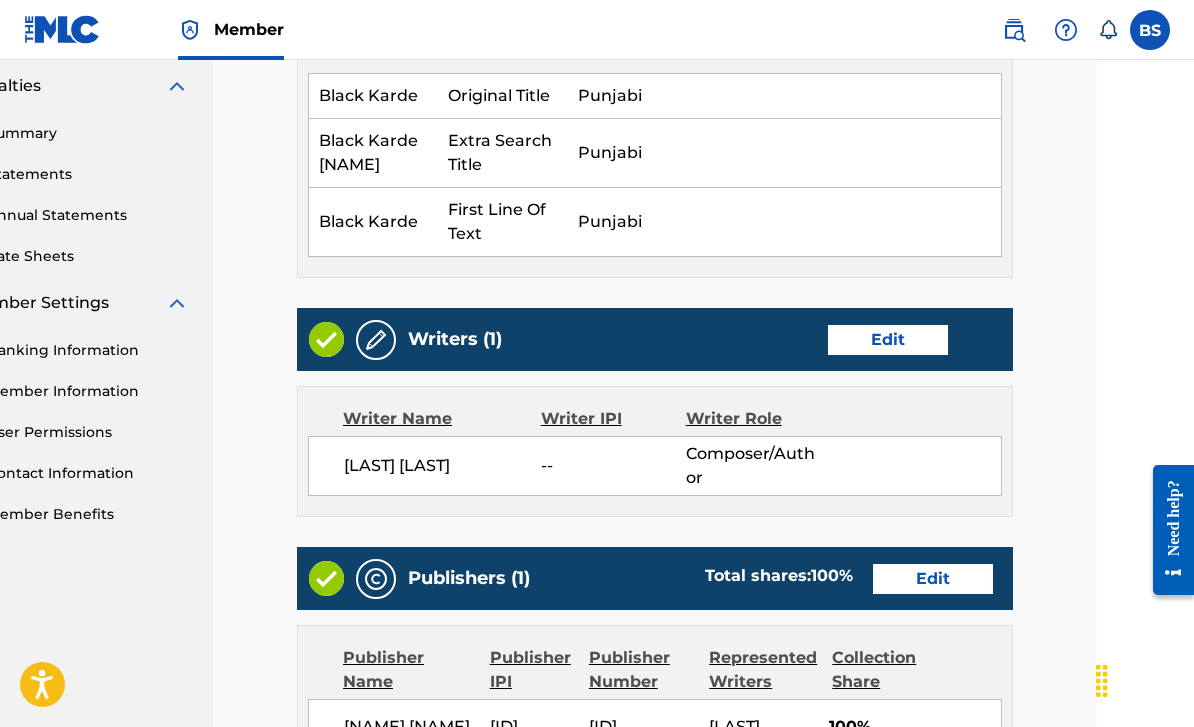 scroll, scrollTop: 0, scrollLeft: 0, axis: both 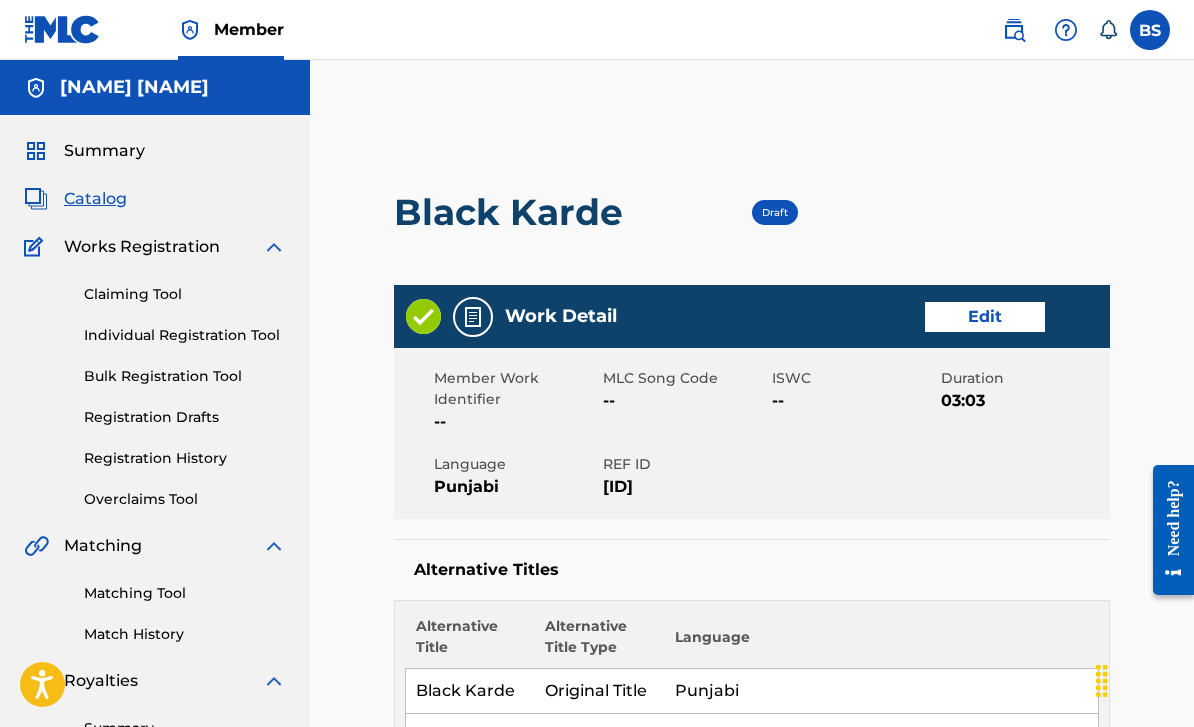 click on "Language" at bounding box center (881, 642) 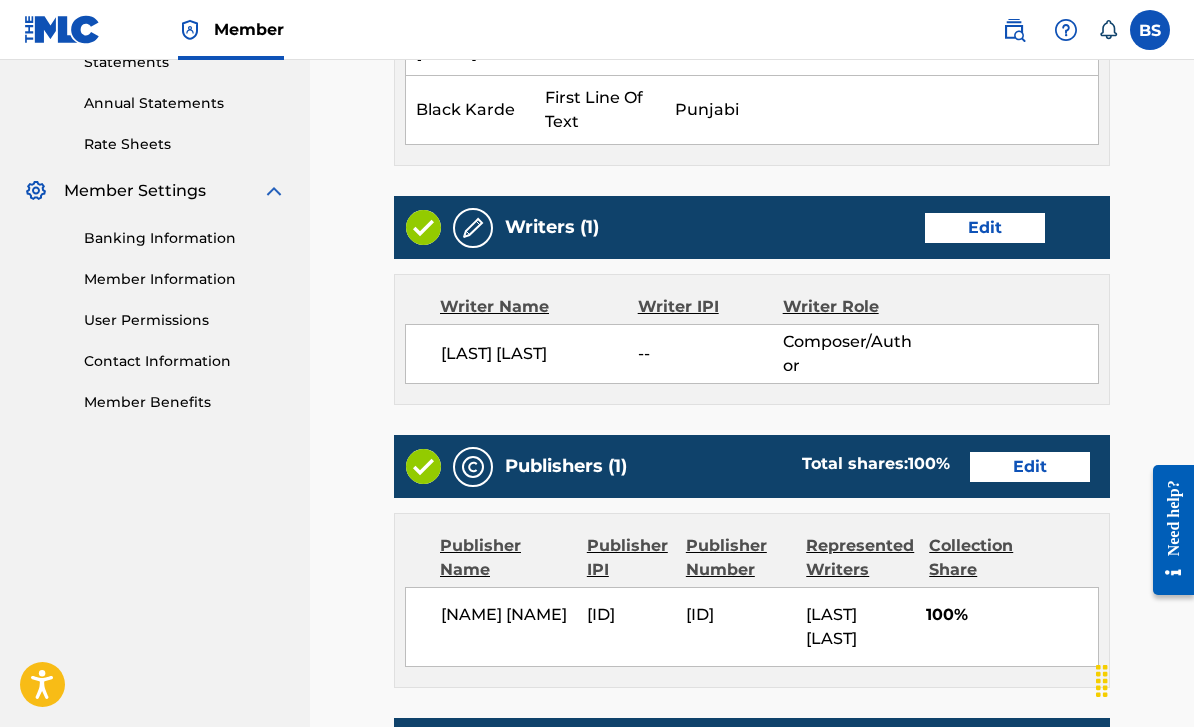 scroll, scrollTop: 984, scrollLeft: 0, axis: vertical 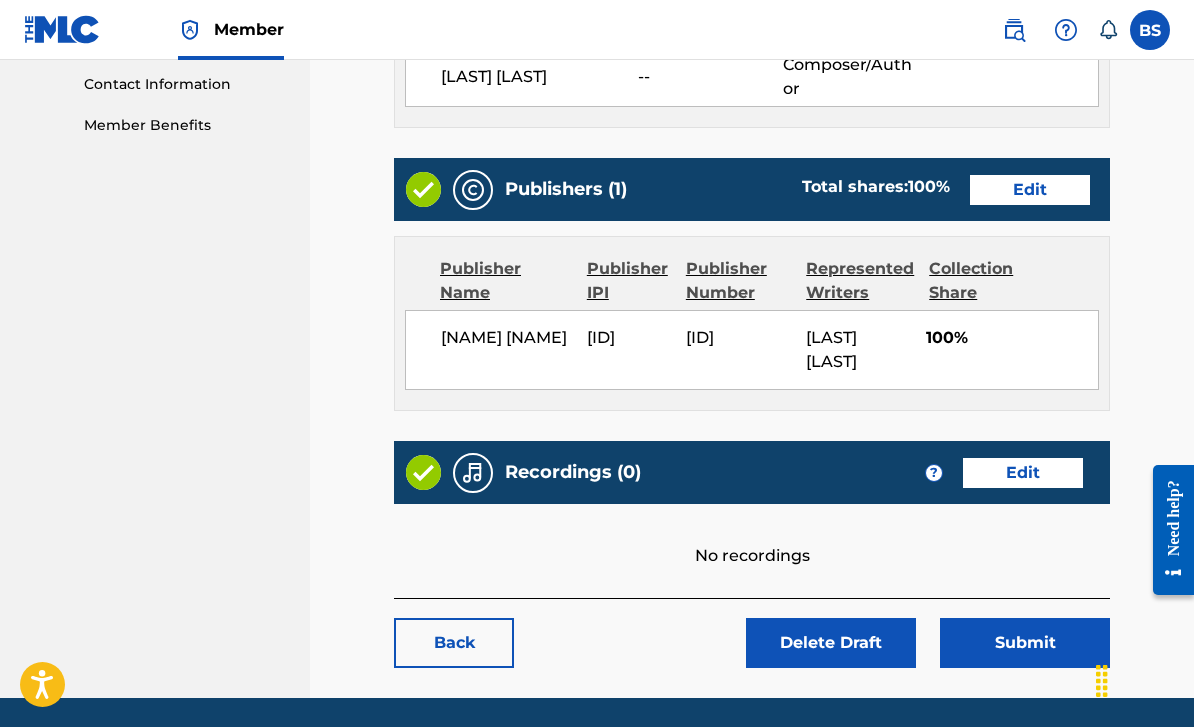click on "Edit" at bounding box center [1023, 473] 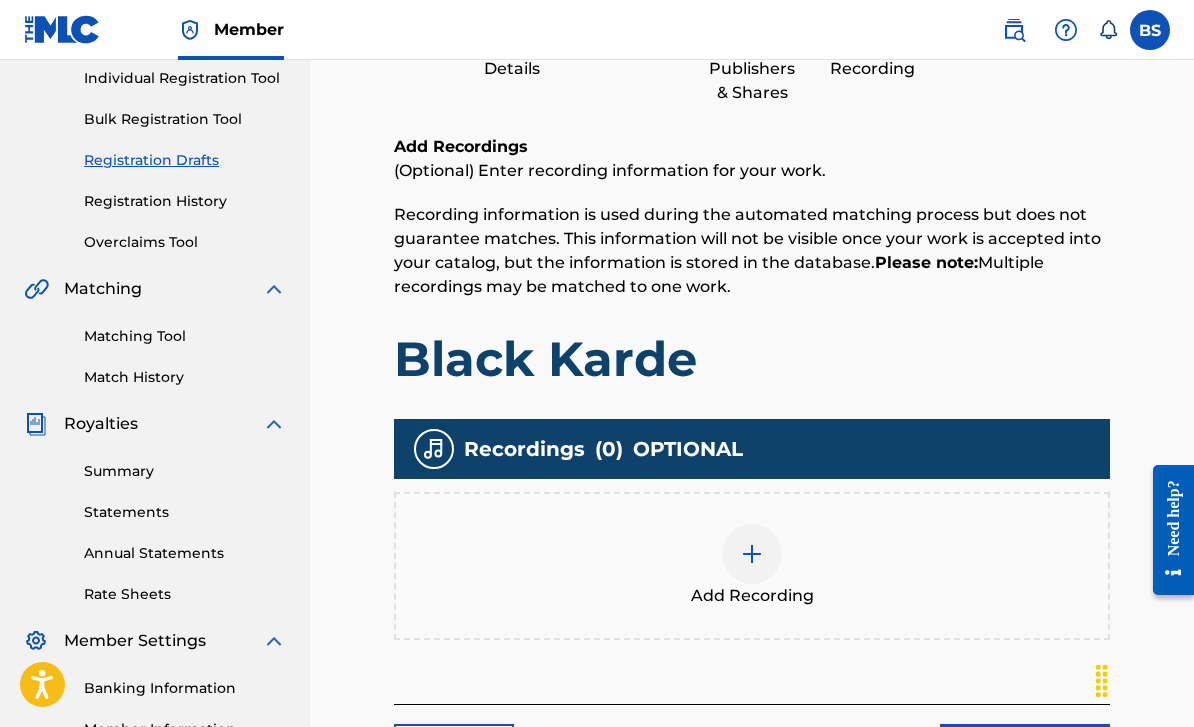 scroll, scrollTop: 258, scrollLeft: 0, axis: vertical 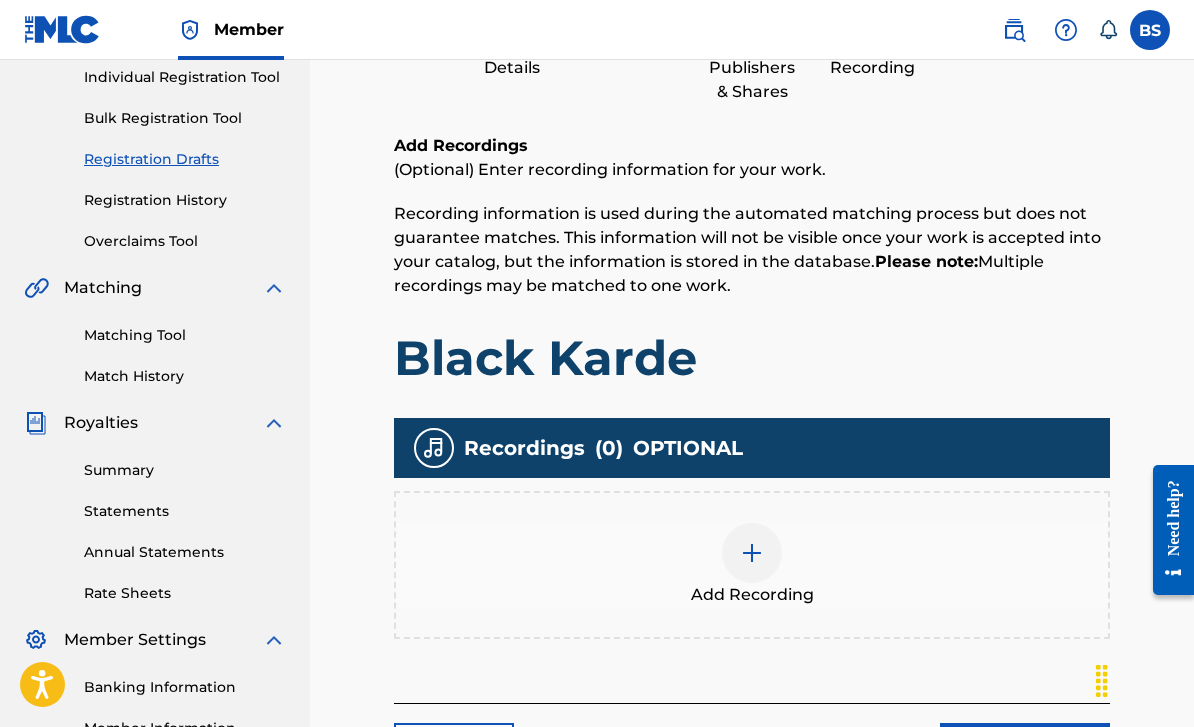 click on "Add Recording" at bounding box center [752, 565] 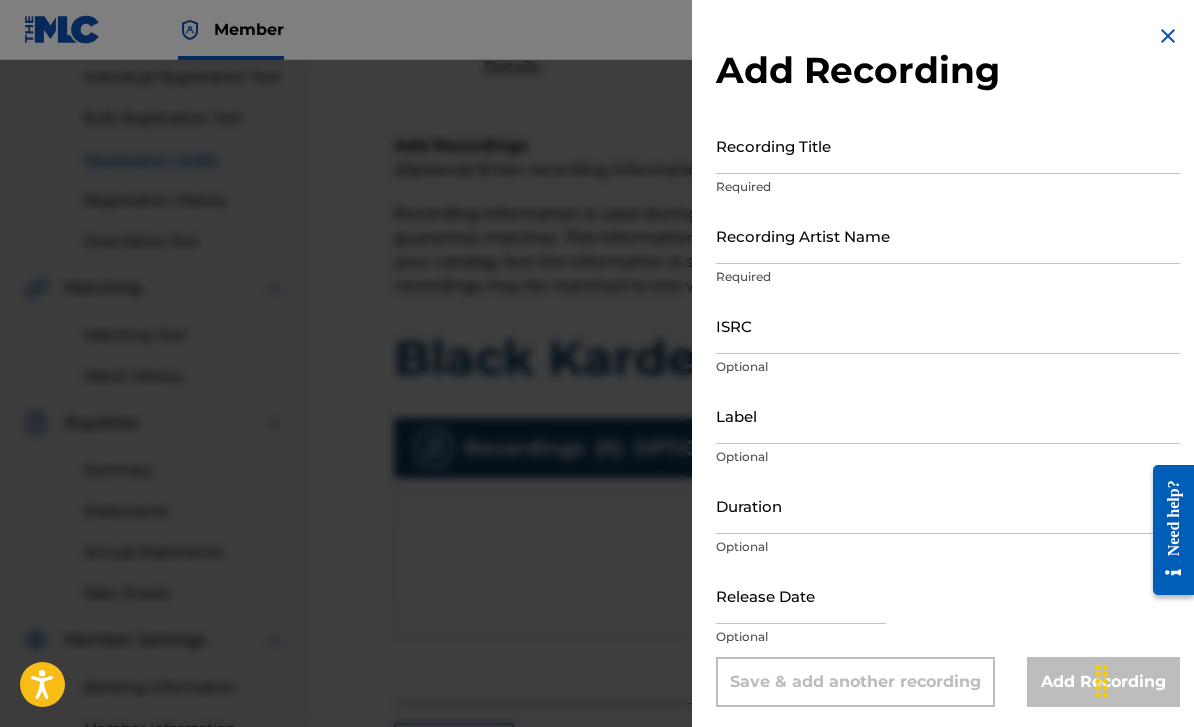 click on "Recording Title" at bounding box center [948, 145] 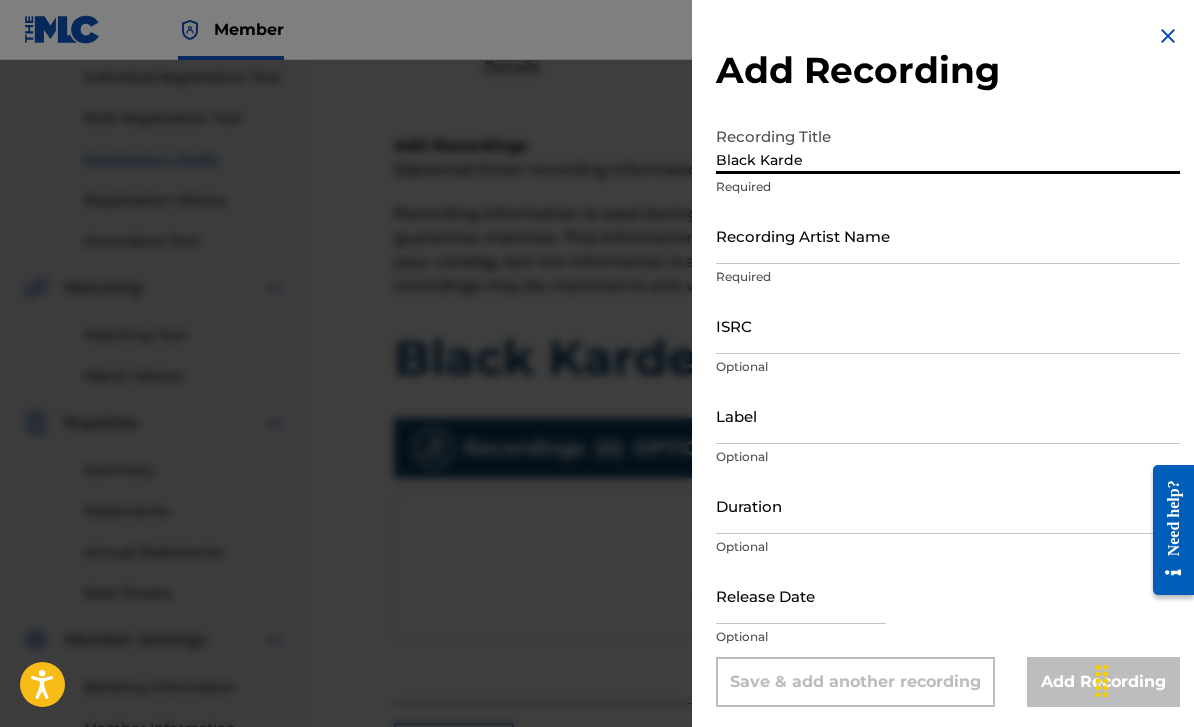 type on "Black Karde" 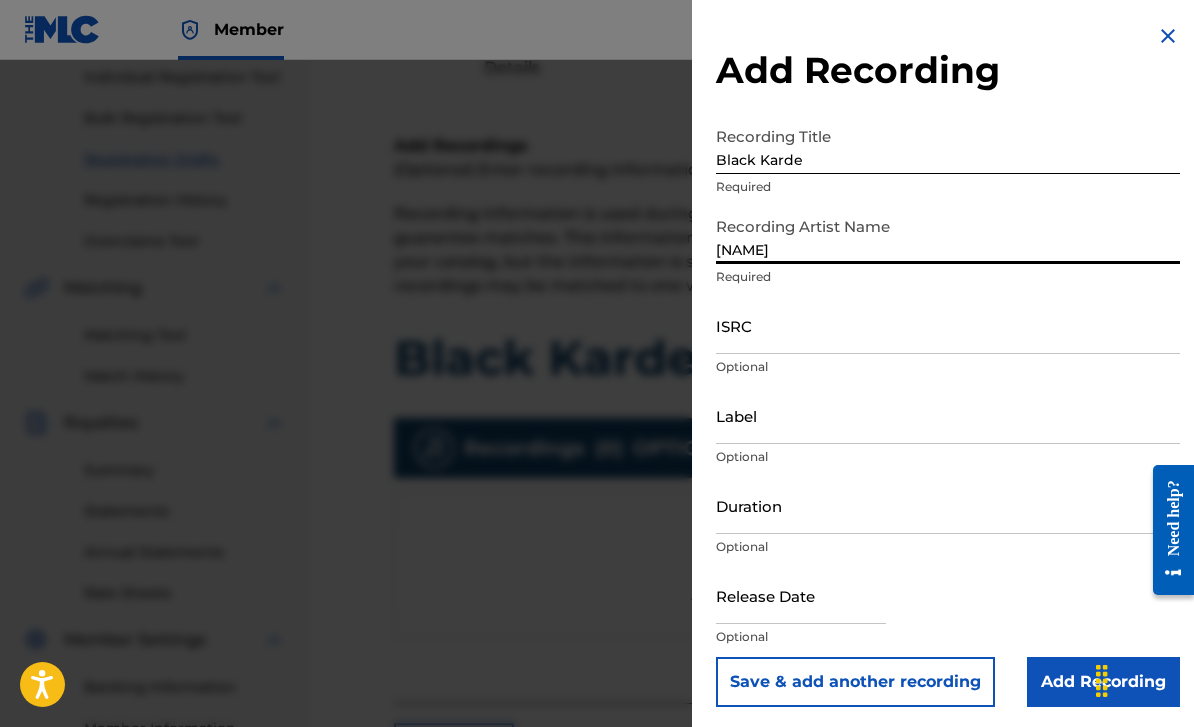 type on "[NAME]" 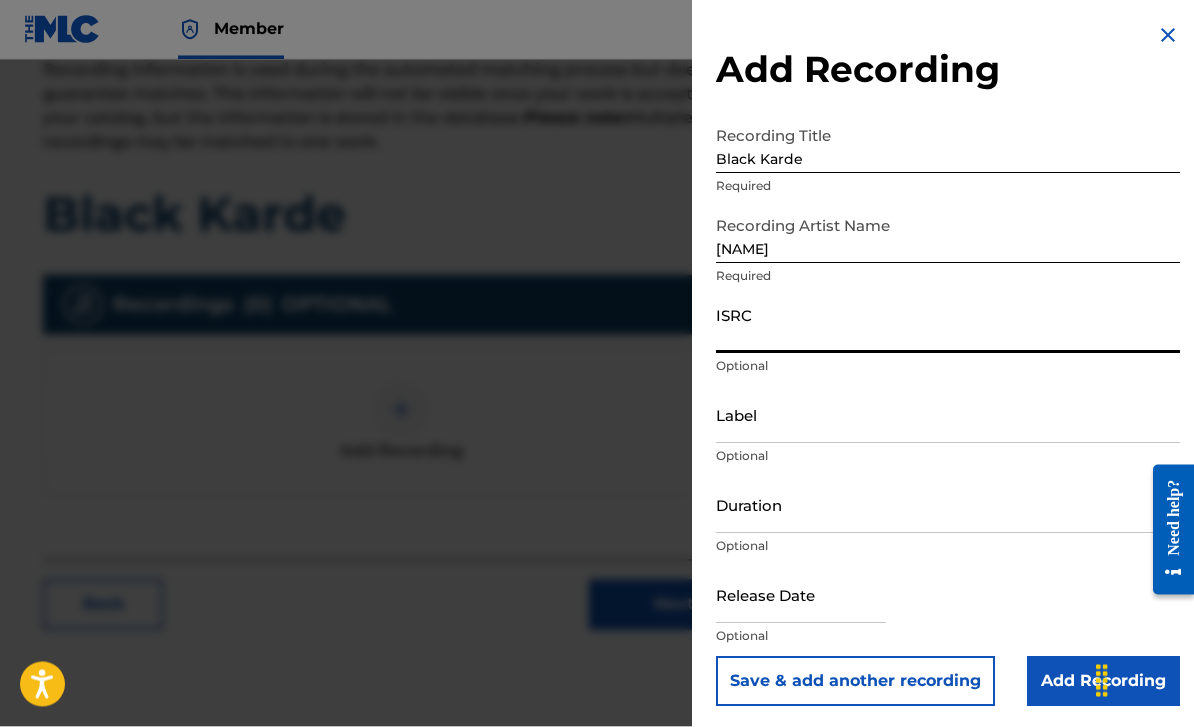 scroll, scrollTop: 466, scrollLeft: 351, axis: both 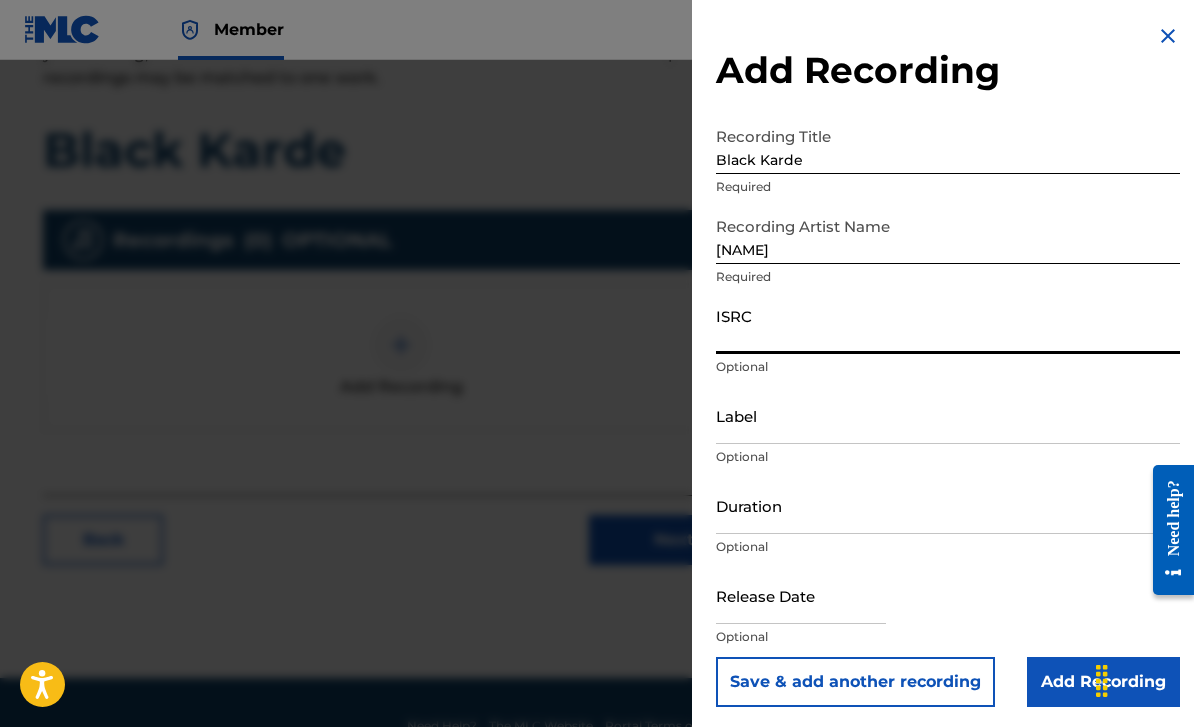 click on "ISRC" at bounding box center (948, 325) 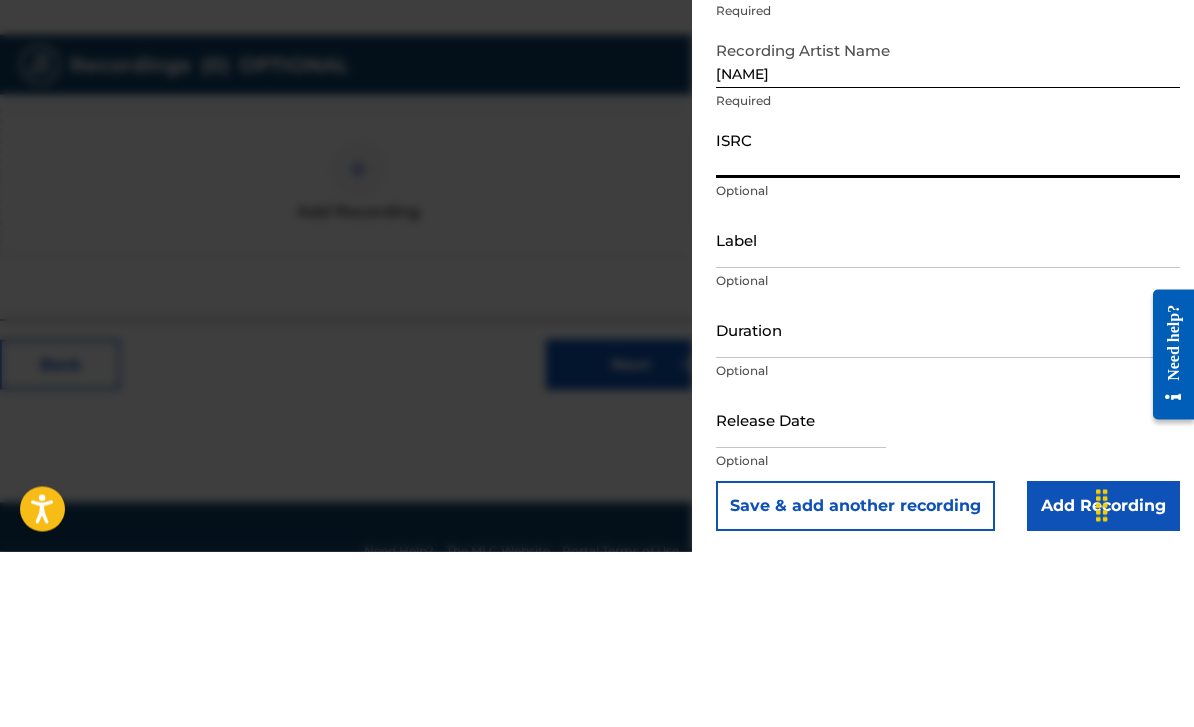 paste on "[ID]" 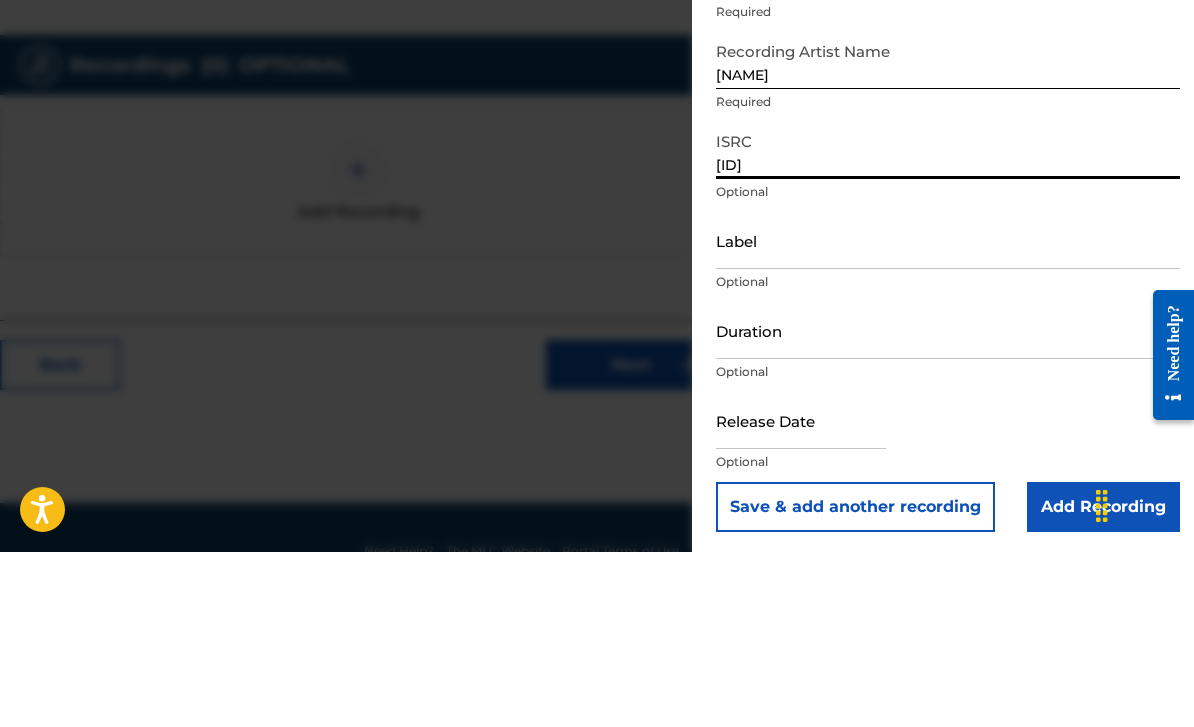 scroll, scrollTop: 513, scrollLeft: 394, axis: both 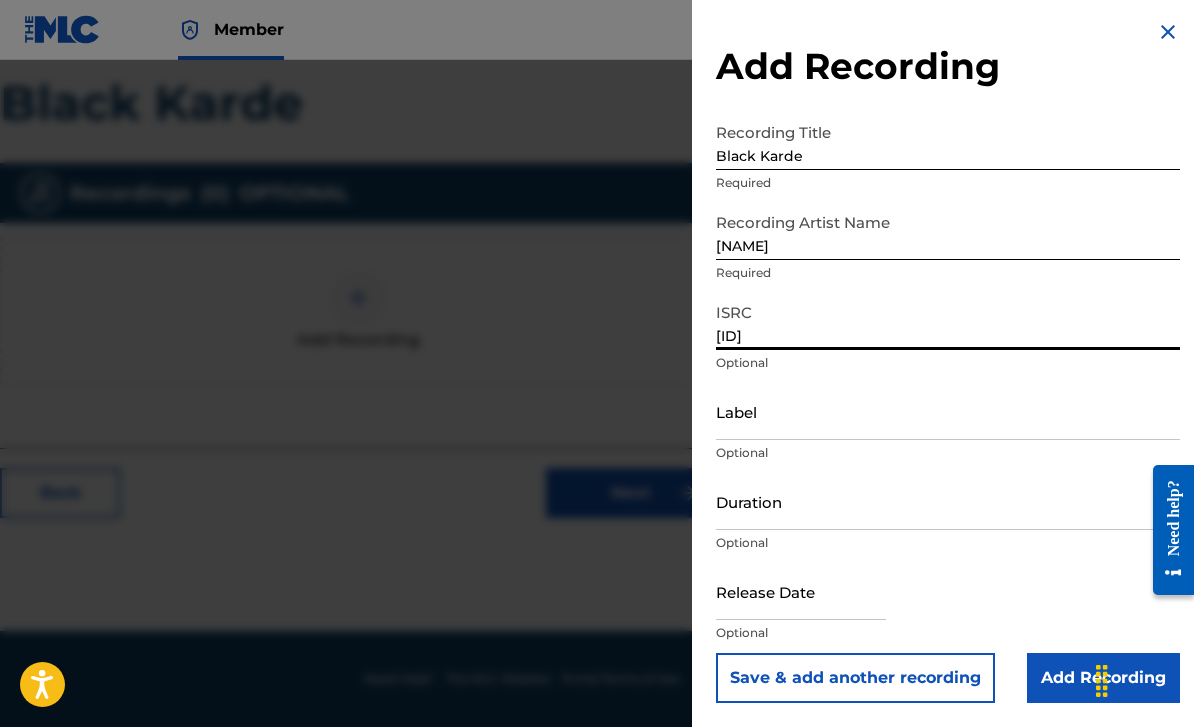 type on "[ID]" 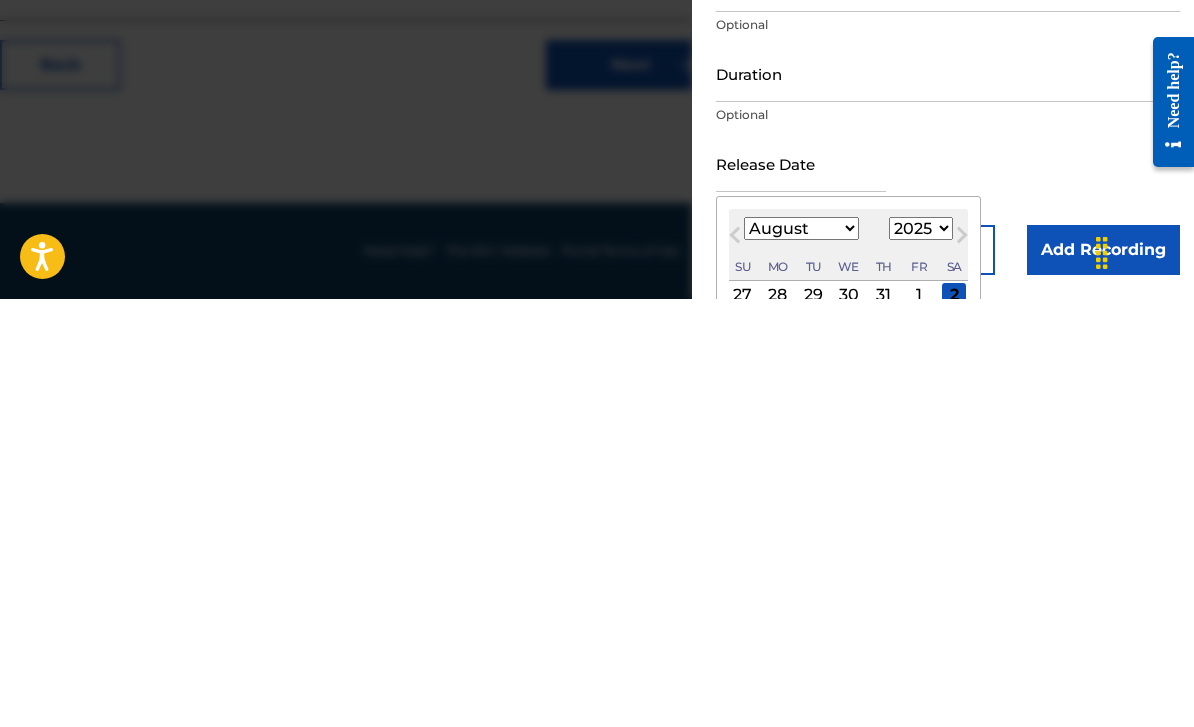 click on "January February March April May June July August September October November December" at bounding box center (801, 656) 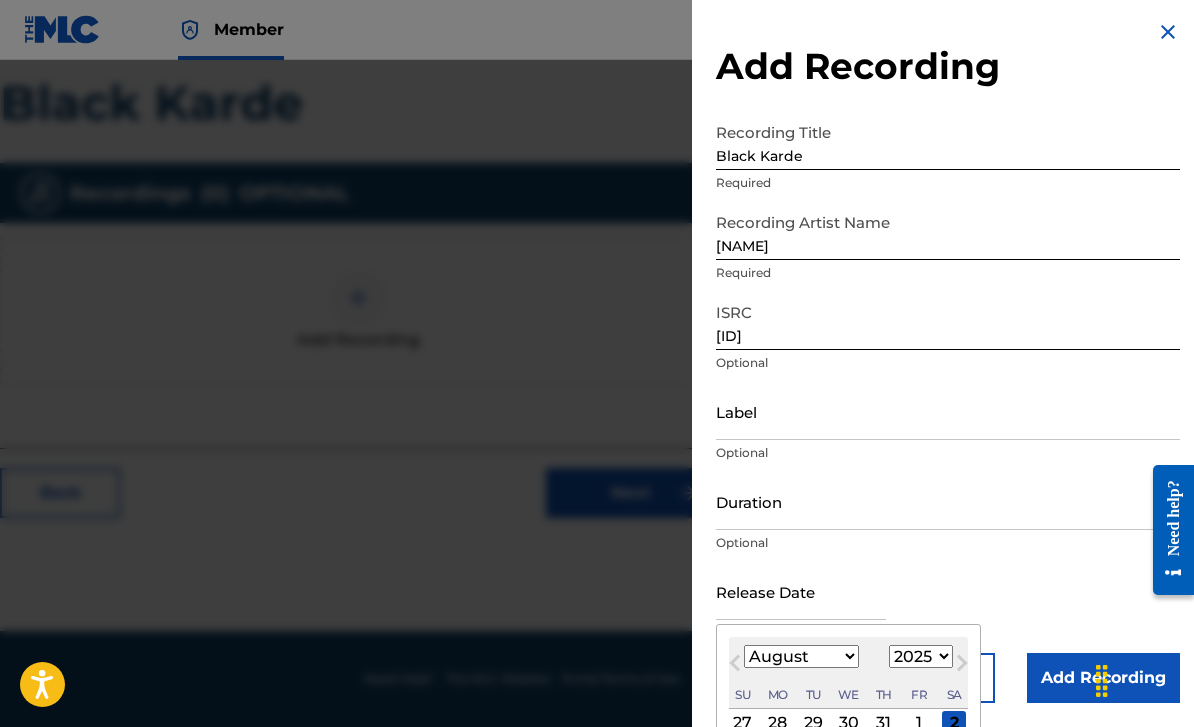 click on "January February March April May June July August September October November December" at bounding box center [801, 656] 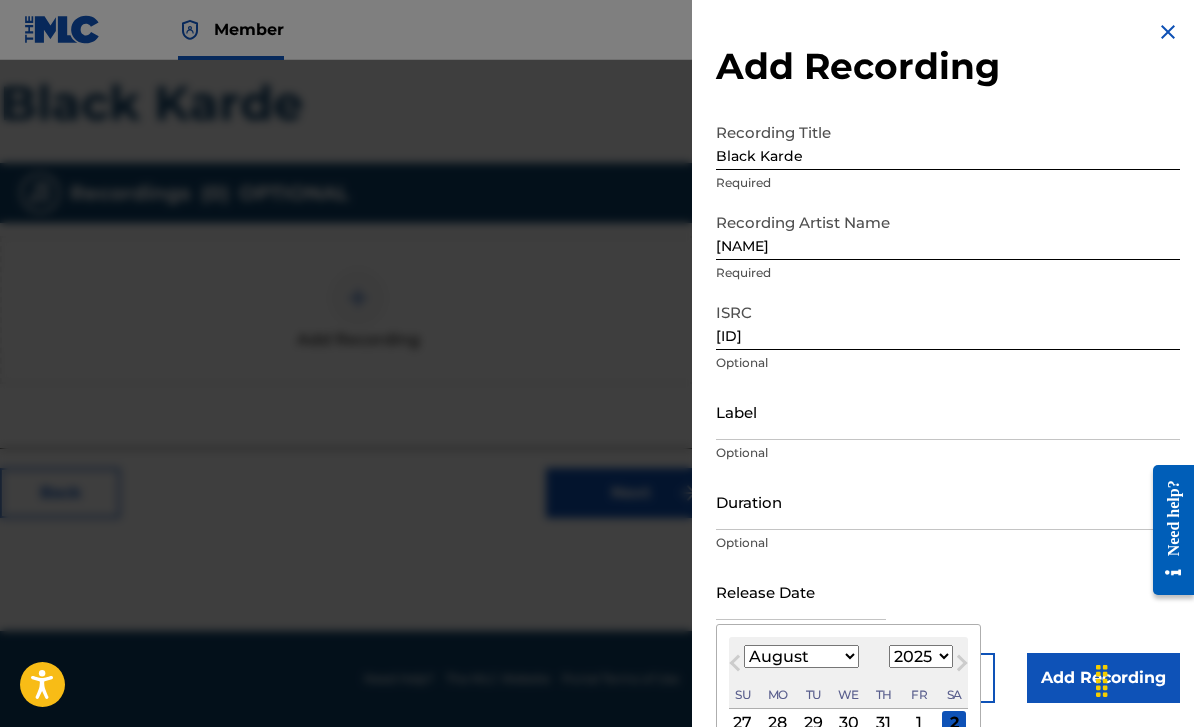 select on "0" 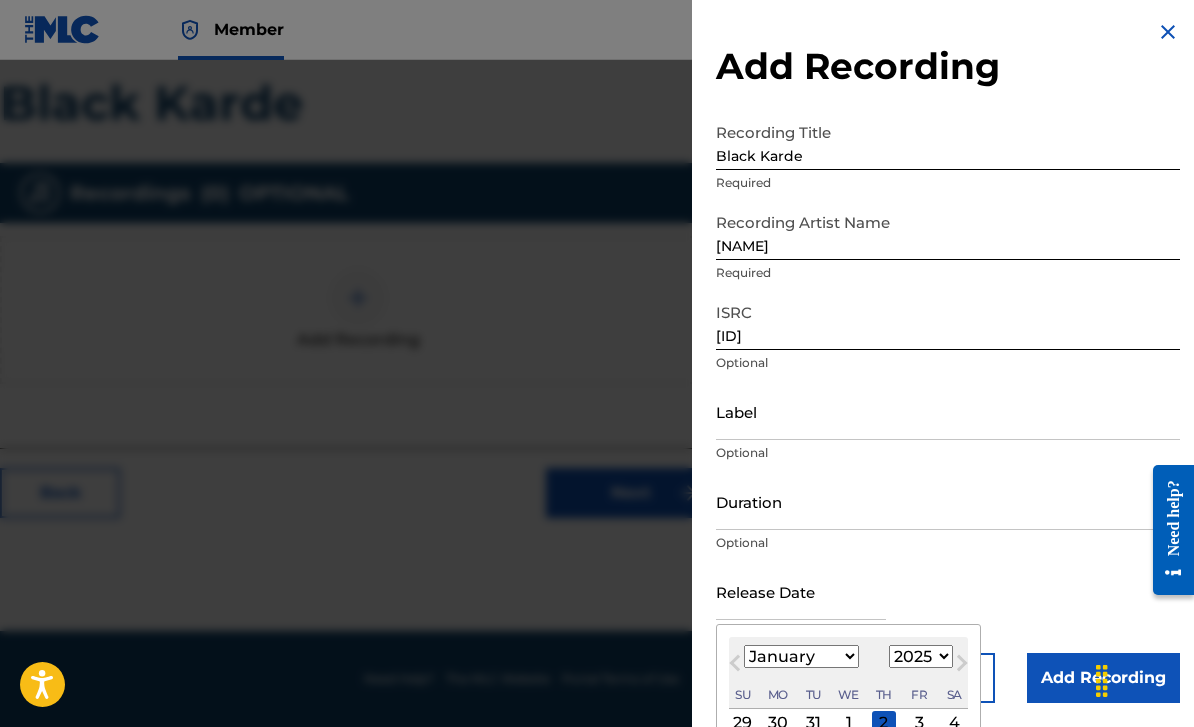 click on "1900 1901 1902 1903 1904 1905 1906 1907 1908 1909 1910 1911 1912 1913 1914 1915 1916 1917 1918 1919 1920 1921 1922 1923 1924 1925 1926 1927 1928 1929 1930 1931 1932 1933 1934 1935 1936 1937 1938 1939 1940 1941 1942 1943 1944 1945 1946 1947 1948 1949 1950 1951 1952 1953 1954 1955 1956 1957 1958 1959 1960 1961 1962 1963 1964 1965 1966 1967 1968 1969 1970 1971 1972 1973 1974 1975 1976 1977 1978 1979 1980 1981 1982 1983 1984 1985 1986 1987 1988 1989 1990 1991 1992 1993 1994 1995 1996 1997 1998 1999 2000 2001 2002 2003 2004 2005 2006 2007 2008 2009 2010 2011 2012 2013 2014 2015 2016 2017 2018 2019 2020 2021 2022 2023 2024 2025 2026 2027 2028 2029 2030 2031 2032 2033 2034 2035 2036 2037 2038 2039 2040 2041 2042 2043 2044 2045 2046 2047 2048 2049 2050 2051 2052 2053 2054 2055 2056 2057 2058 2059 2060 2061 2062 2063 2064 2065 2066 2067 2068 2069 2070 2071 2072 2073 2074 2075 2076 2077 2078 2079 2080 2081 2082 2083 2084 2085 2086 2087 2088 2089 2090 2091 2092 2093 2094 2095 2096 2097 2098 2099 2100" at bounding box center [921, 656] 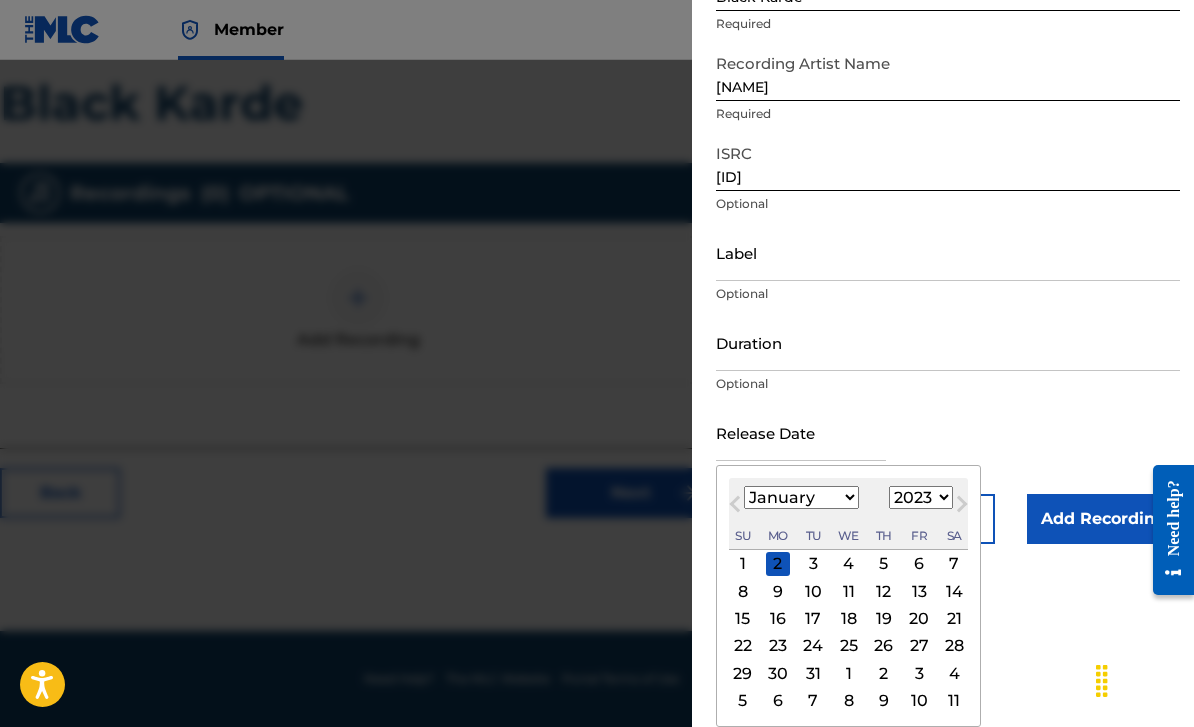 scroll, scrollTop: 168, scrollLeft: 0, axis: vertical 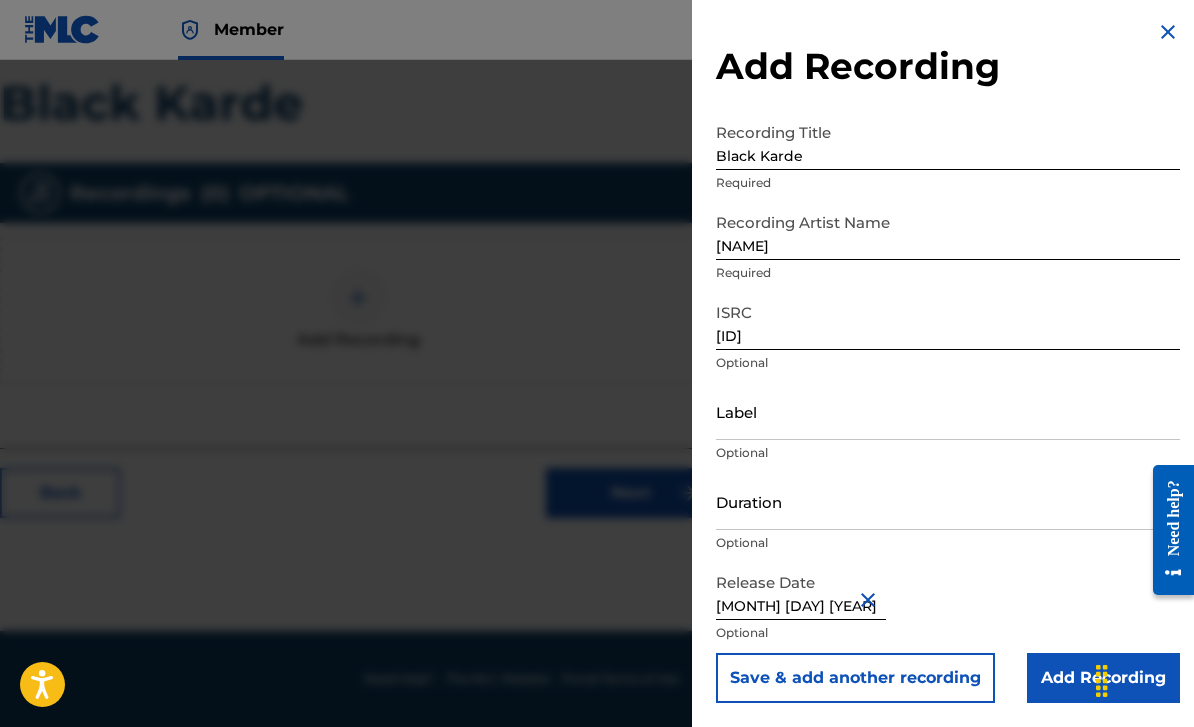 click on "Add Recording" at bounding box center (1103, 678) 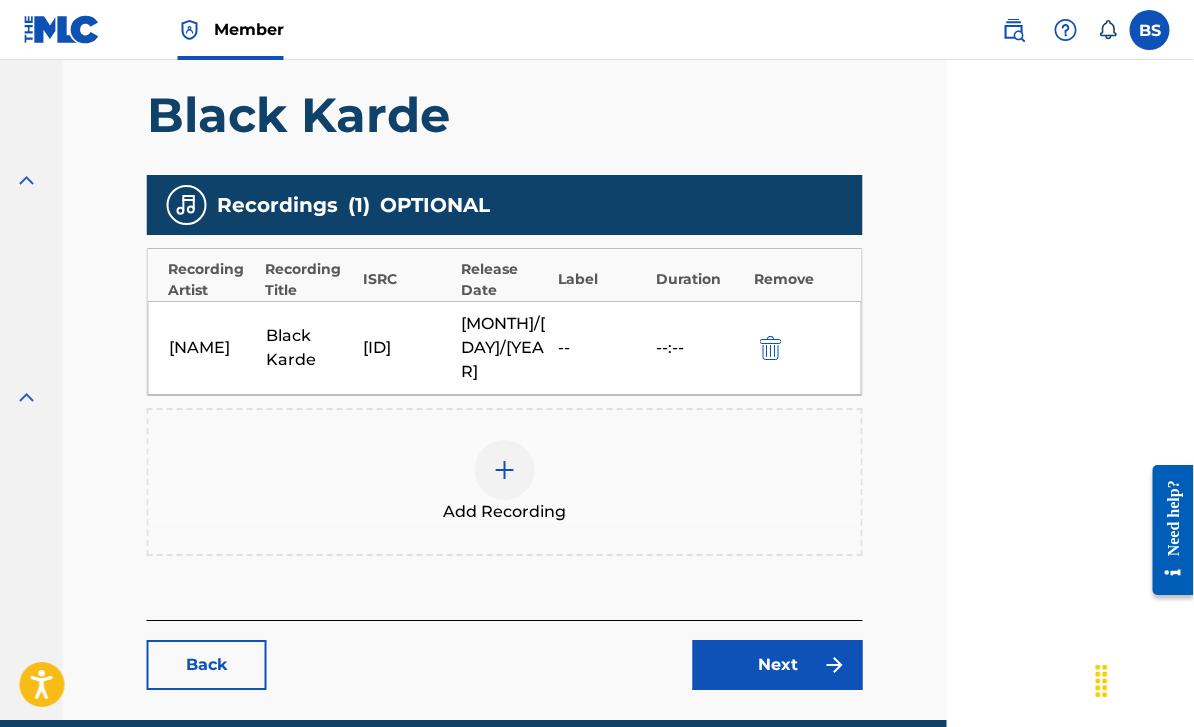 scroll, scrollTop: 501, scrollLeft: 0, axis: vertical 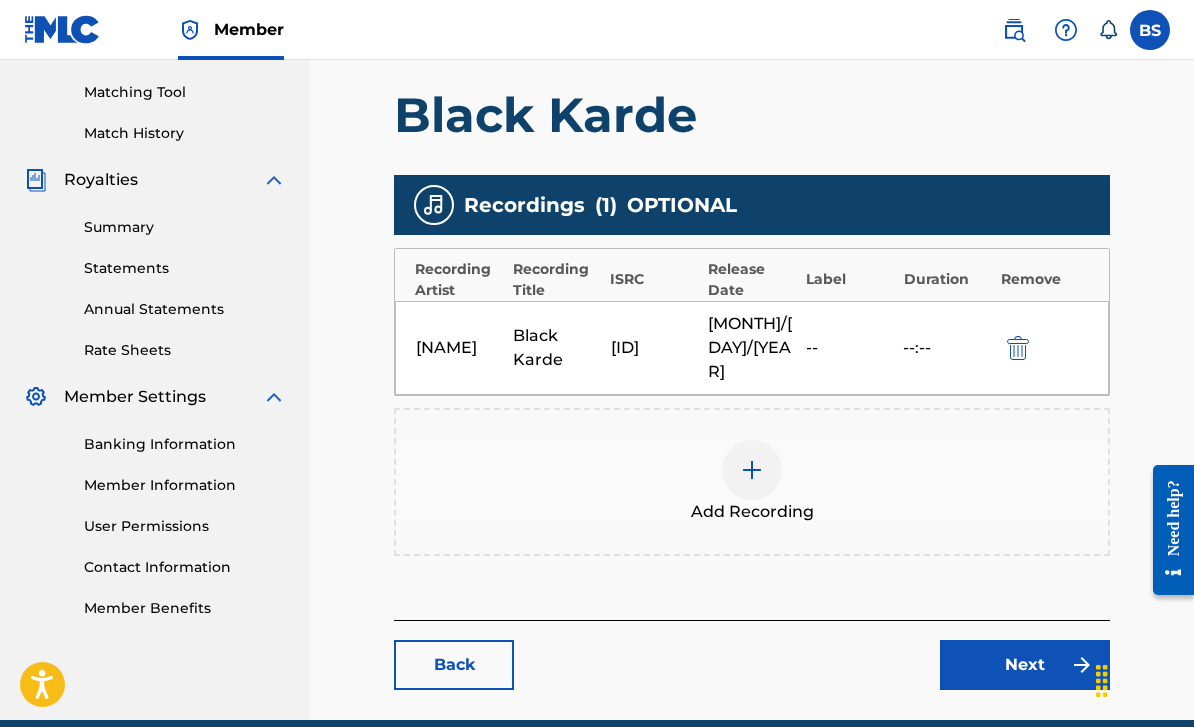 click on "Next" at bounding box center (1025, 665) 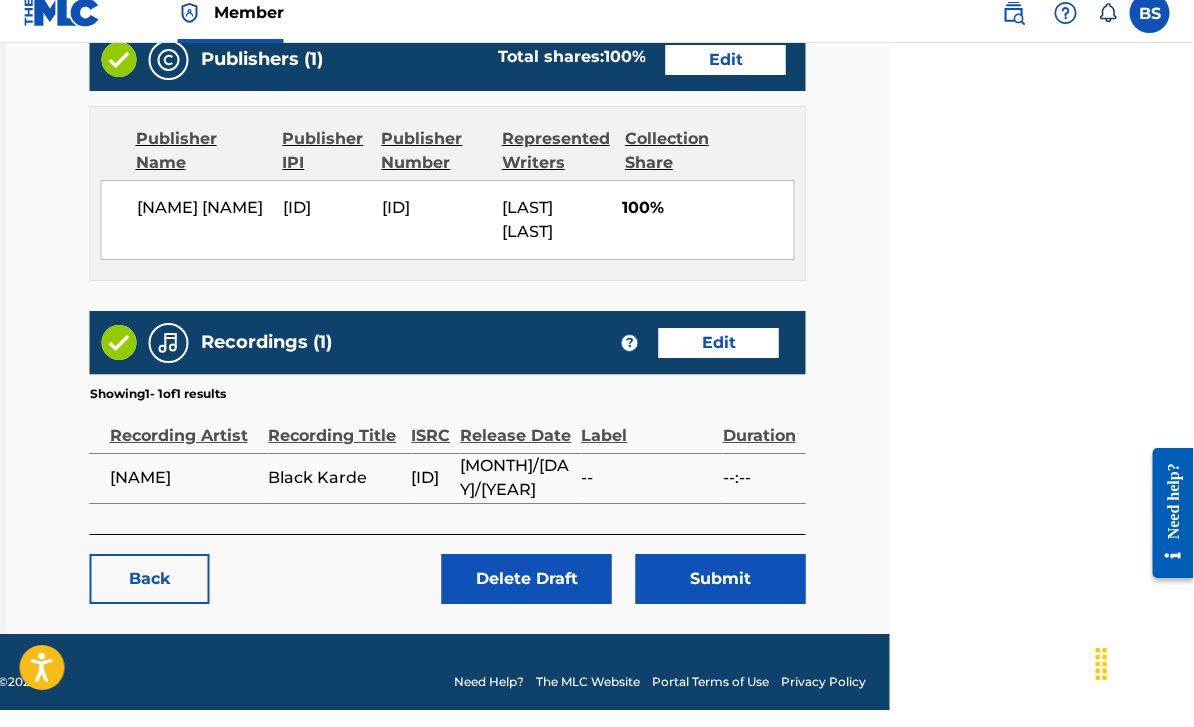 scroll, scrollTop: 1097, scrollLeft: 206, axis: both 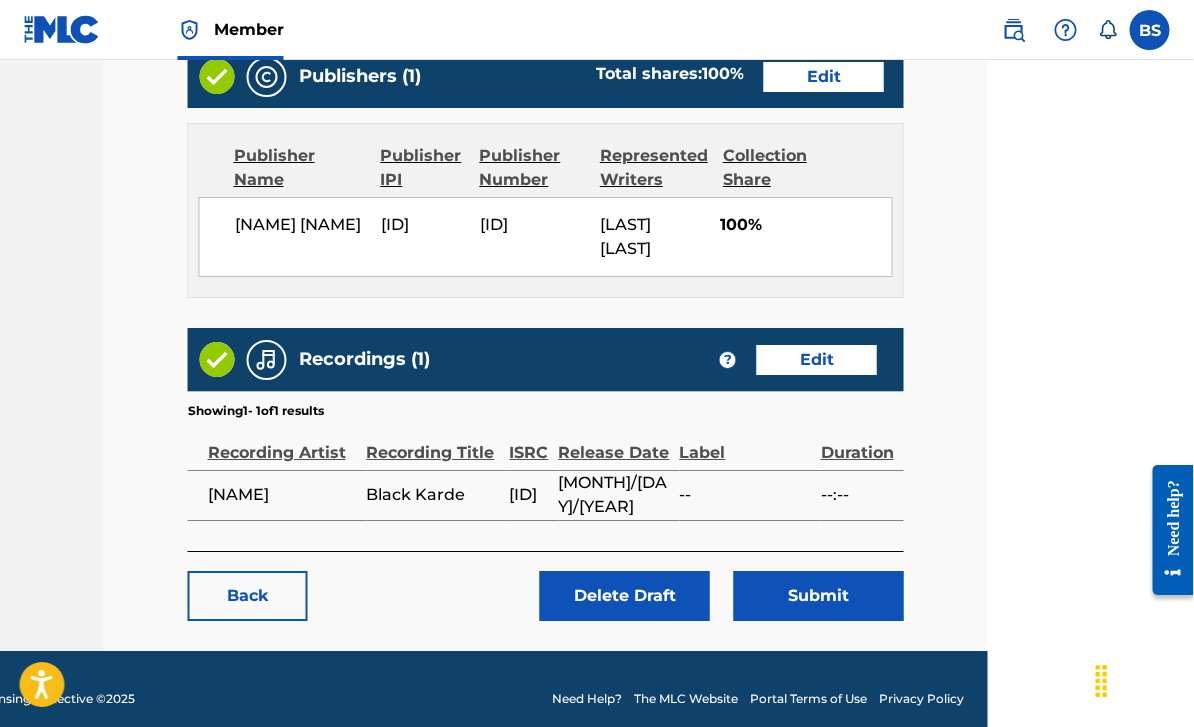 click on "Submit" at bounding box center [819, 596] 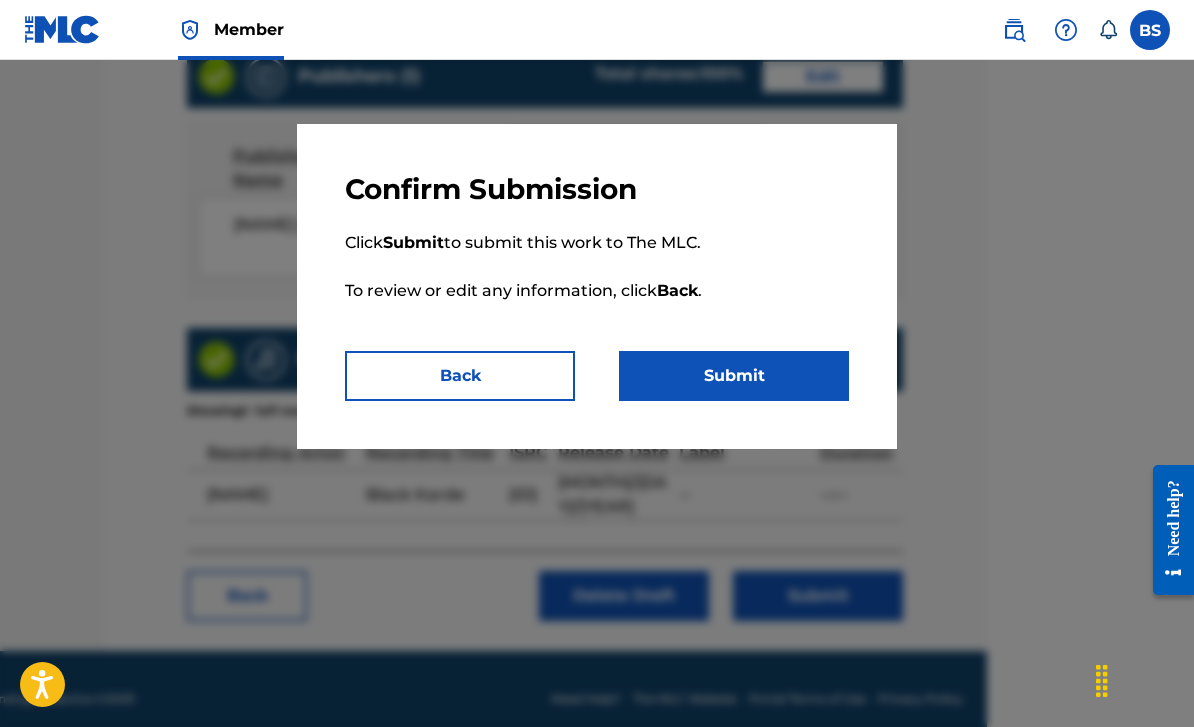 click on "Submit" at bounding box center [734, 376] 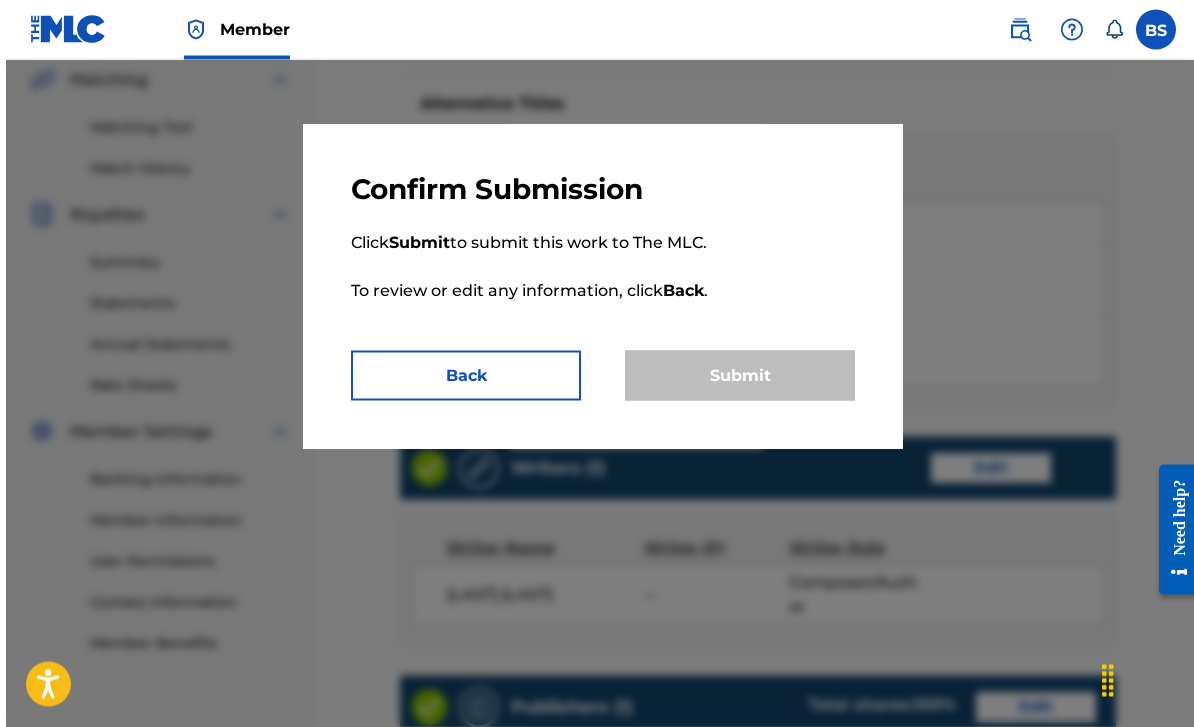 scroll, scrollTop: 362, scrollLeft: 0, axis: vertical 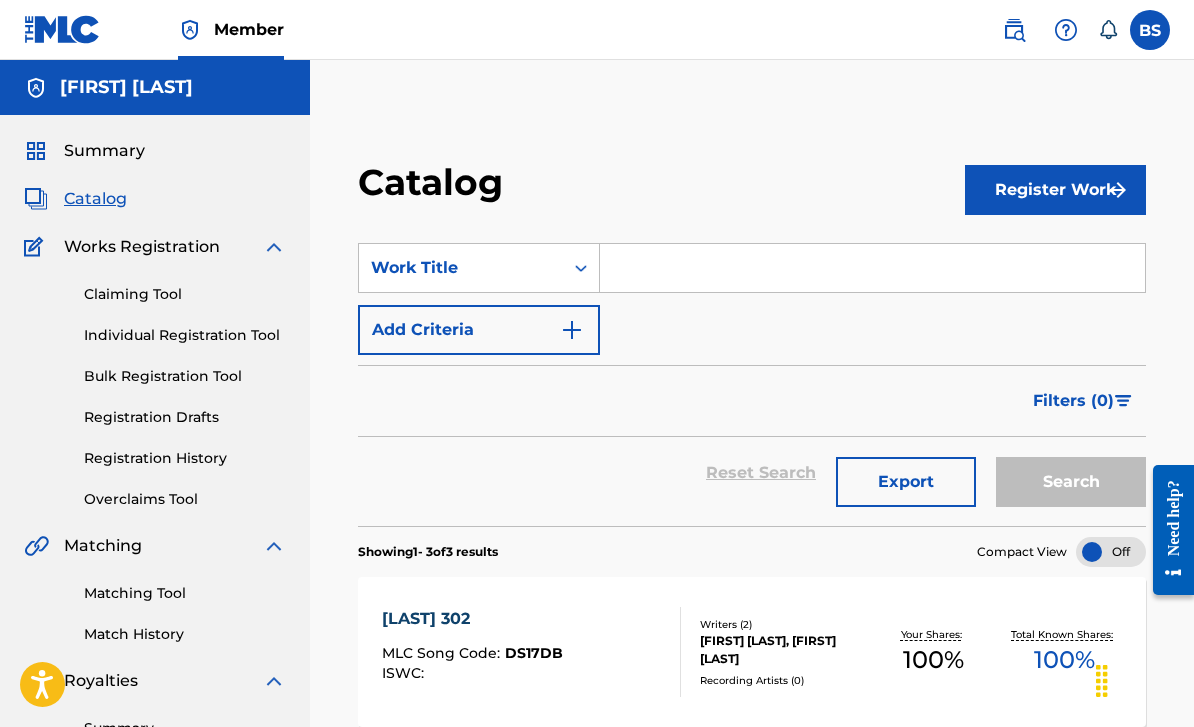click on "Registration History" at bounding box center (185, 458) 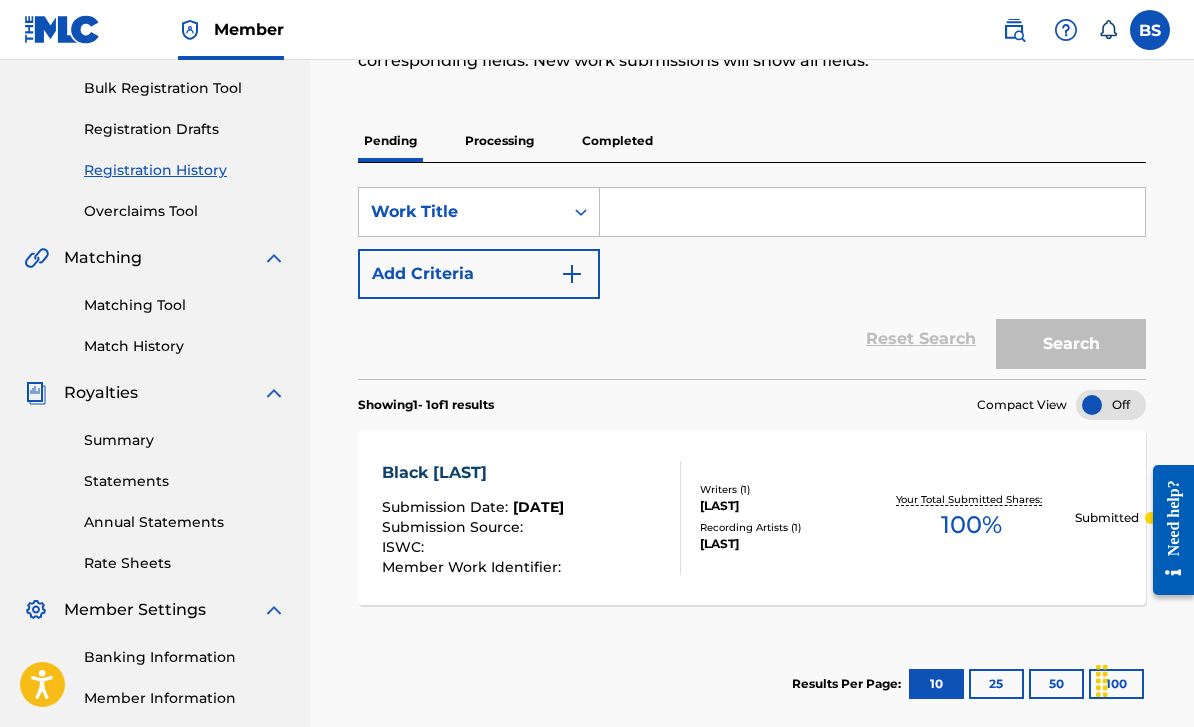 scroll, scrollTop: 307, scrollLeft: 0, axis: vertical 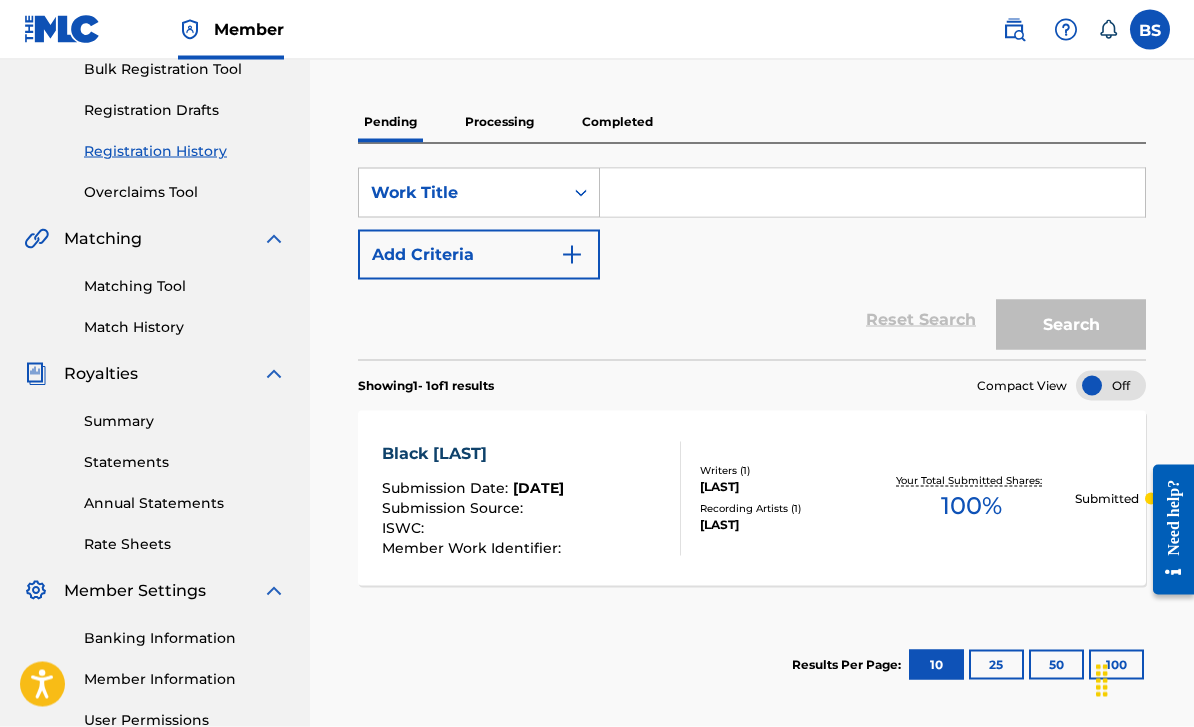 click on "Member Work Identifier :" at bounding box center [474, 548] 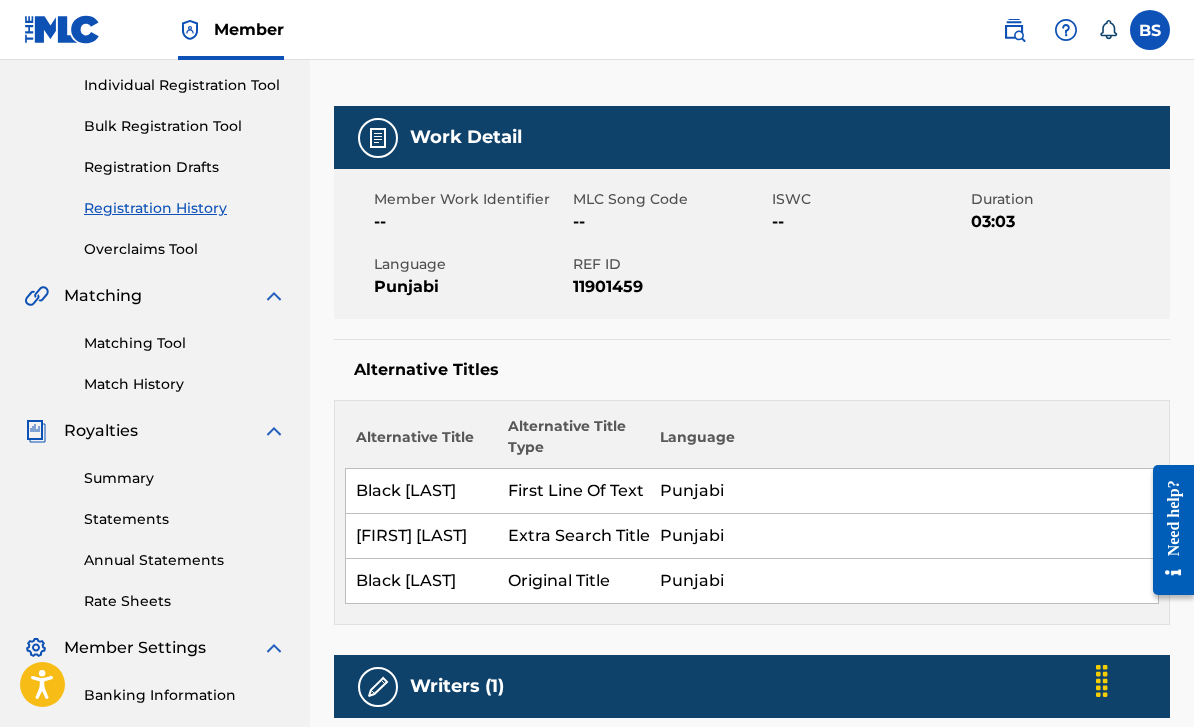 scroll, scrollTop: 0, scrollLeft: 0, axis: both 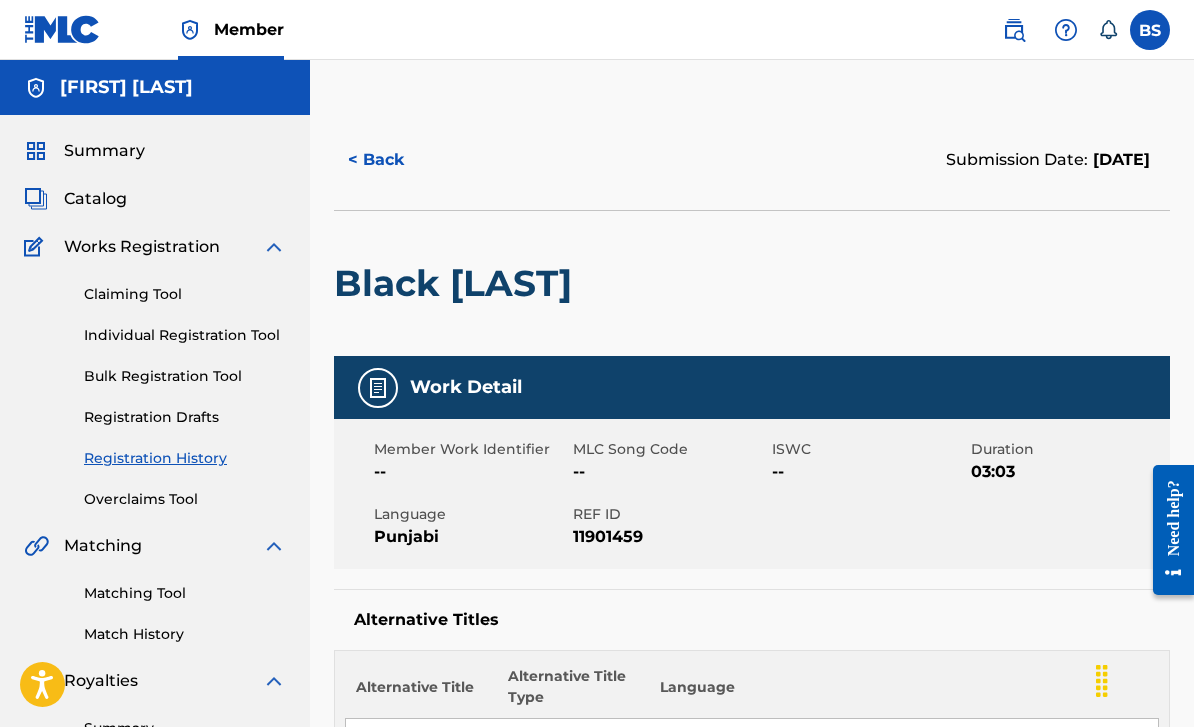 click on "< Back" at bounding box center (394, 160) 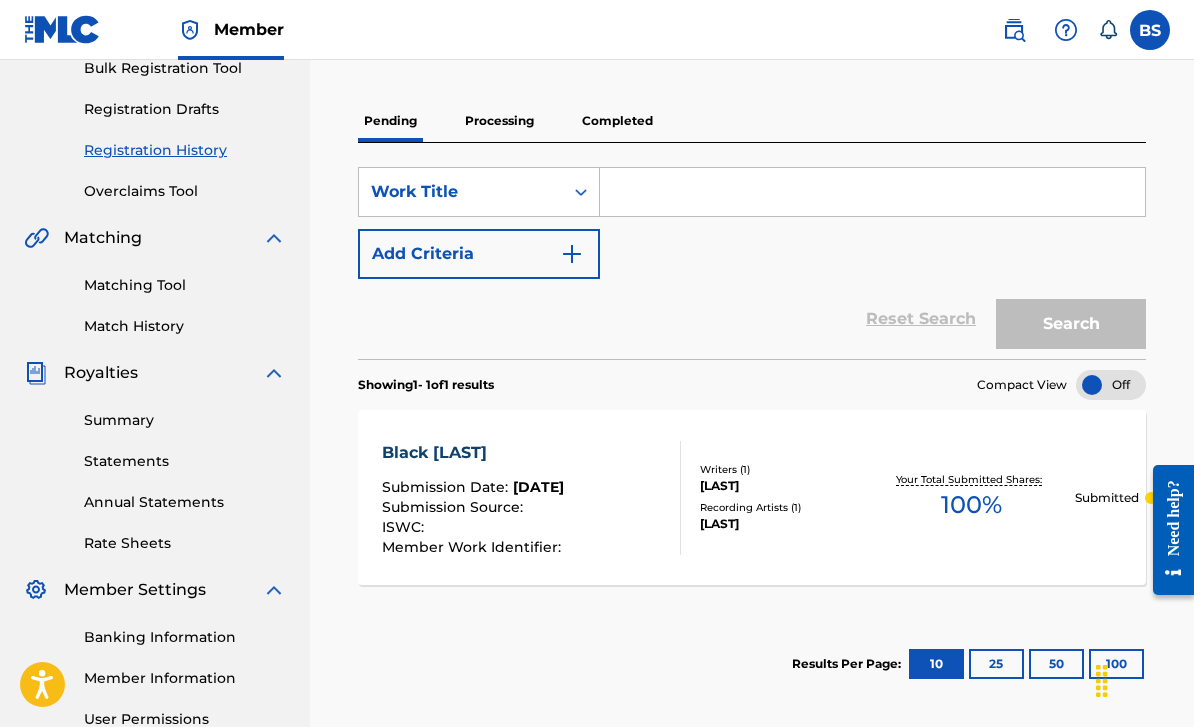 click on "Submitted" at bounding box center (1107, 498) 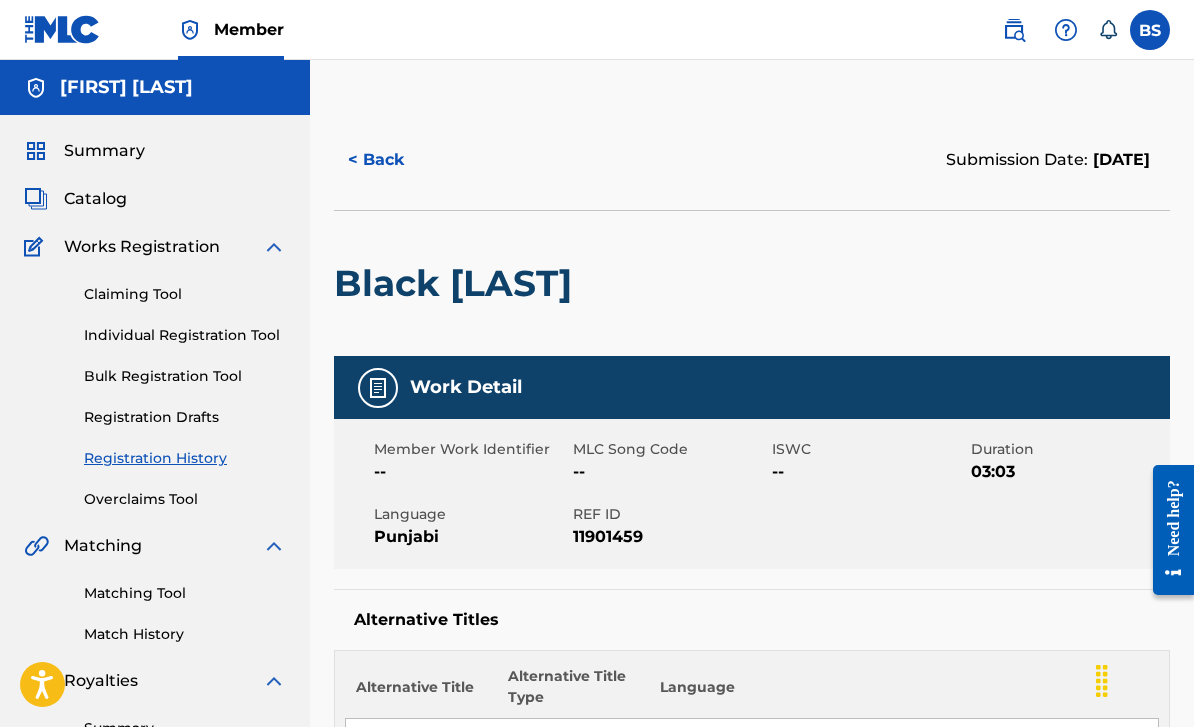 click on "Registration Drafts" at bounding box center [185, 417] 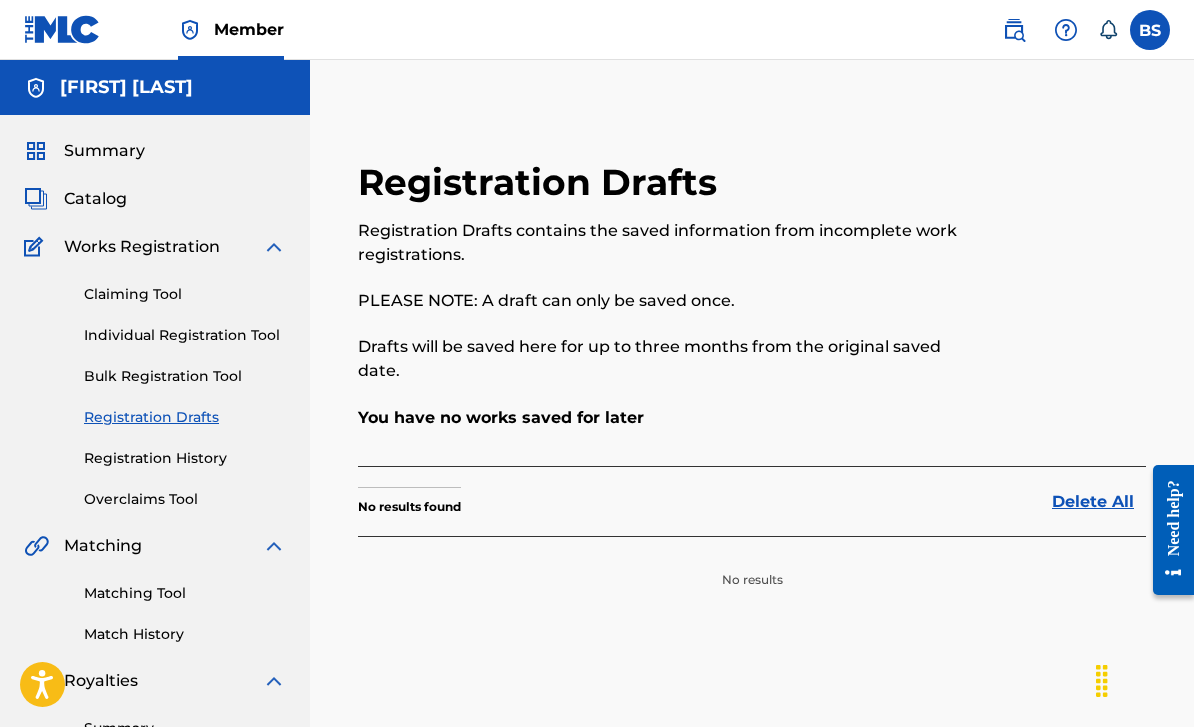 click on "Registration History" at bounding box center [185, 458] 